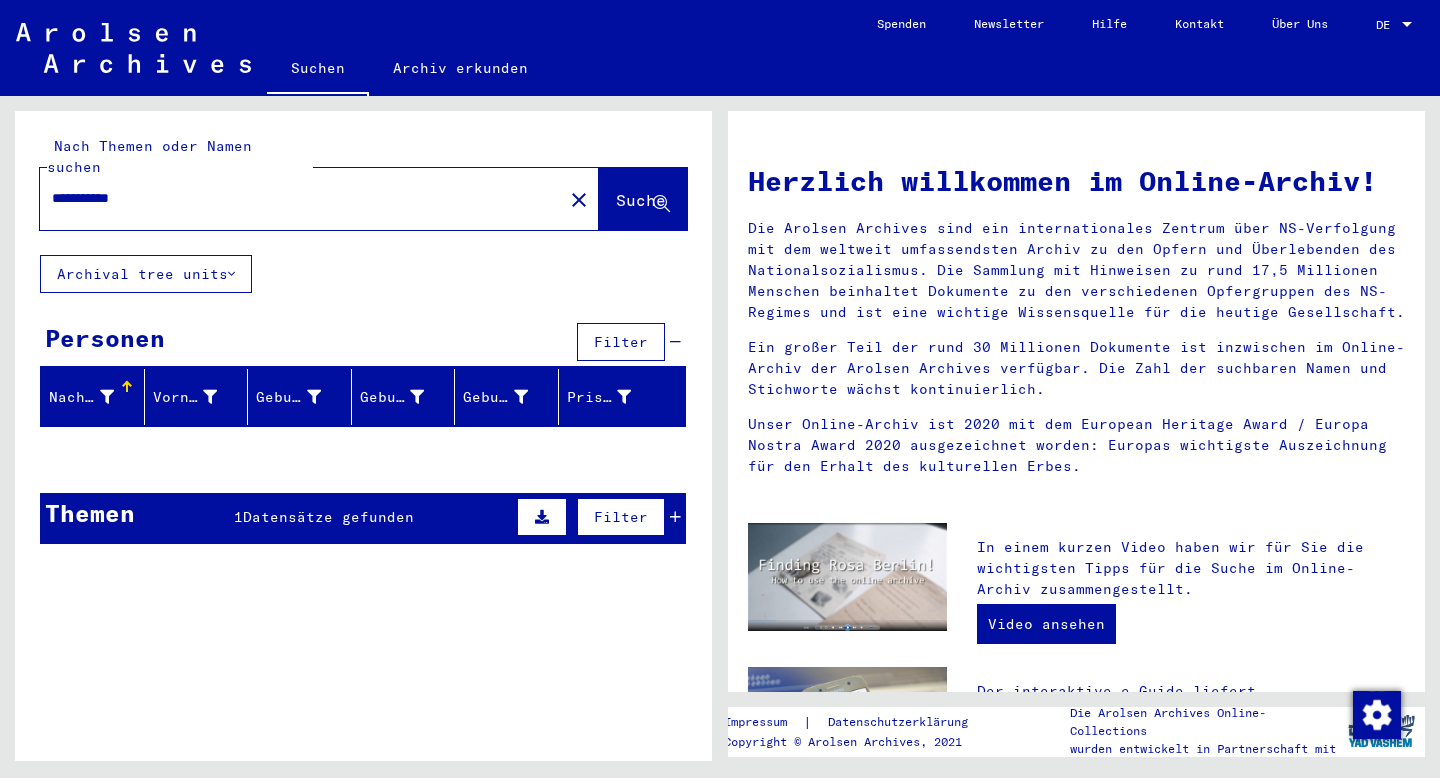 scroll, scrollTop: 0, scrollLeft: 0, axis: both 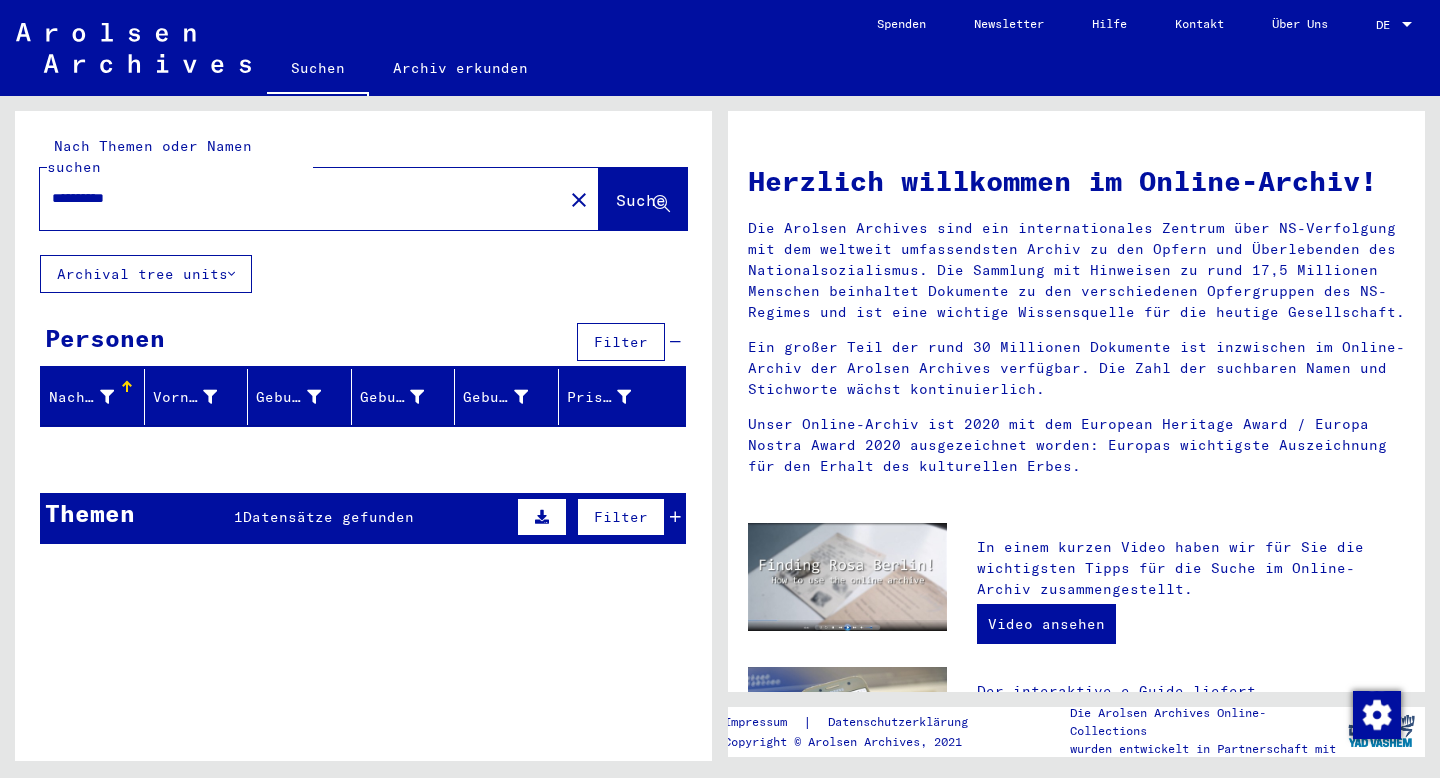 type on "**********" 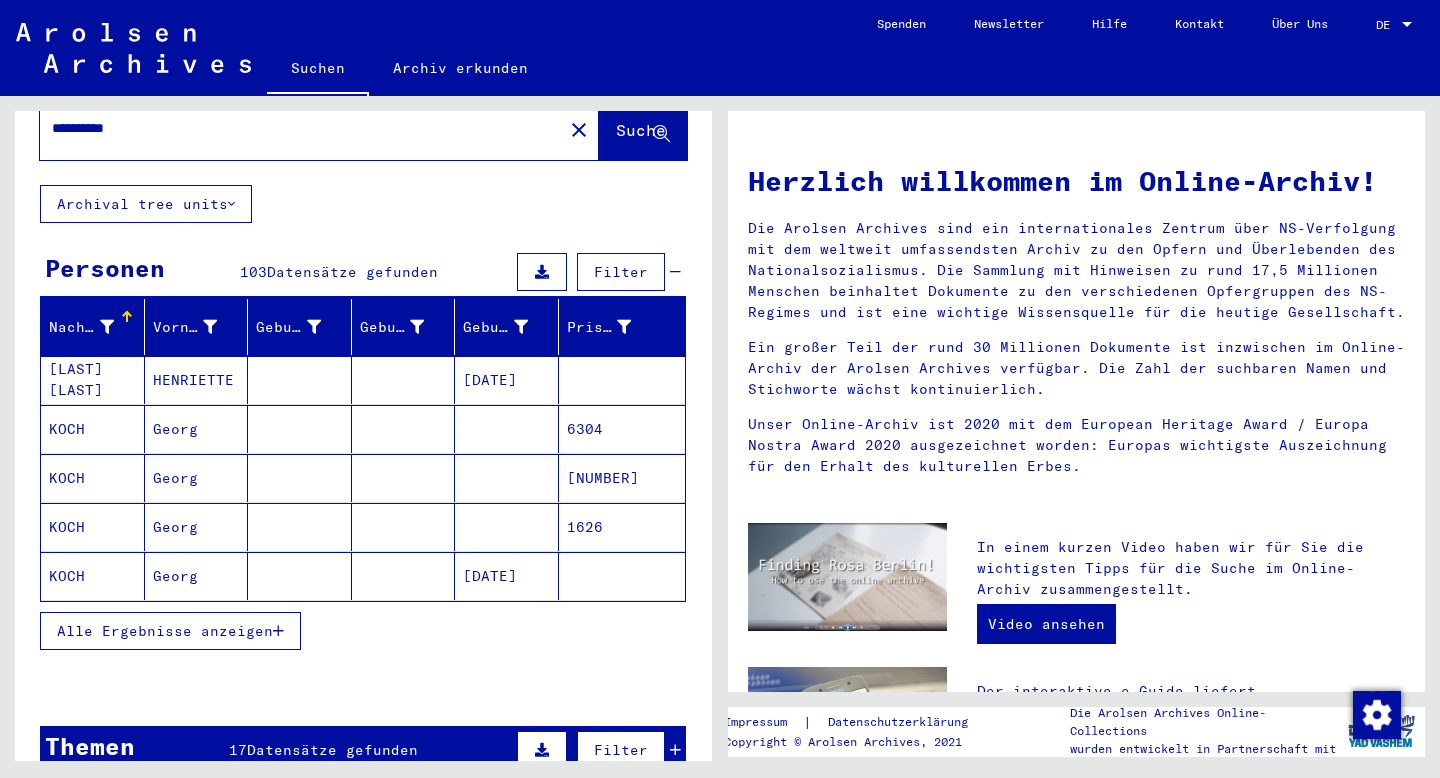 scroll, scrollTop: 72, scrollLeft: 0, axis: vertical 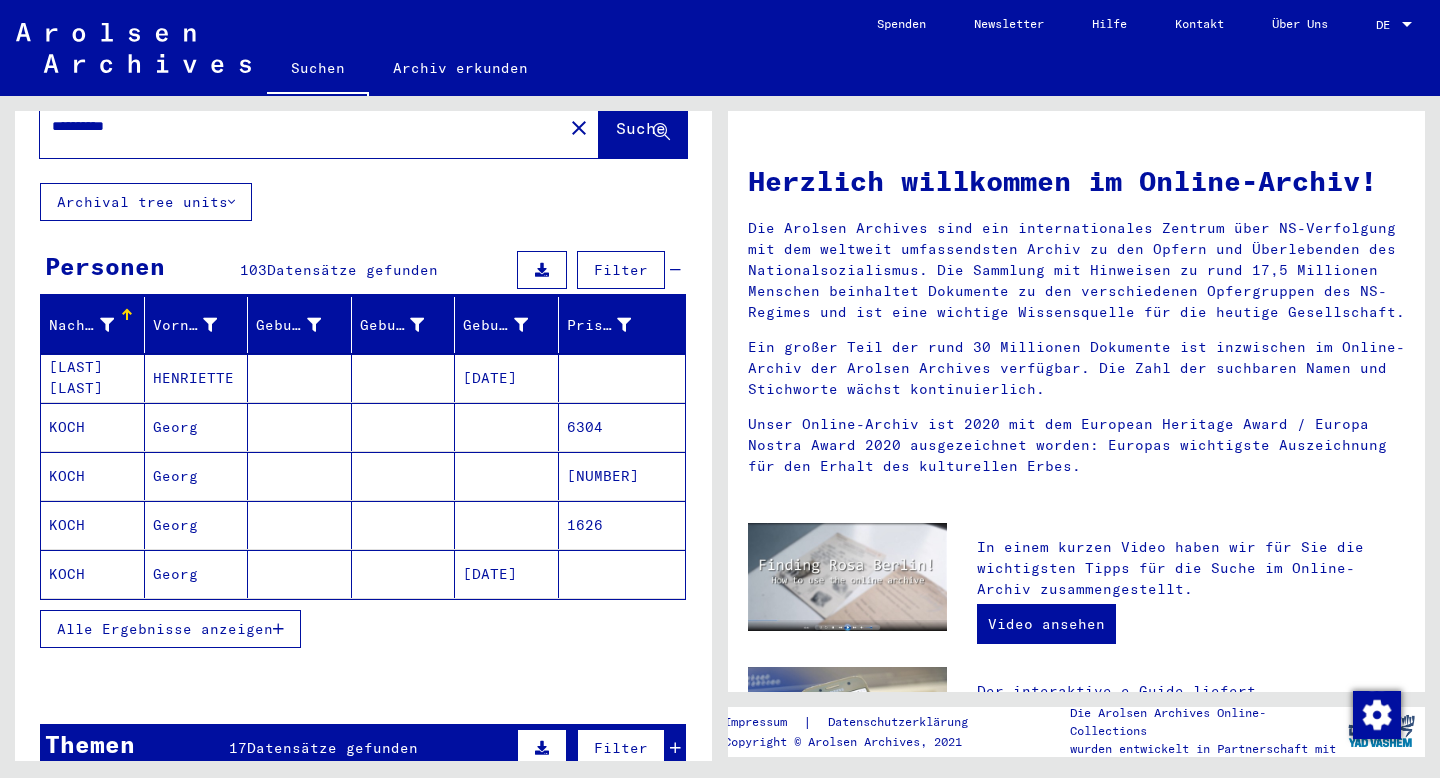click on "Alle Ergebnisse anzeigen" at bounding box center [165, 629] 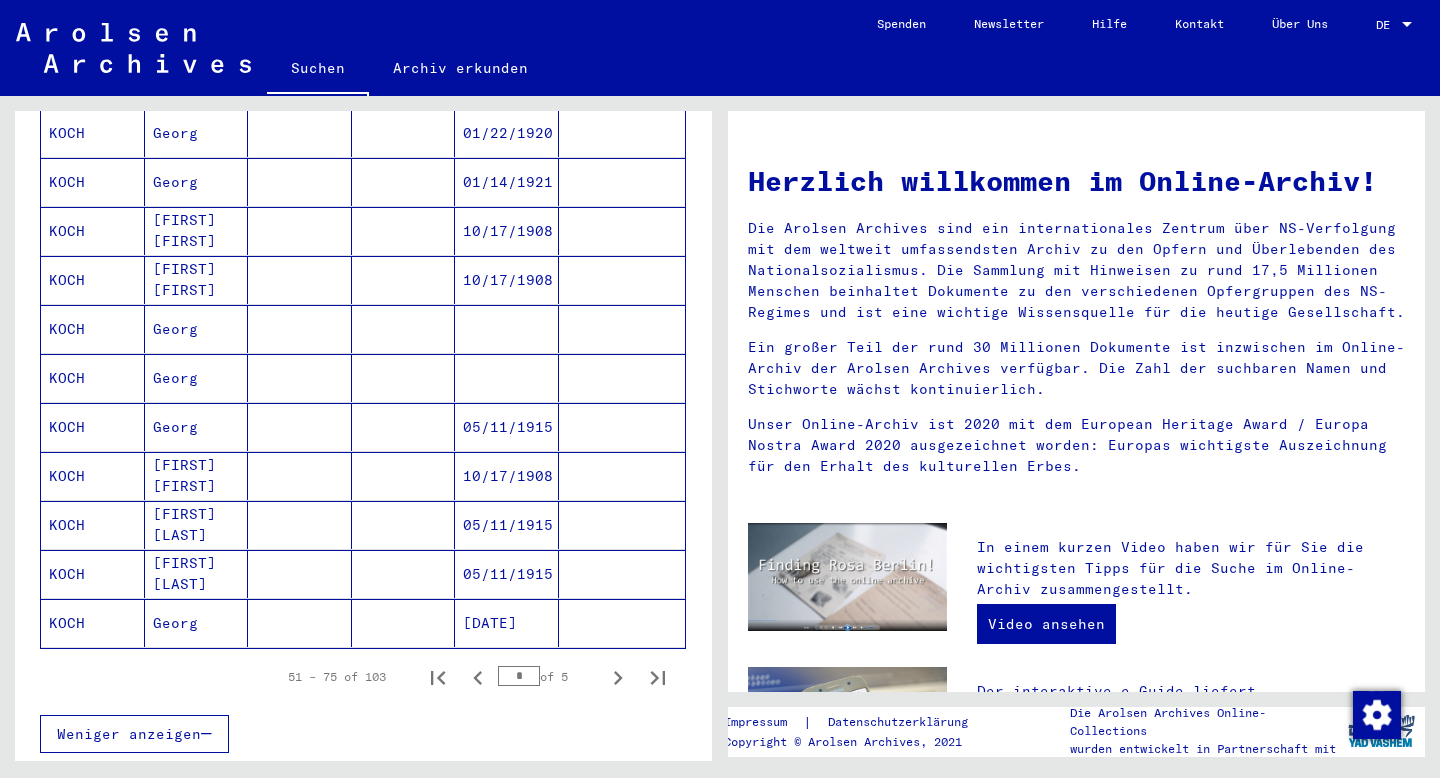 scroll, scrollTop: 1011, scrollLeft: 0, axis: vertical 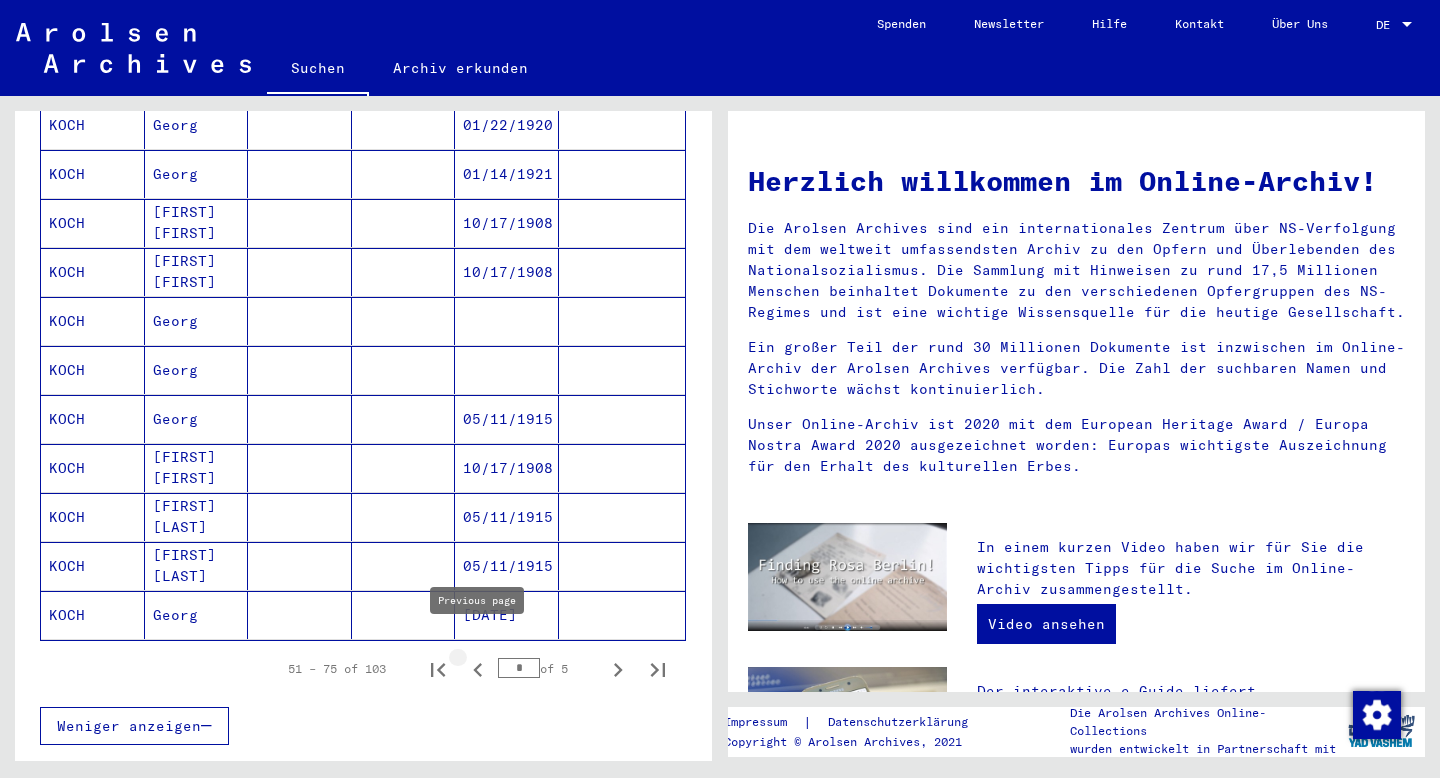 click 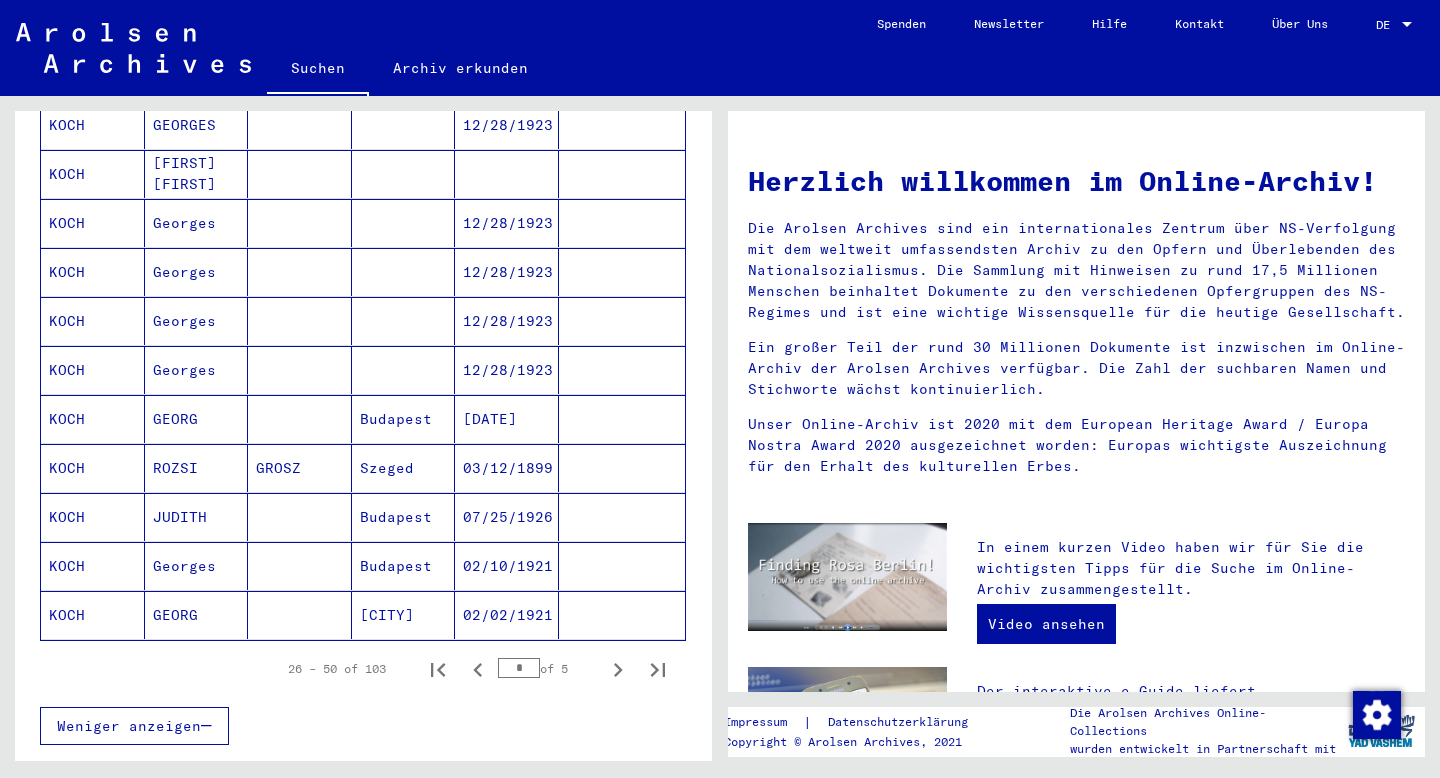 click 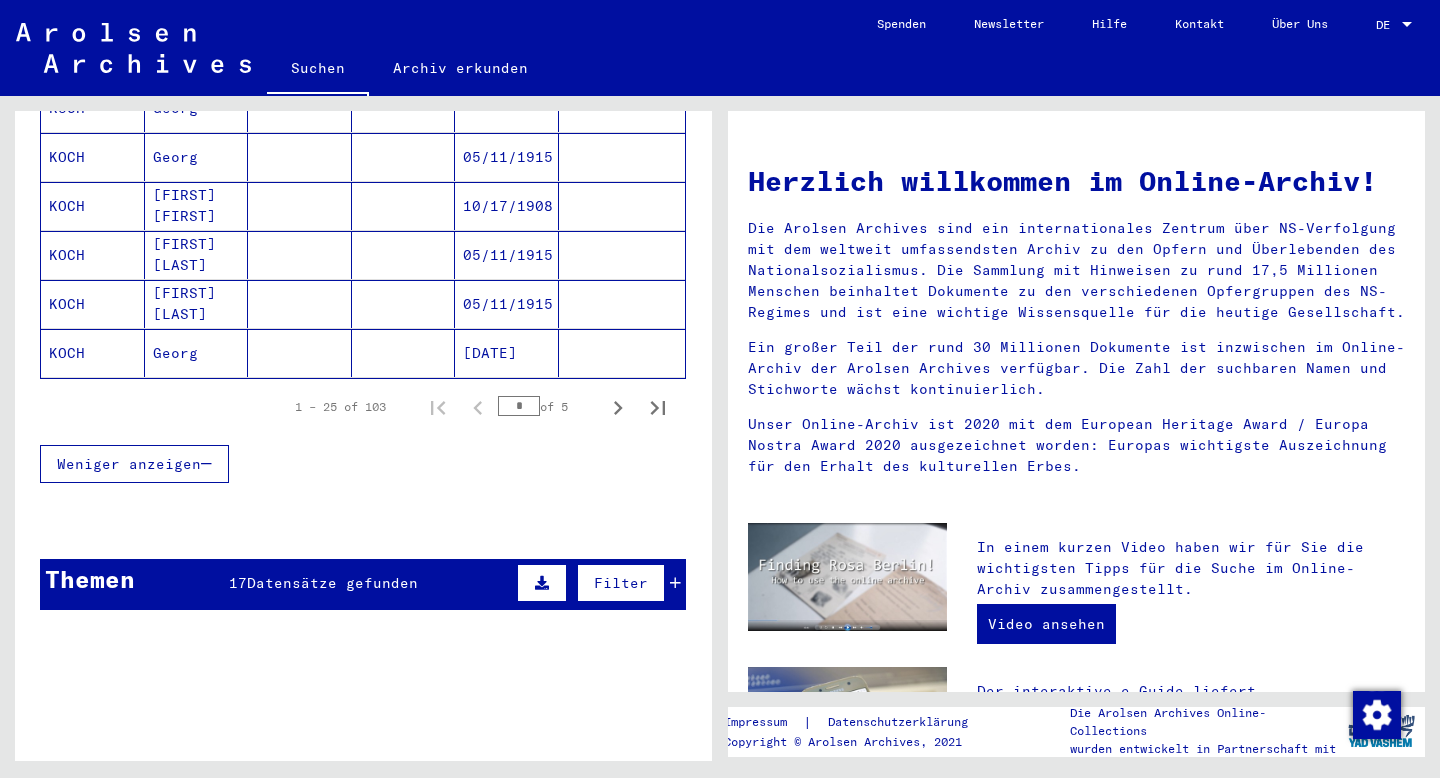 scroll, scrollTop: 1287, scrollLeft: 0, axis: vertical 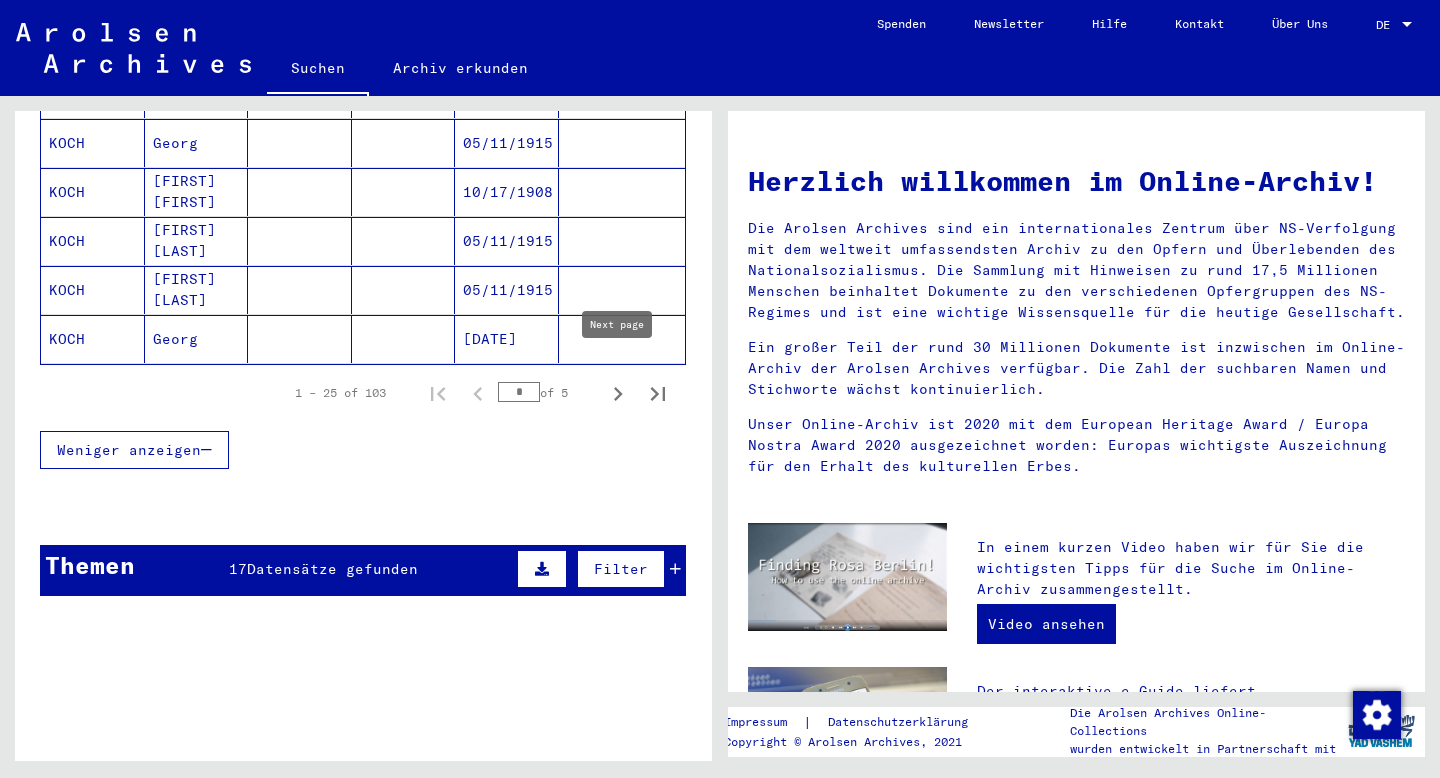 click 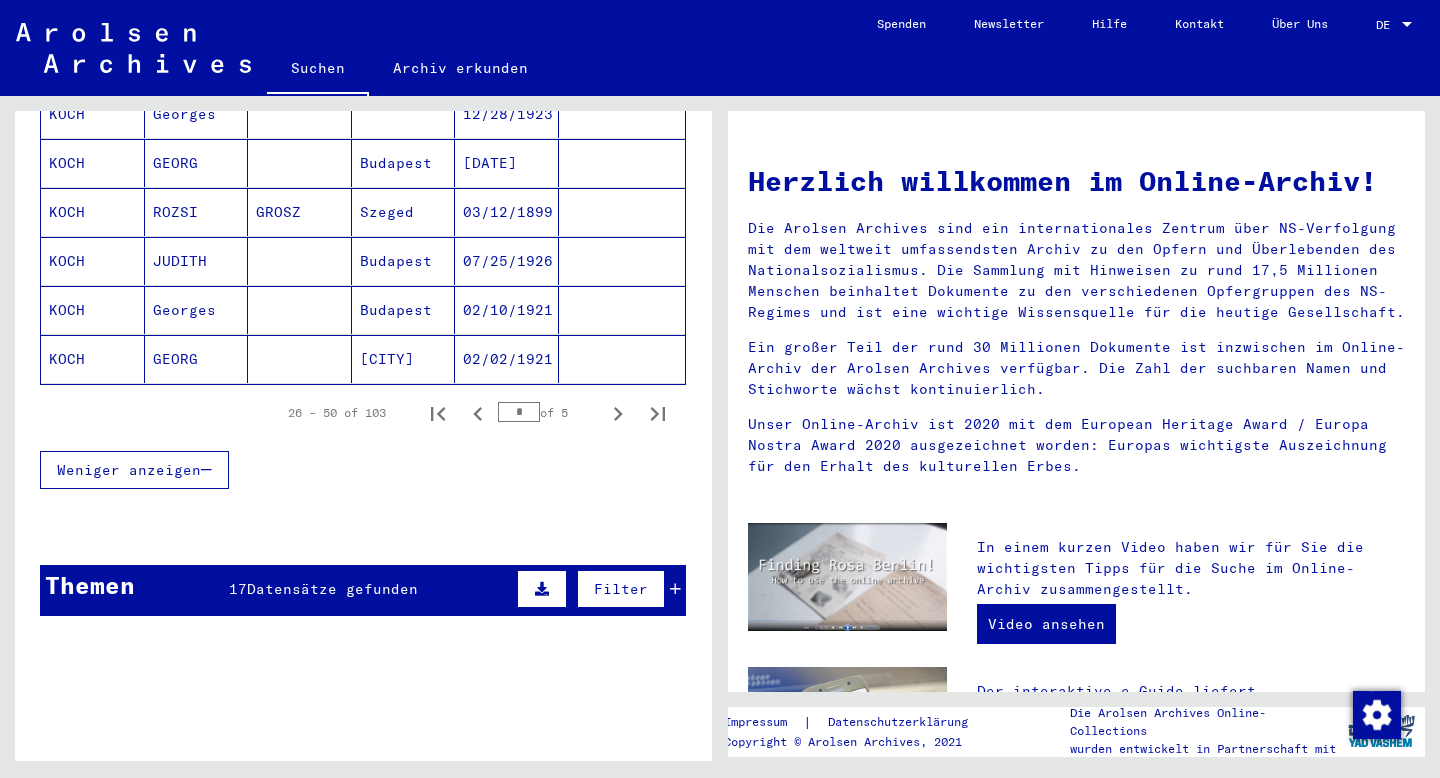 scroll, scrollTop: 1401, scrollLeft: 0, axis: vertical 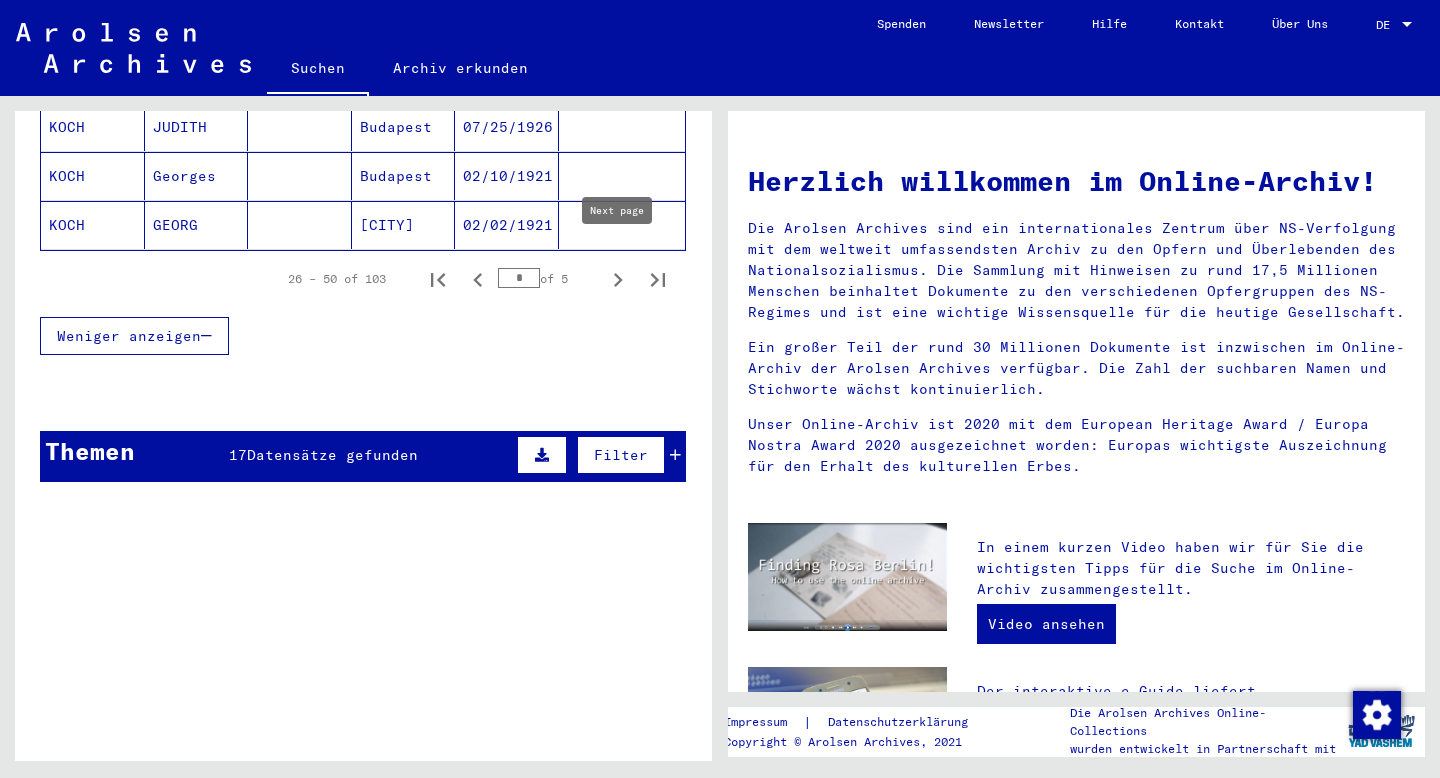 click 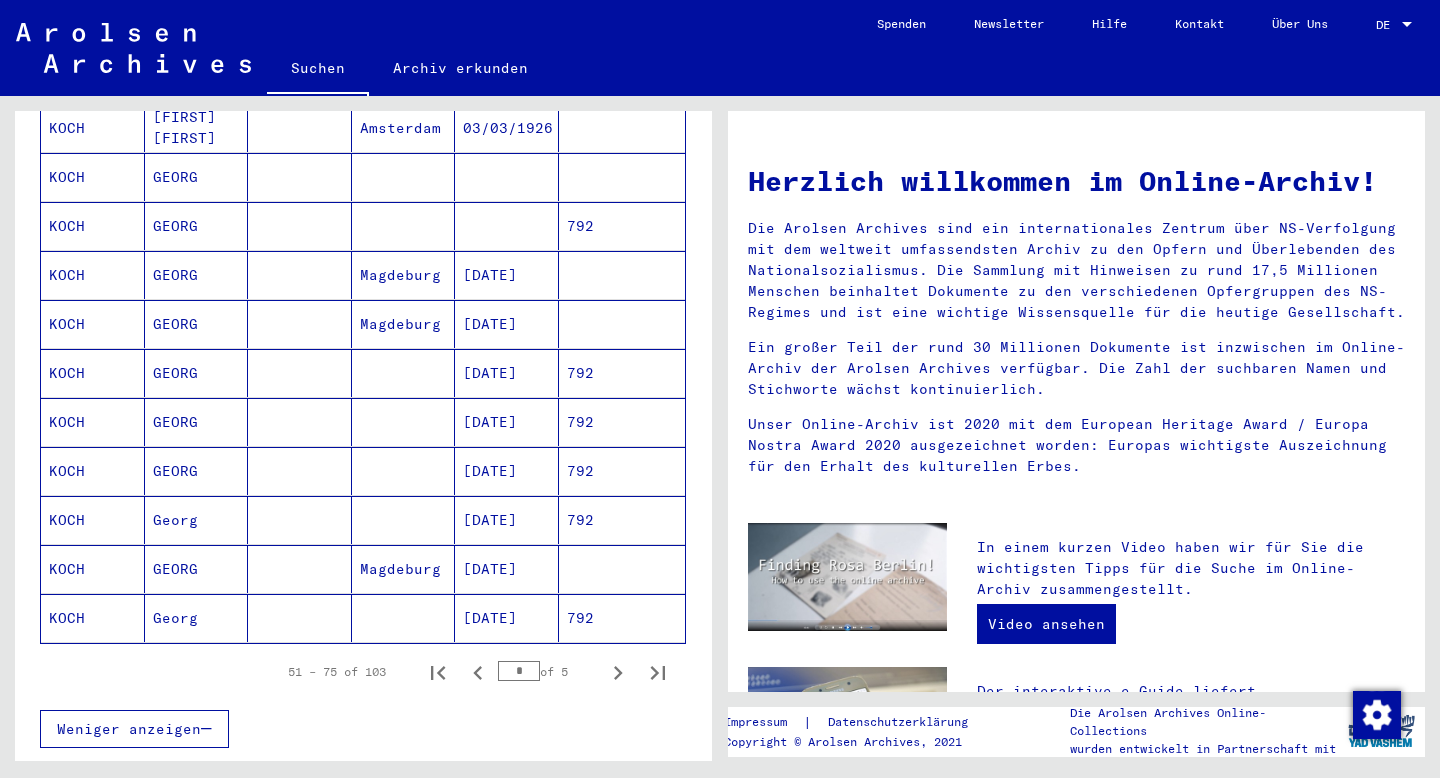 scroll, scrollTop: 1050, scrollLeft: 0, axis: vertical 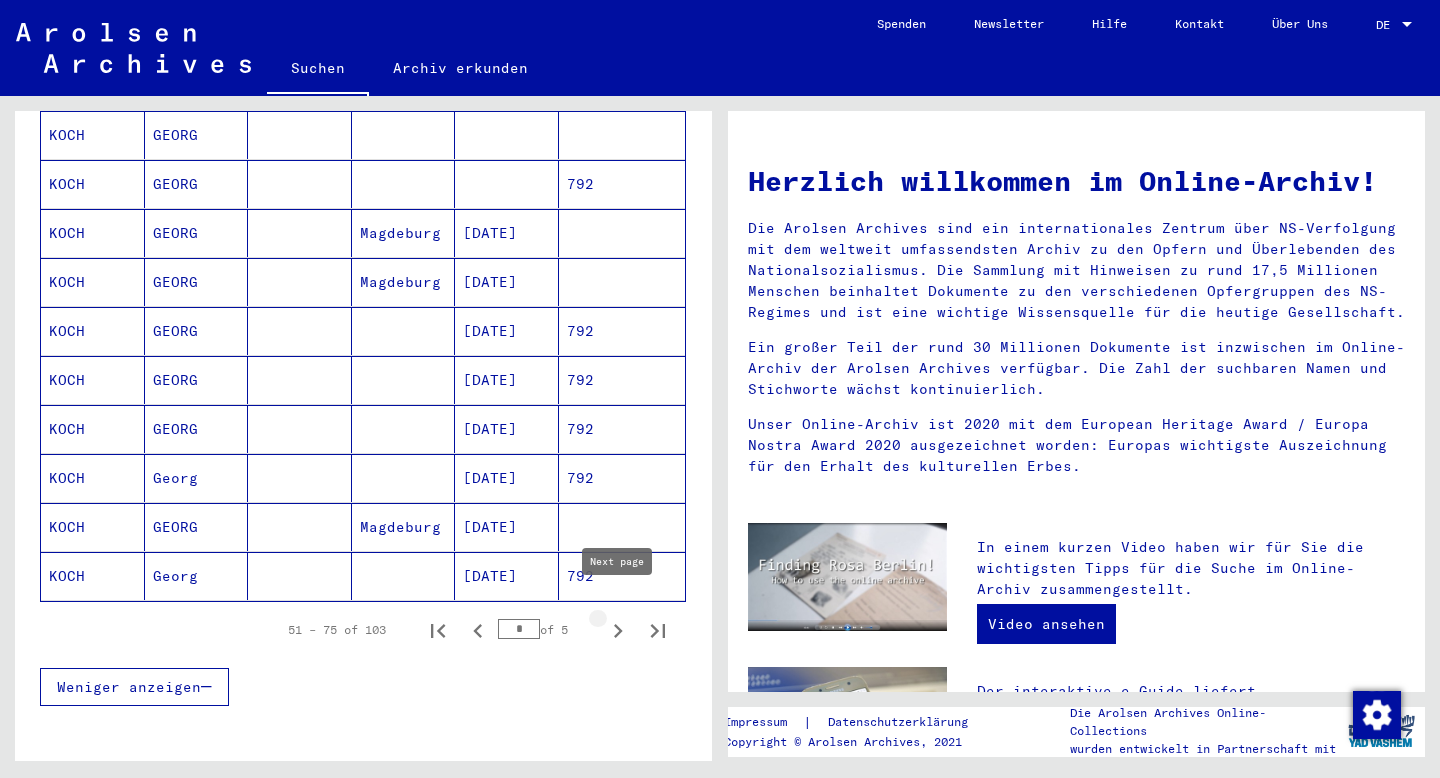 click 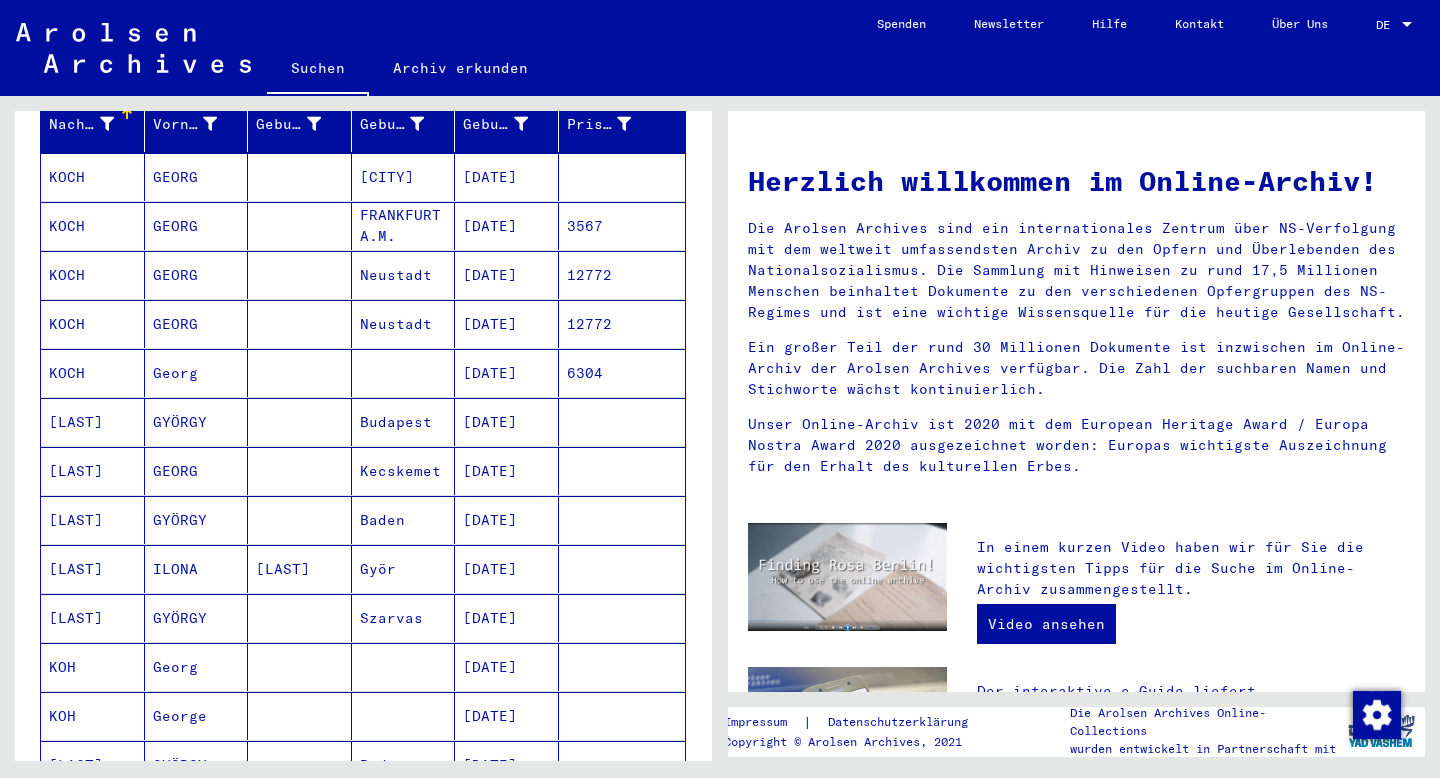 scroll, scrollTop: 243, scrollLeft: 0, axis: vertical 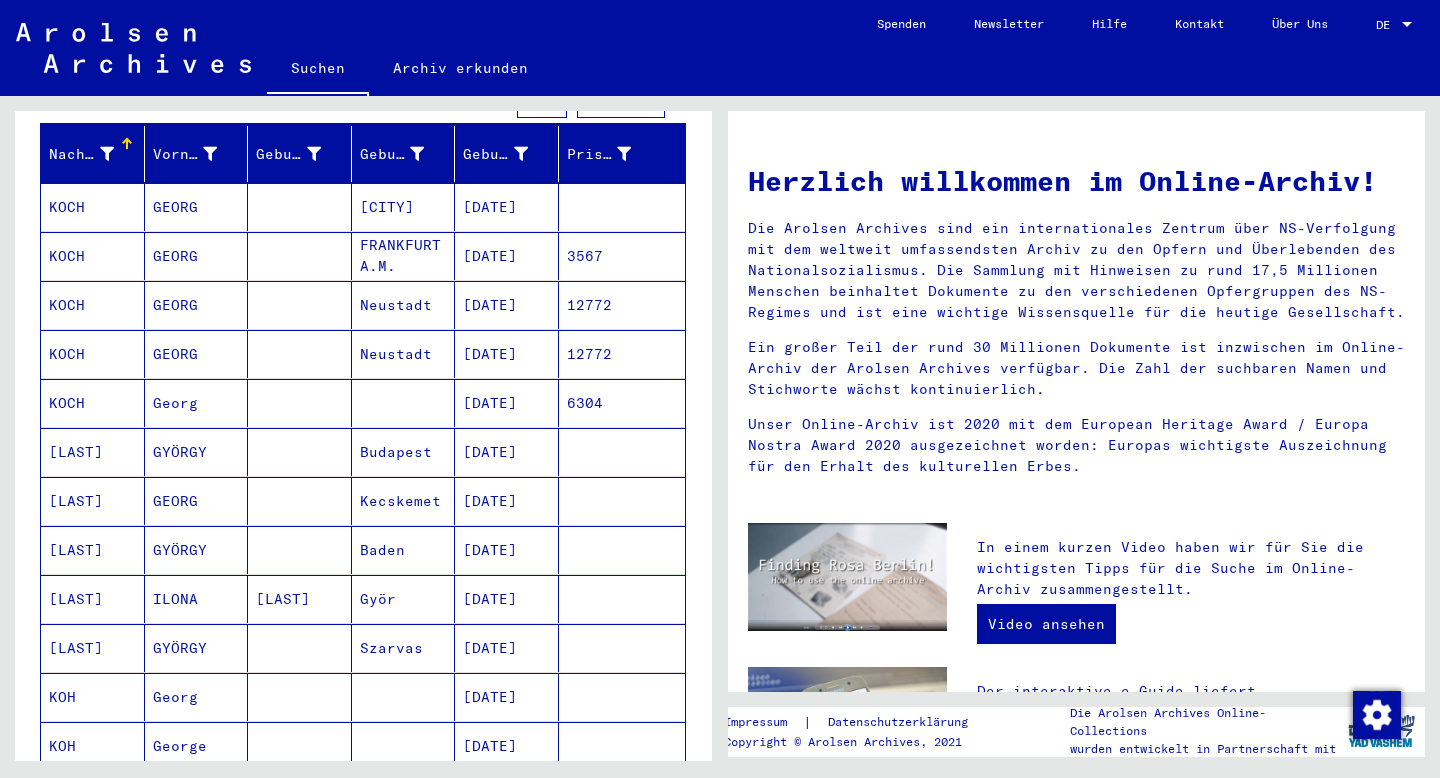 click on "Neustadt" at bounding box center [404, 354] 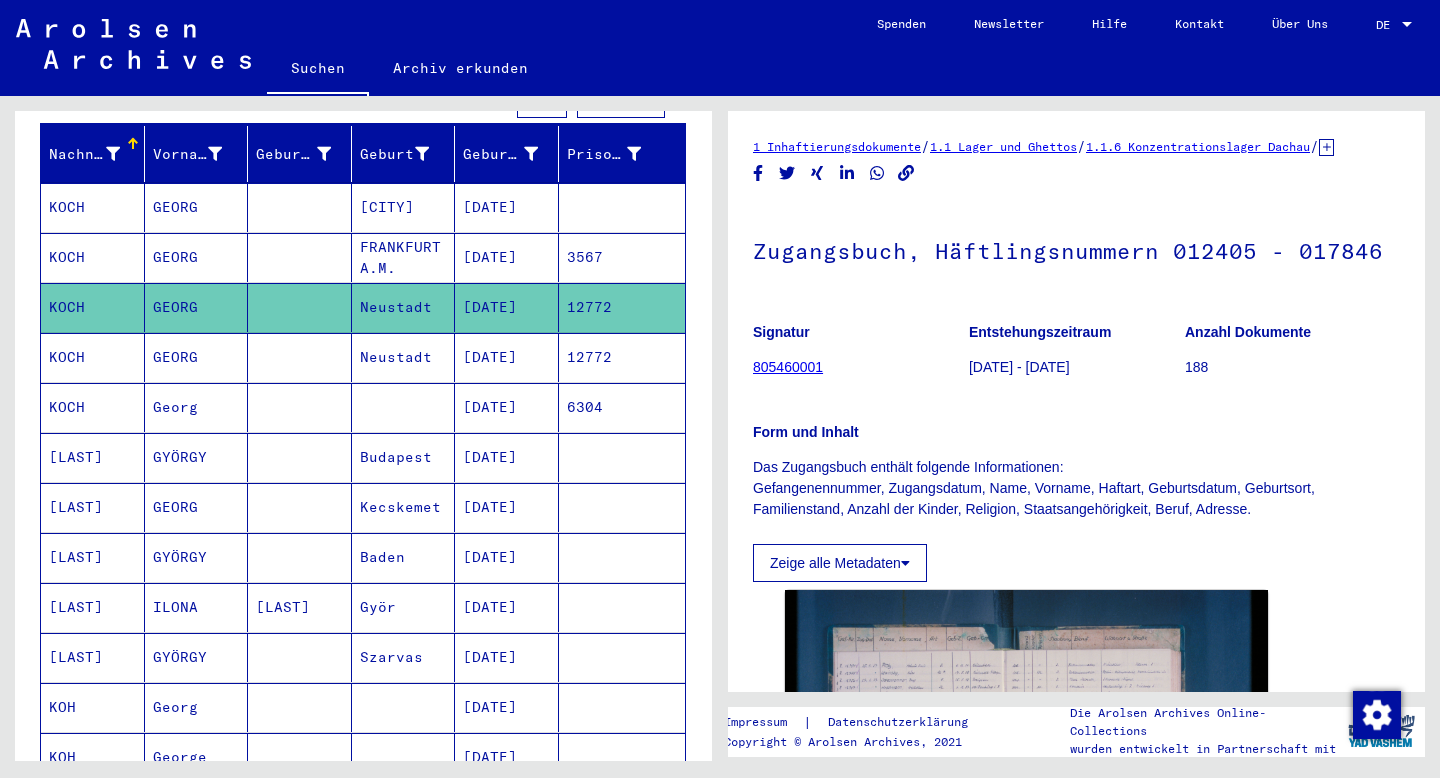 scroll, scrollTop: 358, scrollLeft: 0, axis: vertical 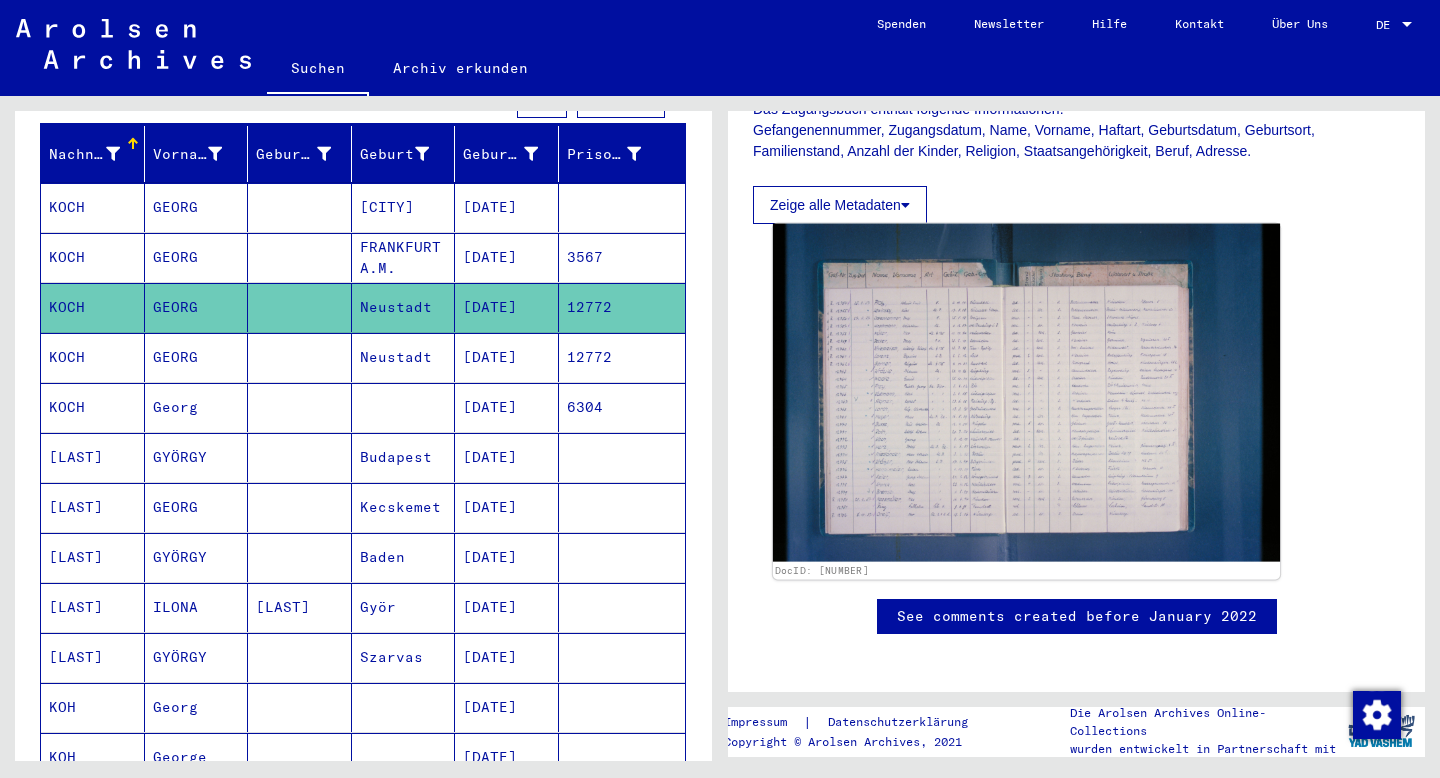click 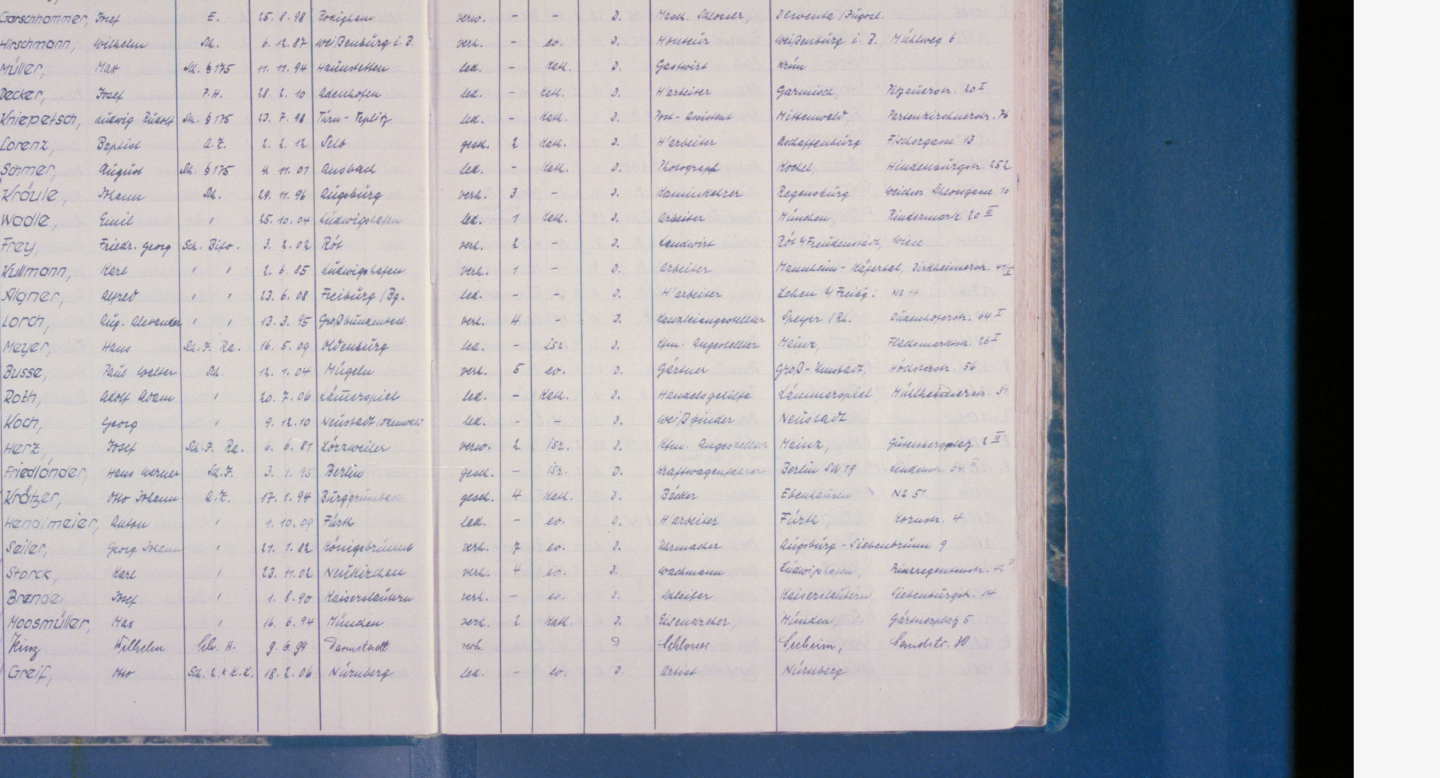 drag, startPoint x: 906, startPoint y: 424, endPoint x: 1040, endPoint y: 409, distance: 134.83694 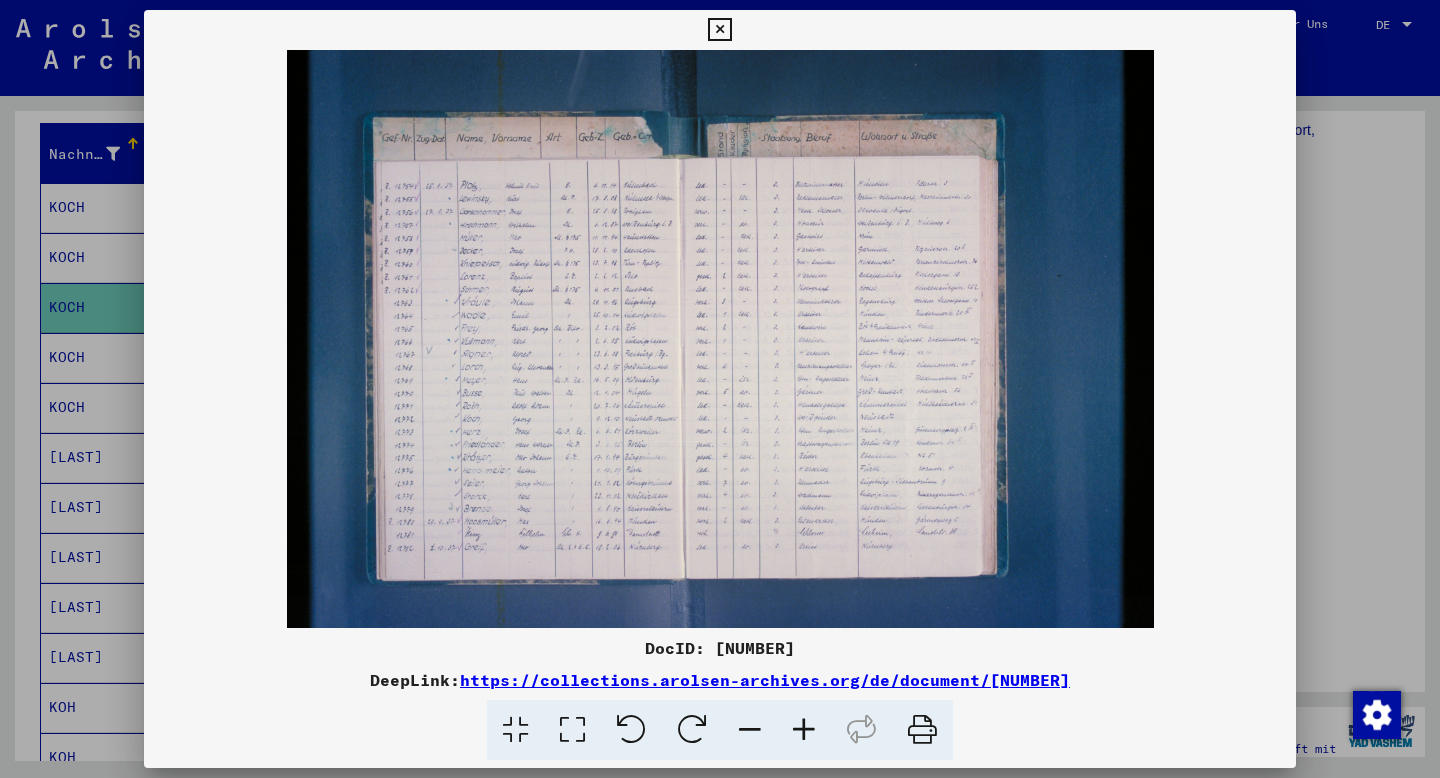 click at bounding box center [719, 30] 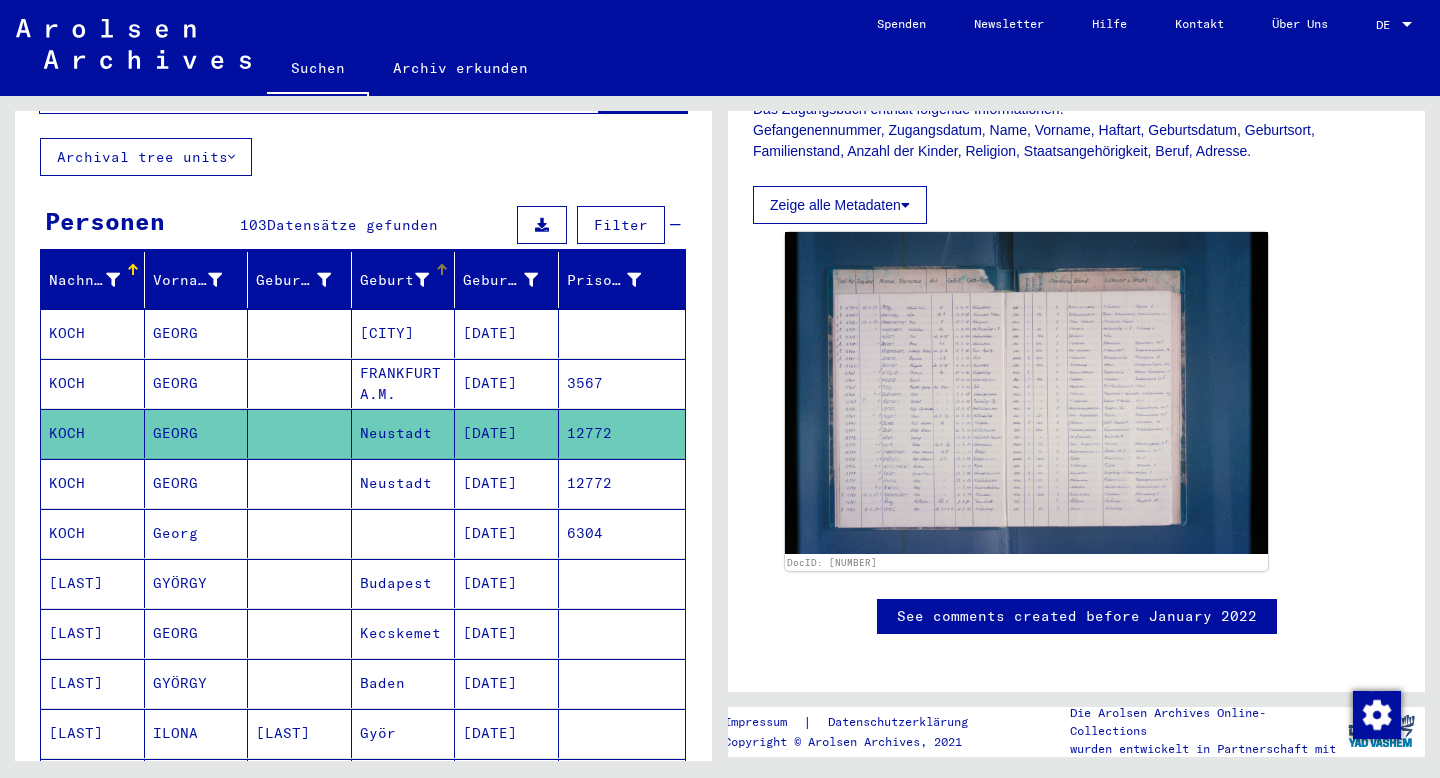 scroll, scrollTop: 0, scrollLeft: 0, axis: both 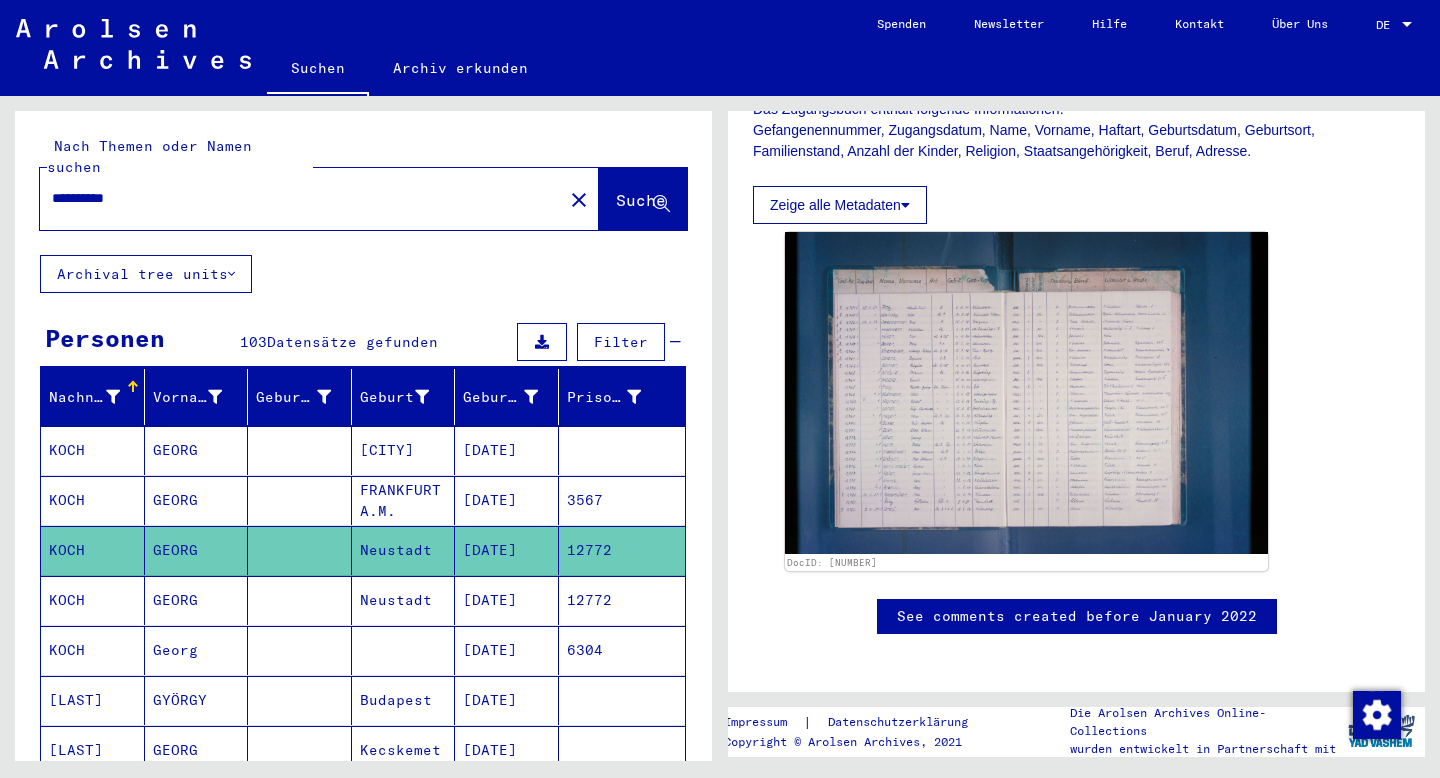 click on "**********" at bounding box center (301, 198) 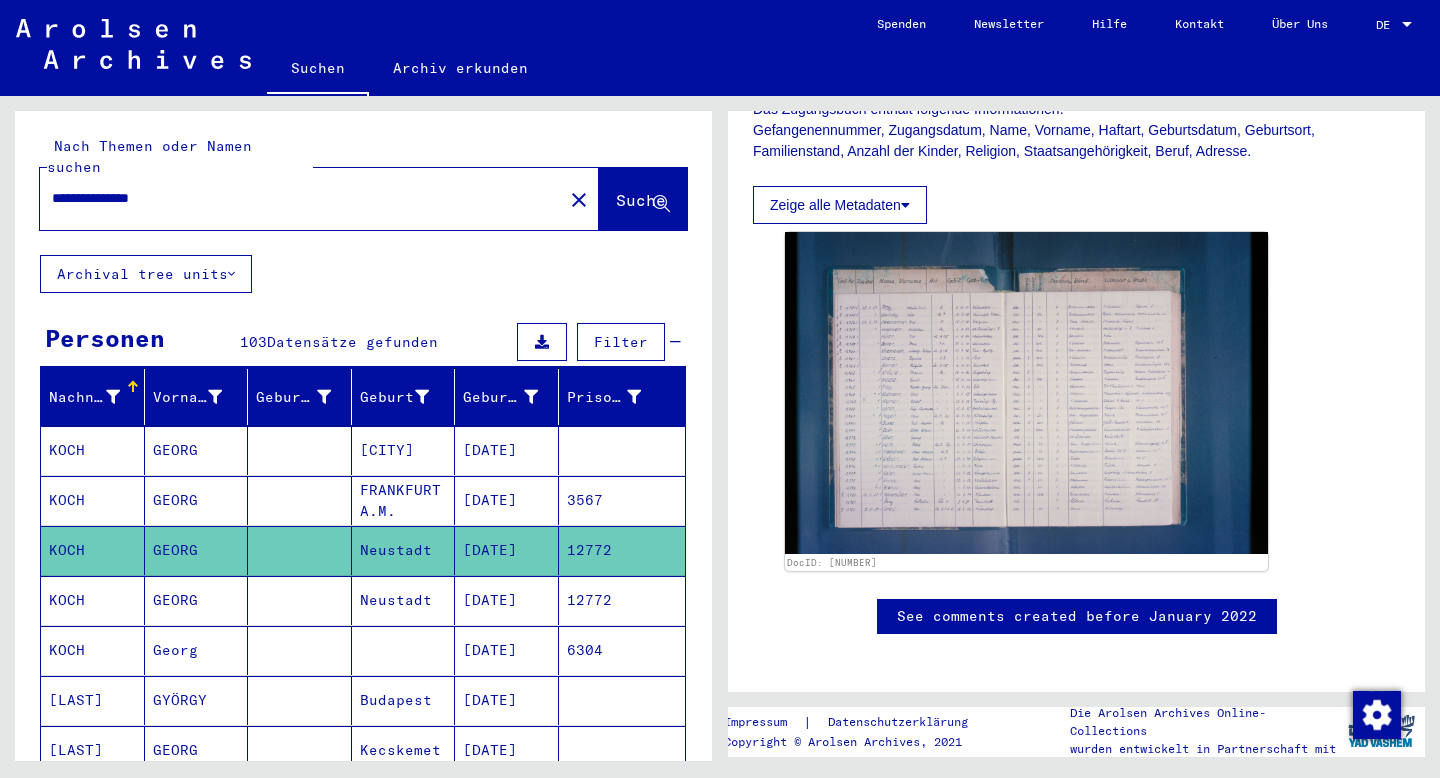 type on "**********" 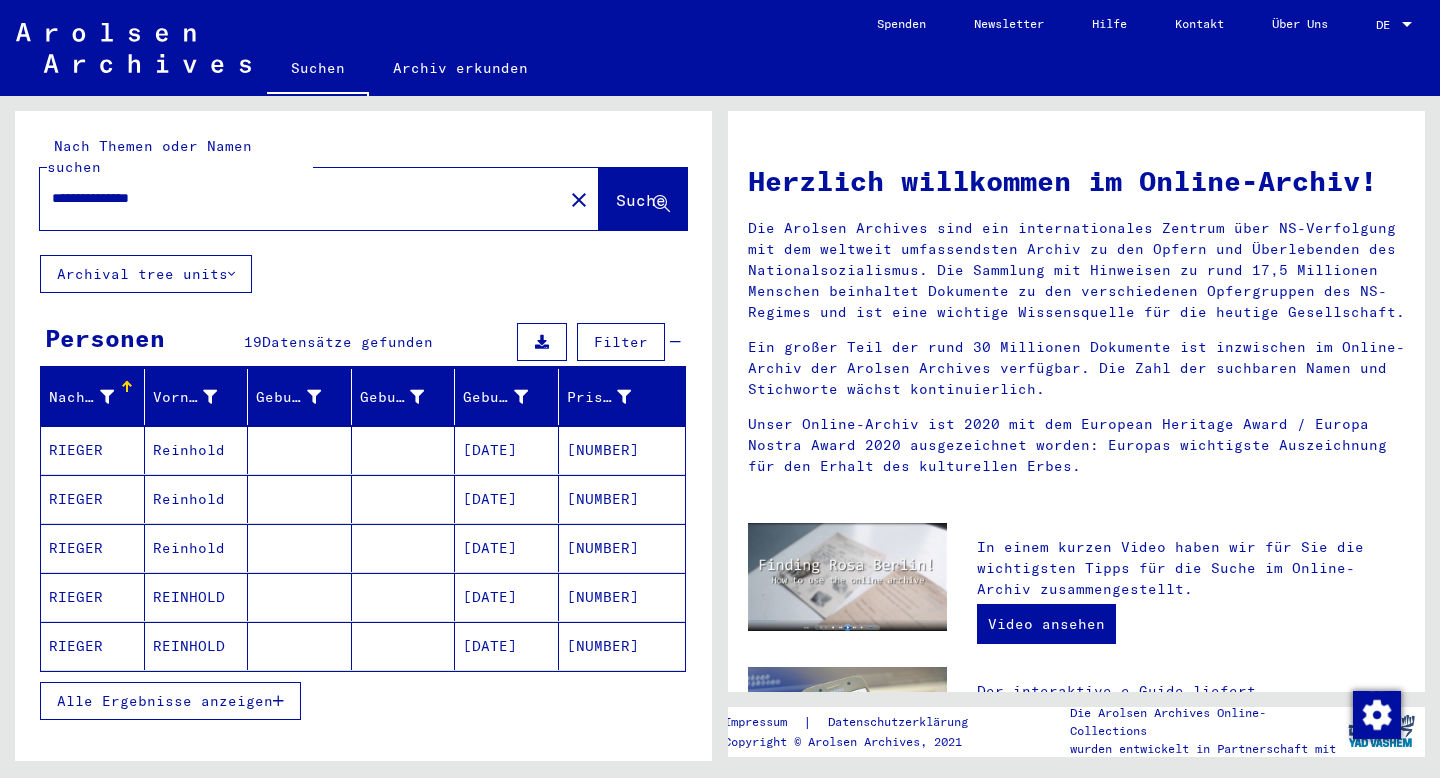 click on "Alle Ergebnisse anzeigen" at bounding box center [170, 701] 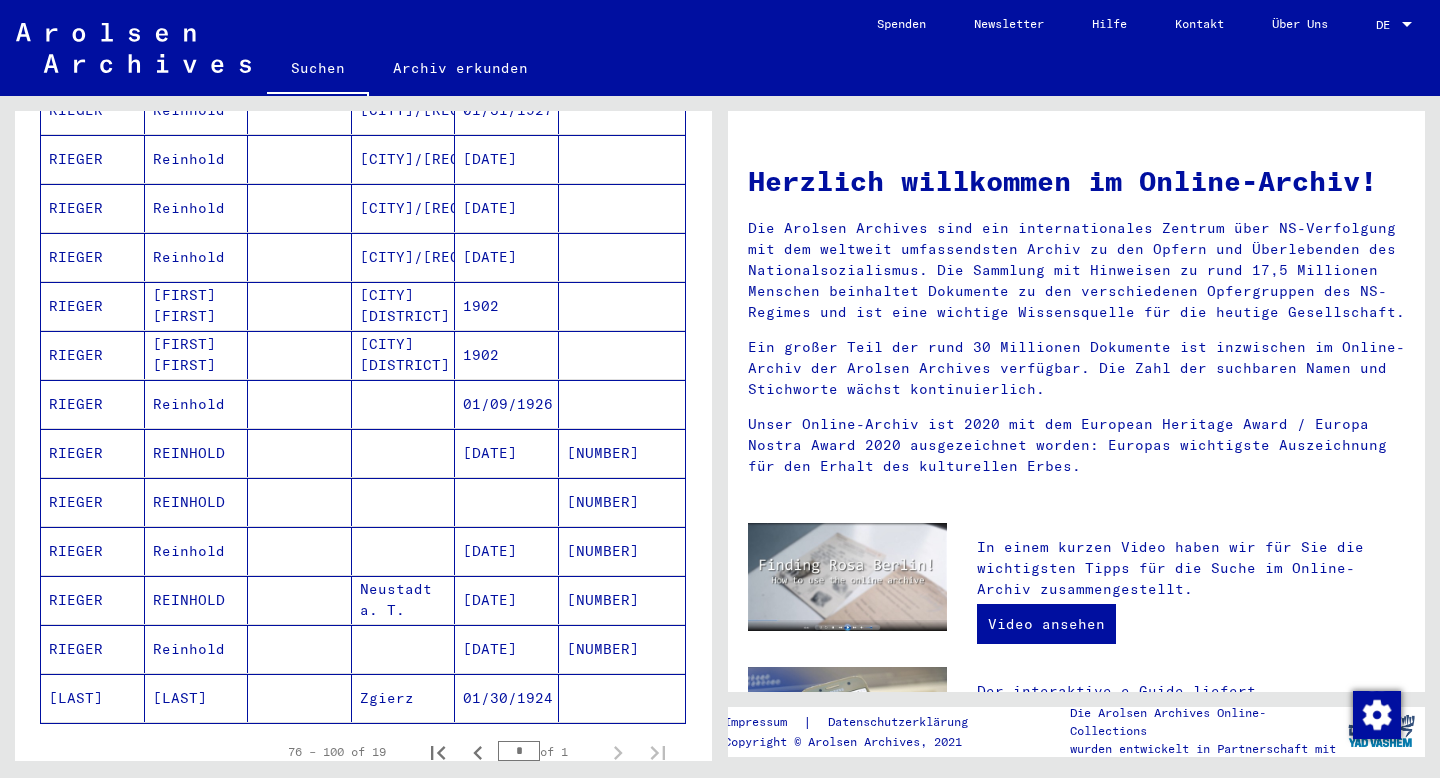 scroll, scrollTop: 641, scrollLeft: 0, axis: vertical 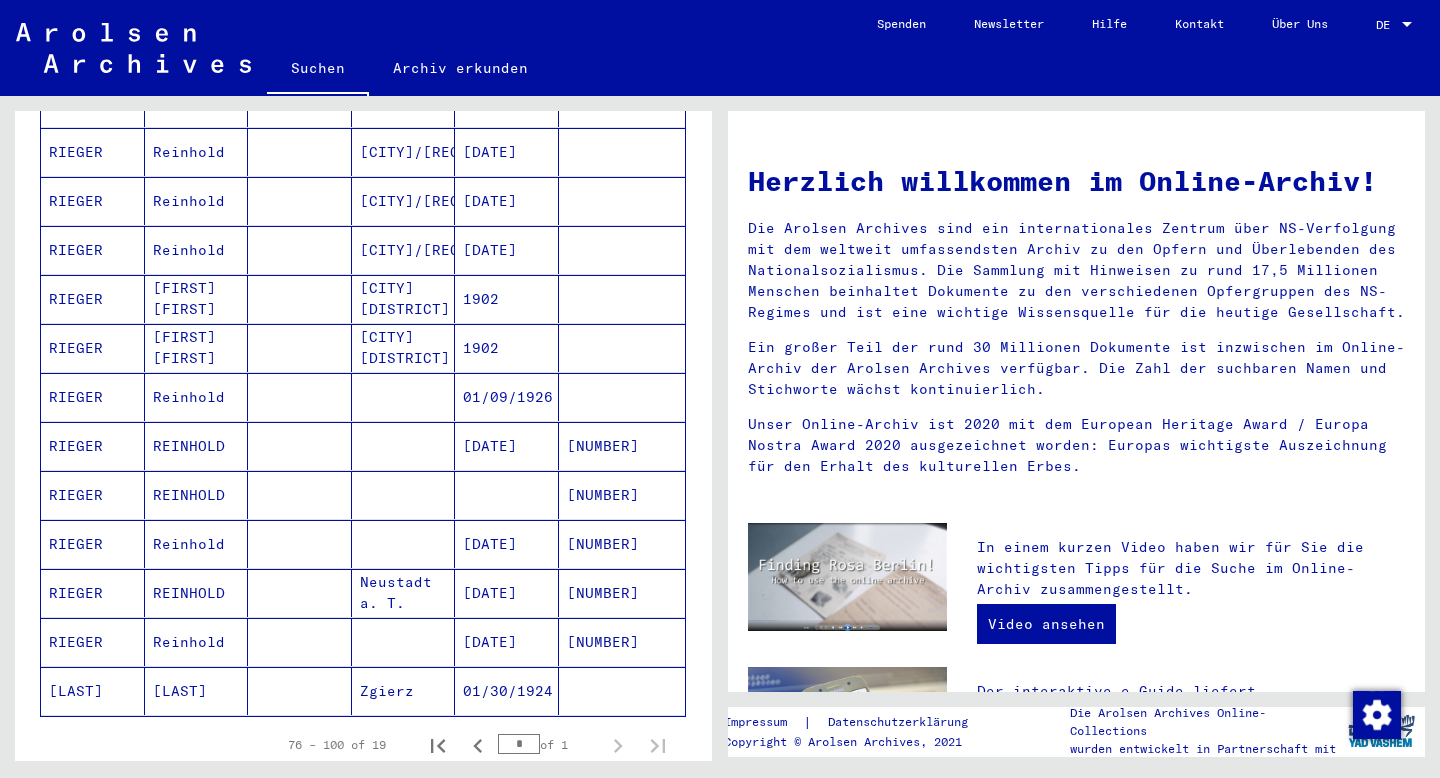 click at bounding box center [300, 642] 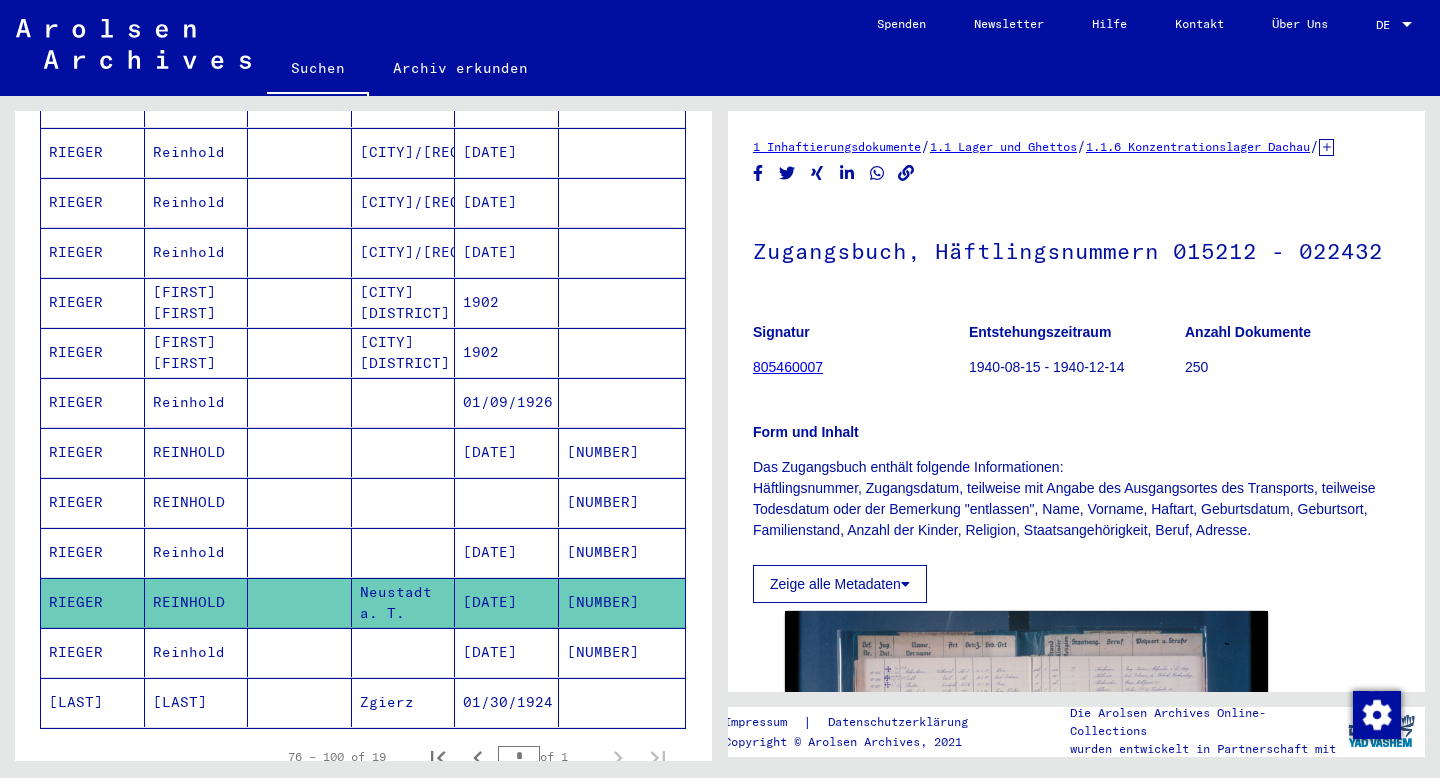 click at bounding box center [404, 602] 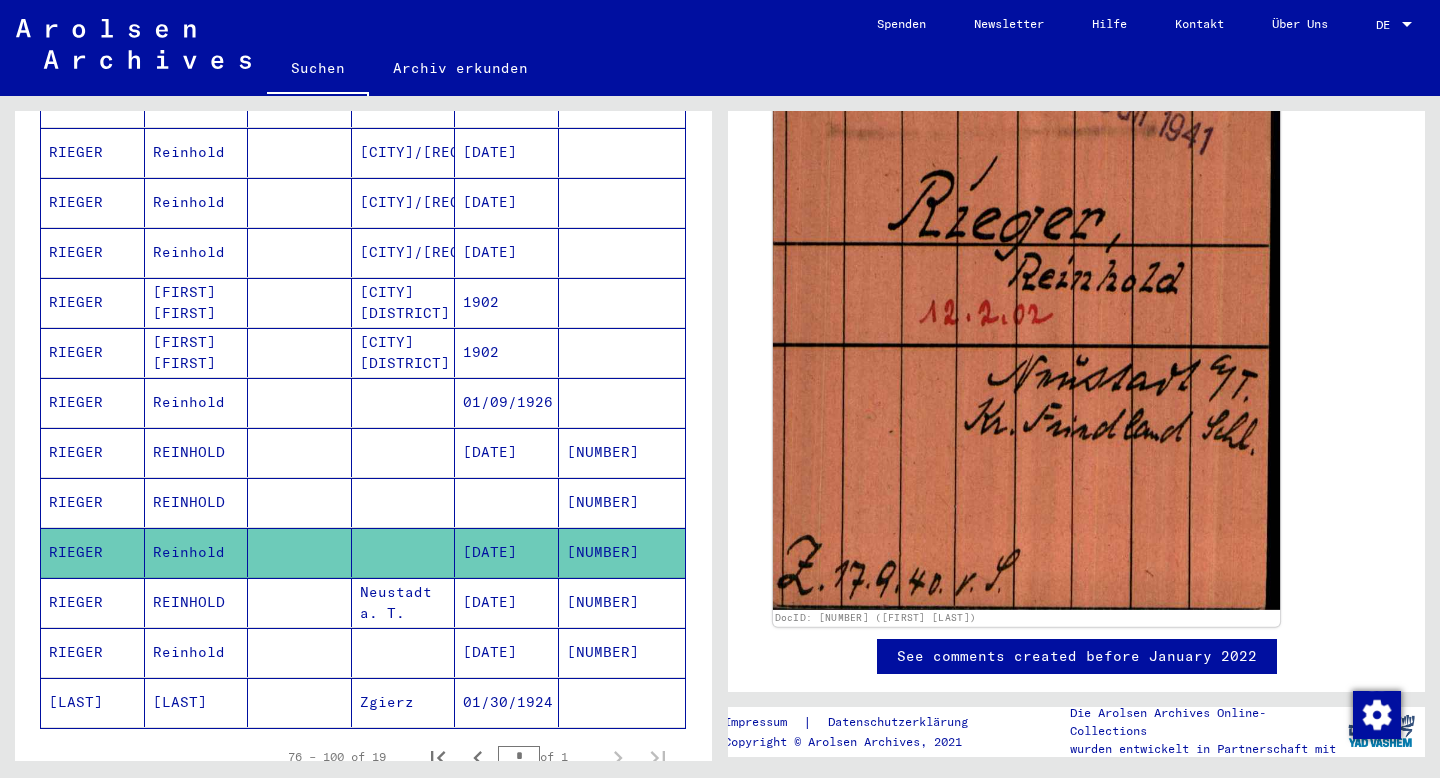 scroll, scrollTop: 409, scrollLeft: 0, axis: vertical 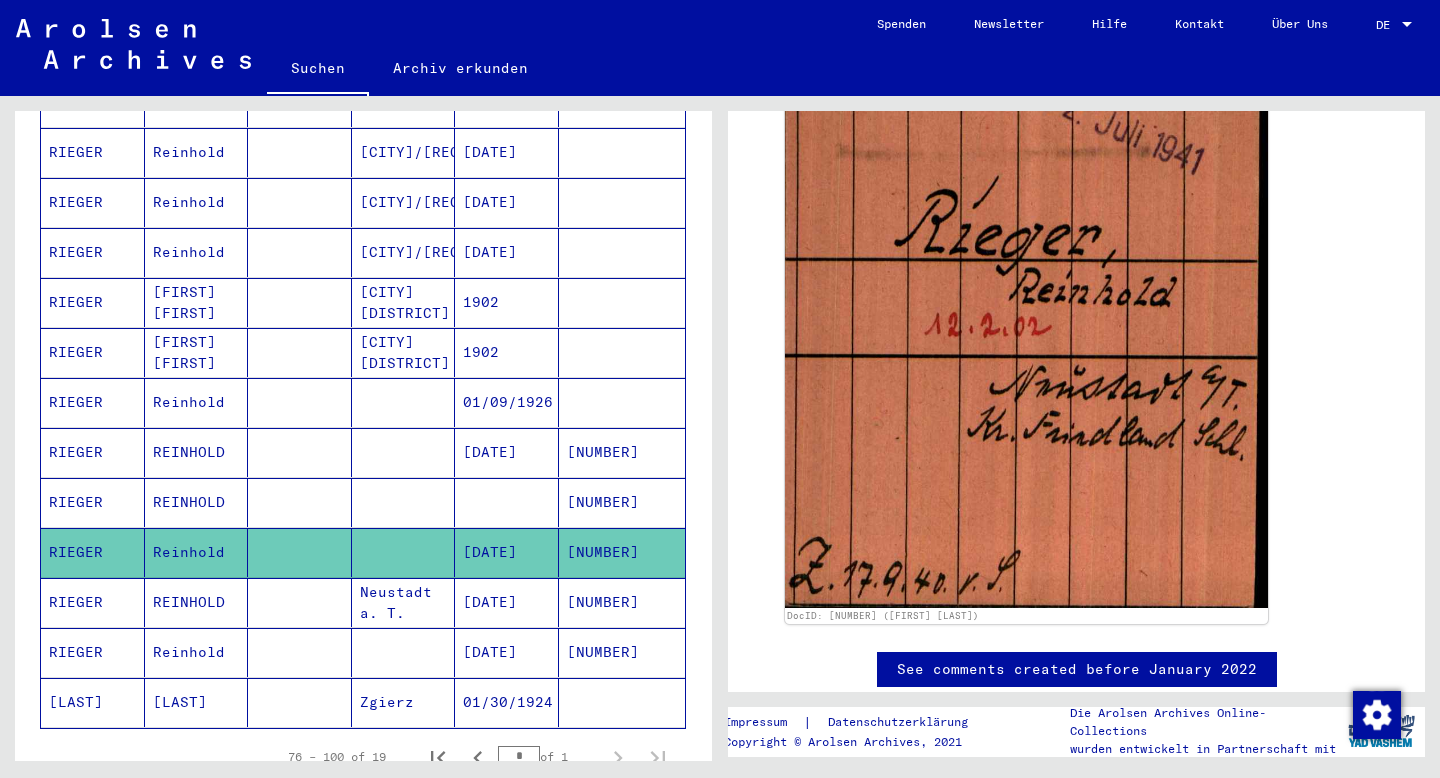 click at bounding box center [404, 702] 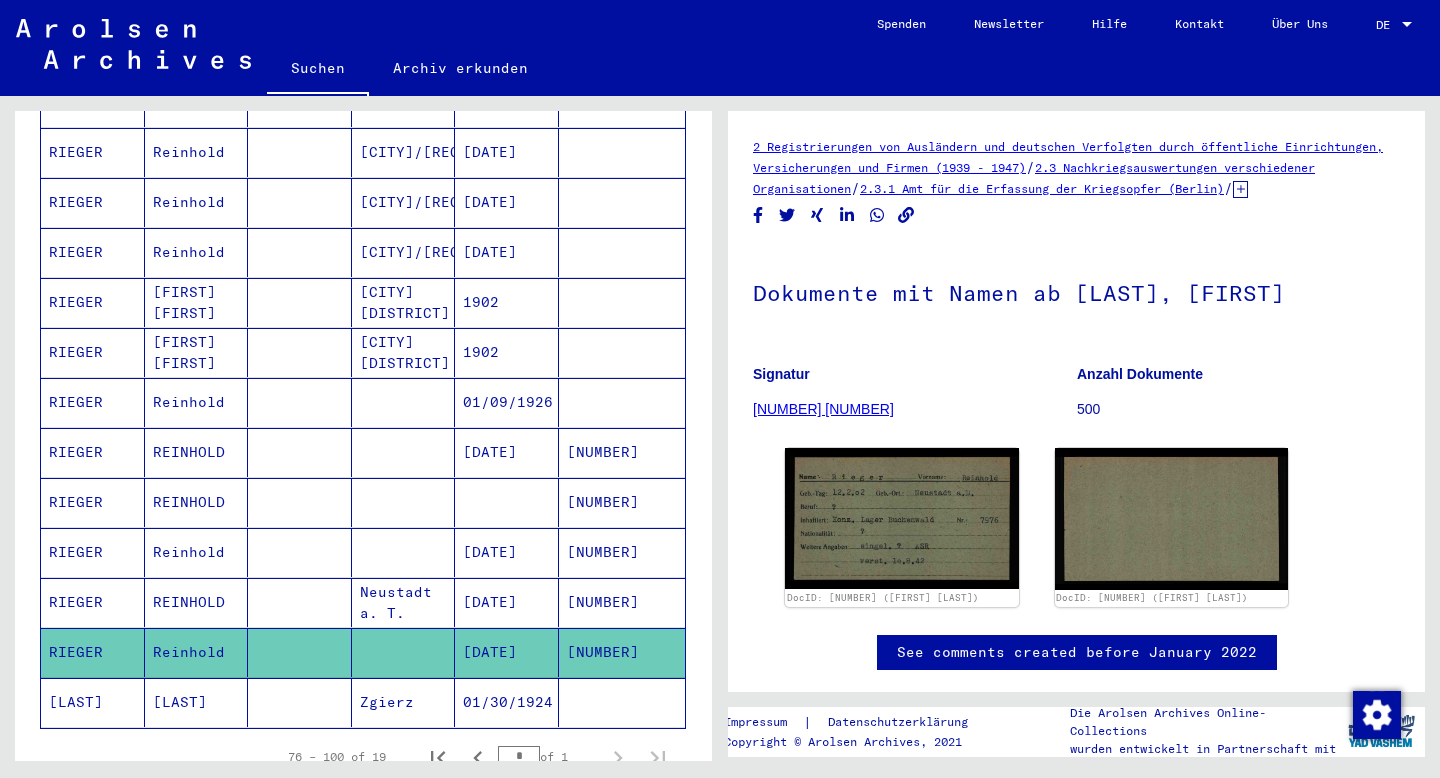 scroll, scrollTop: 163, scrollLeft: 0, axis: vertical 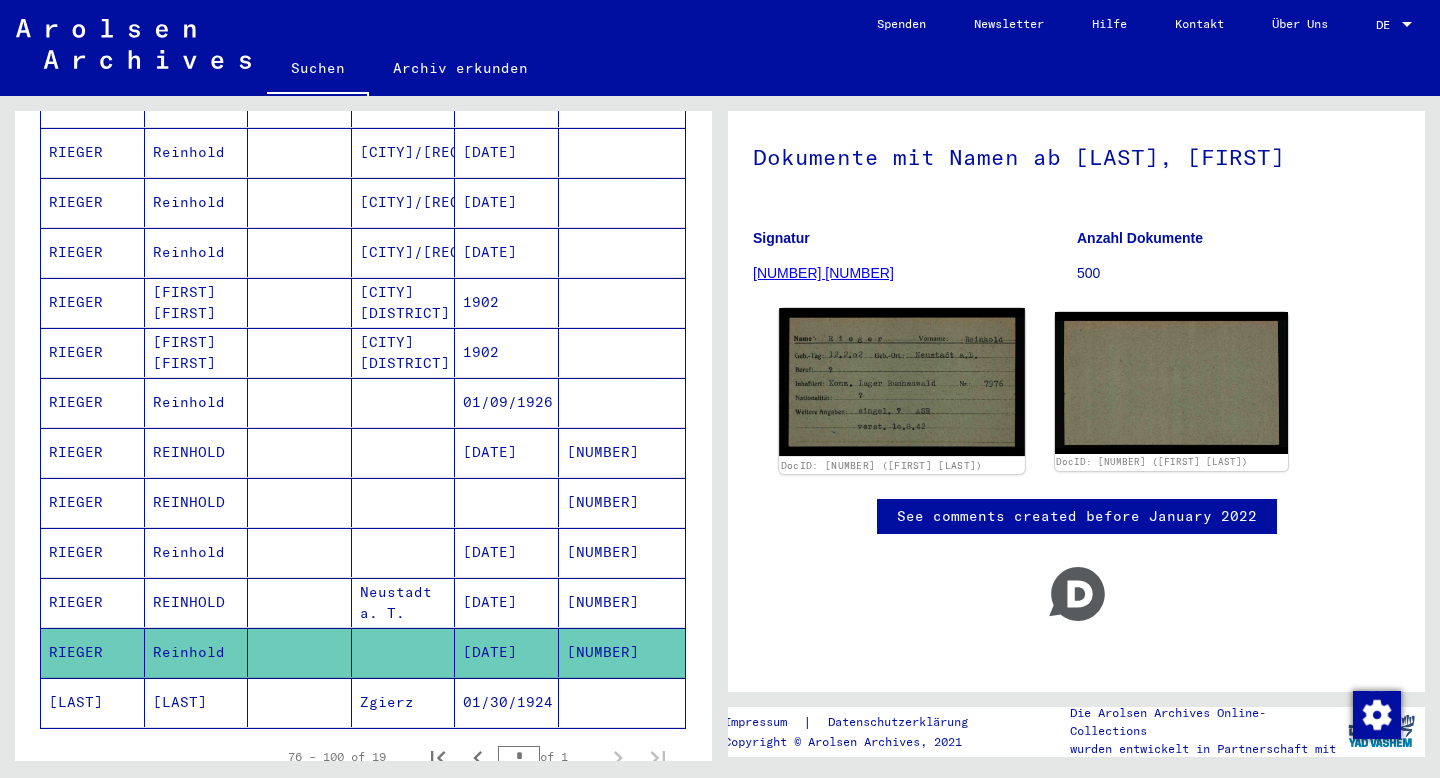 click 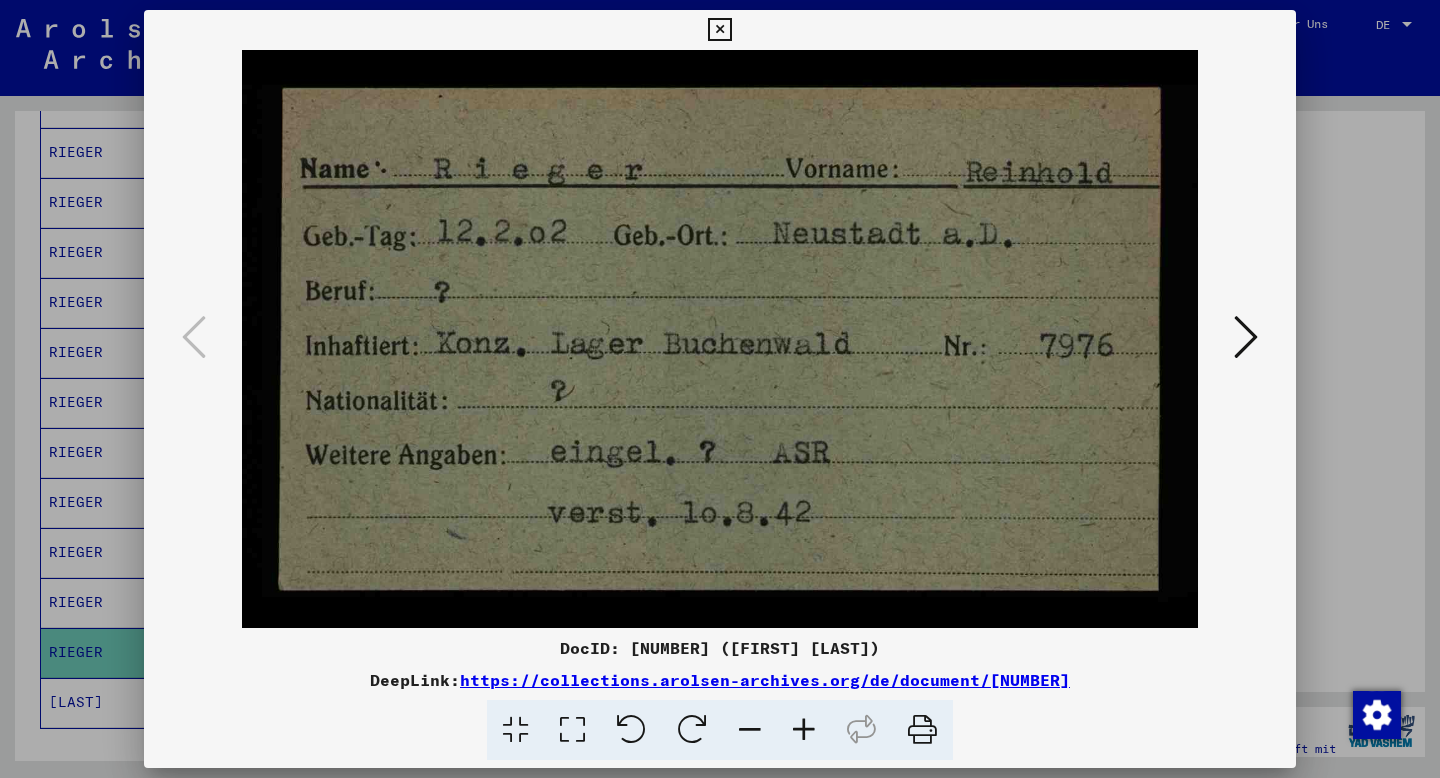 click at bounding box center (719, 30) 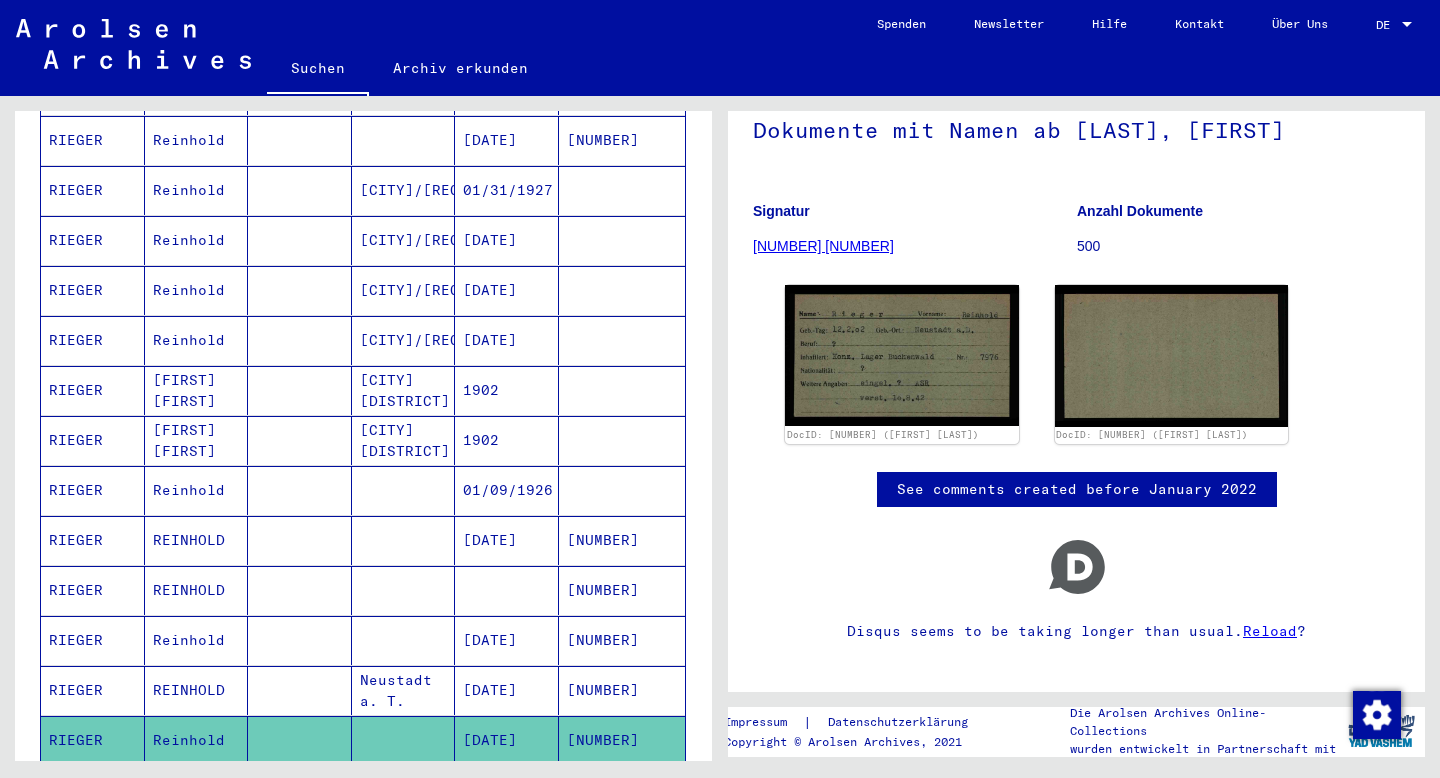 scroll, scrollTop: 559, scrollLeft: 0, axis: vertical 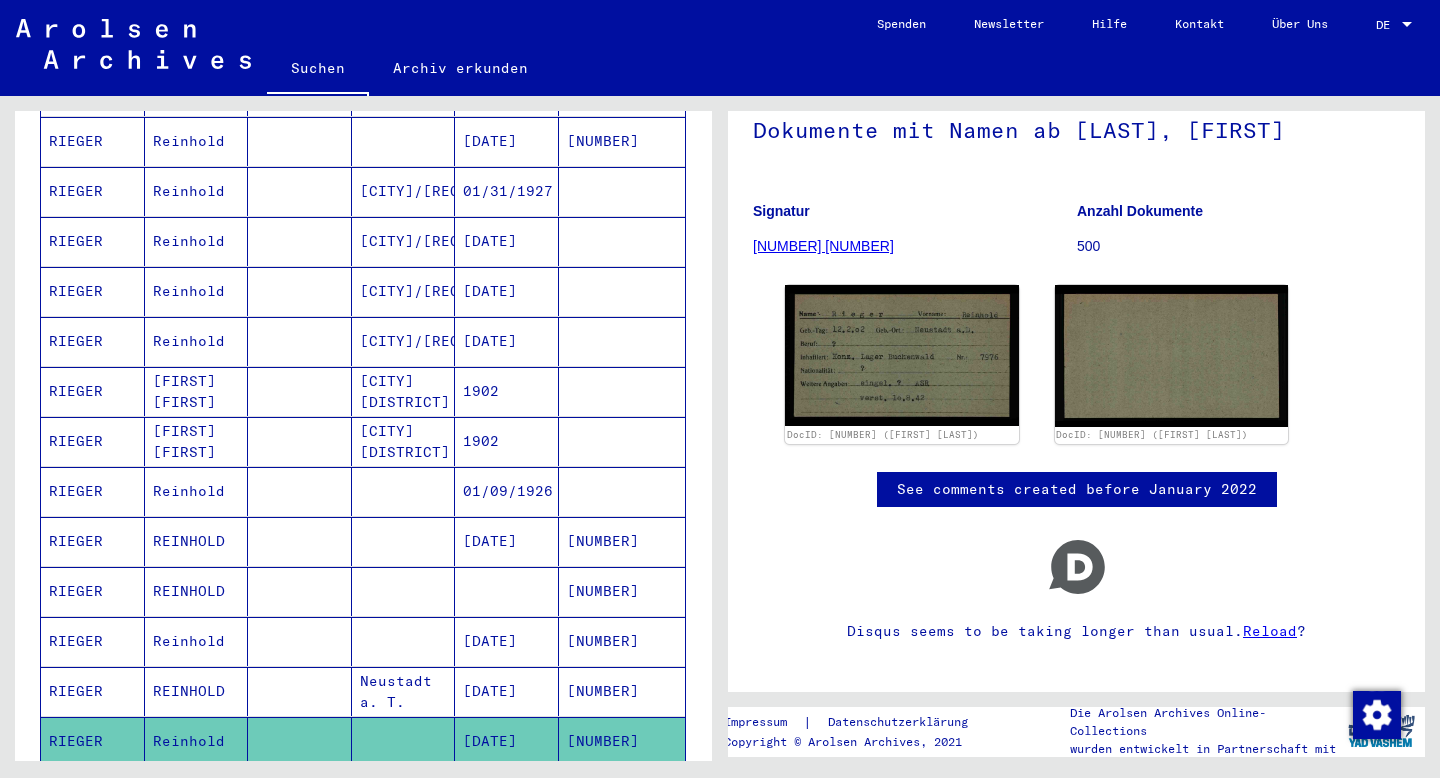 click at bounding box center [404, 591] 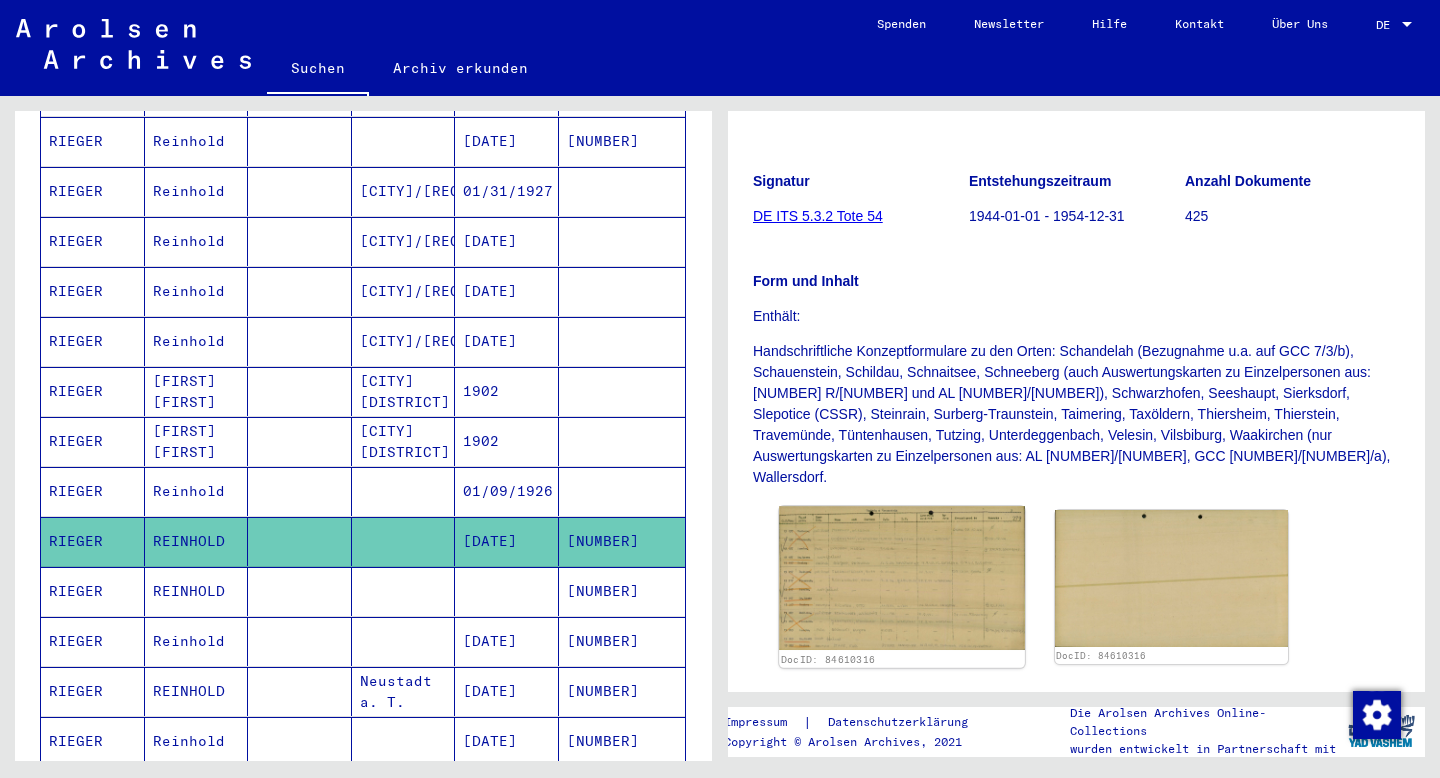 scroll, scrollTop: 309, scrollLeft: 0, axis: vertical 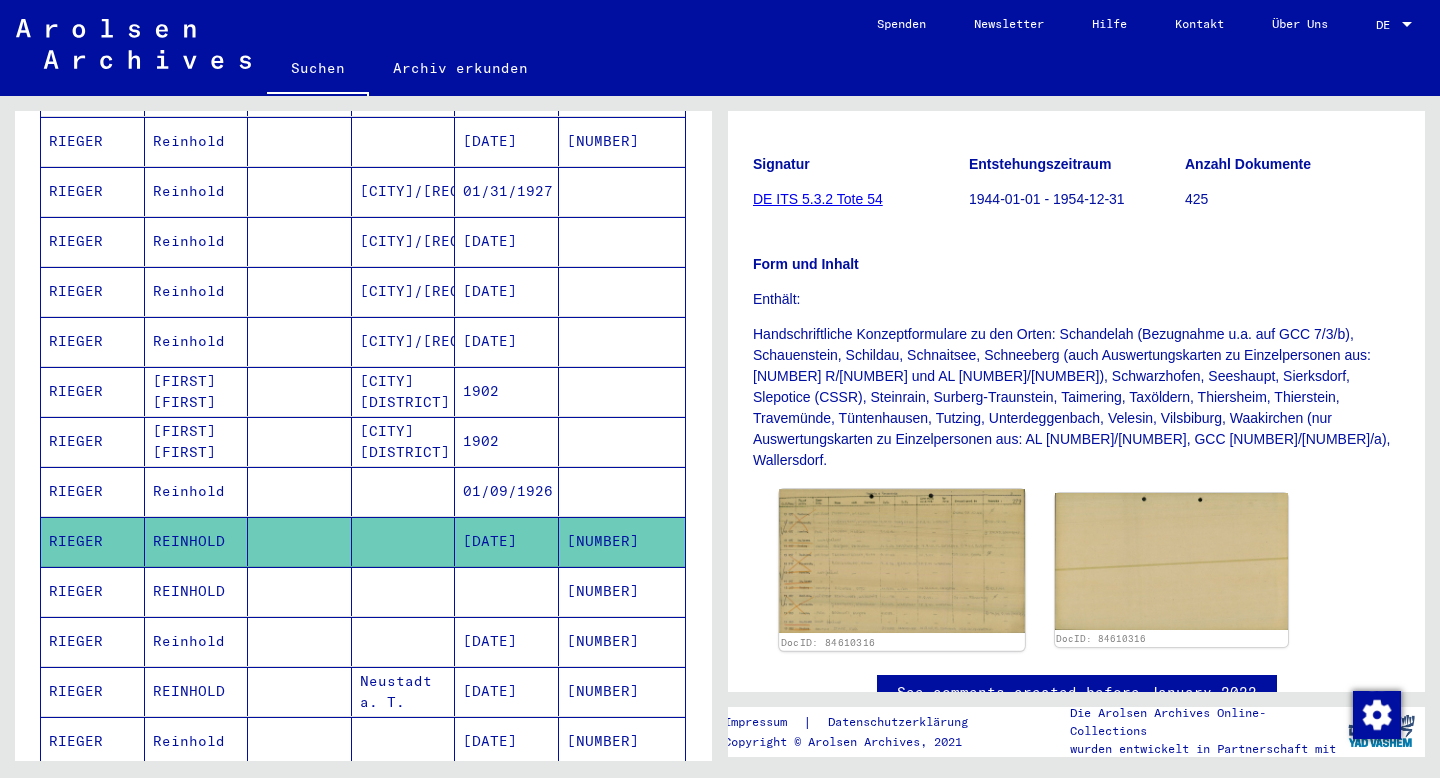 click 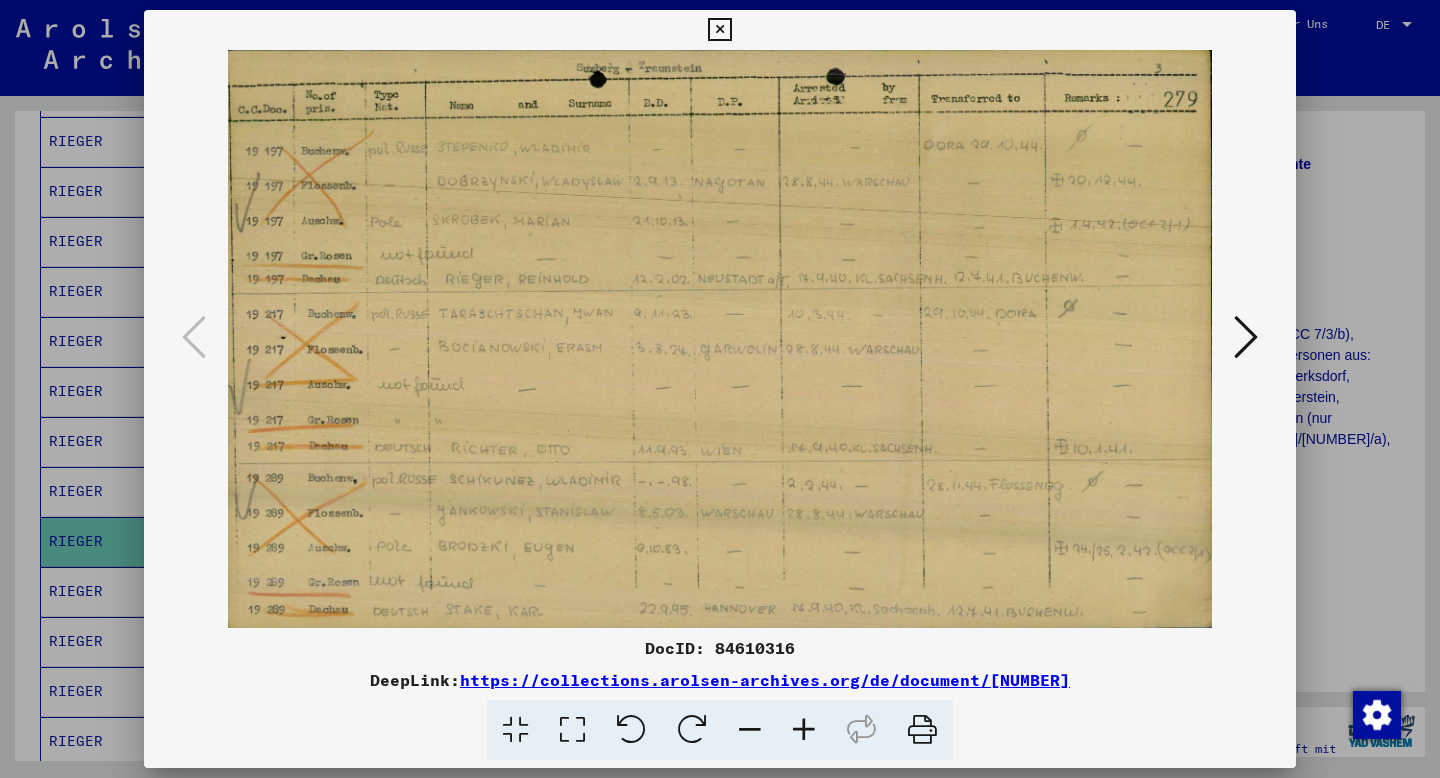 click at bounding box center (719, 30) 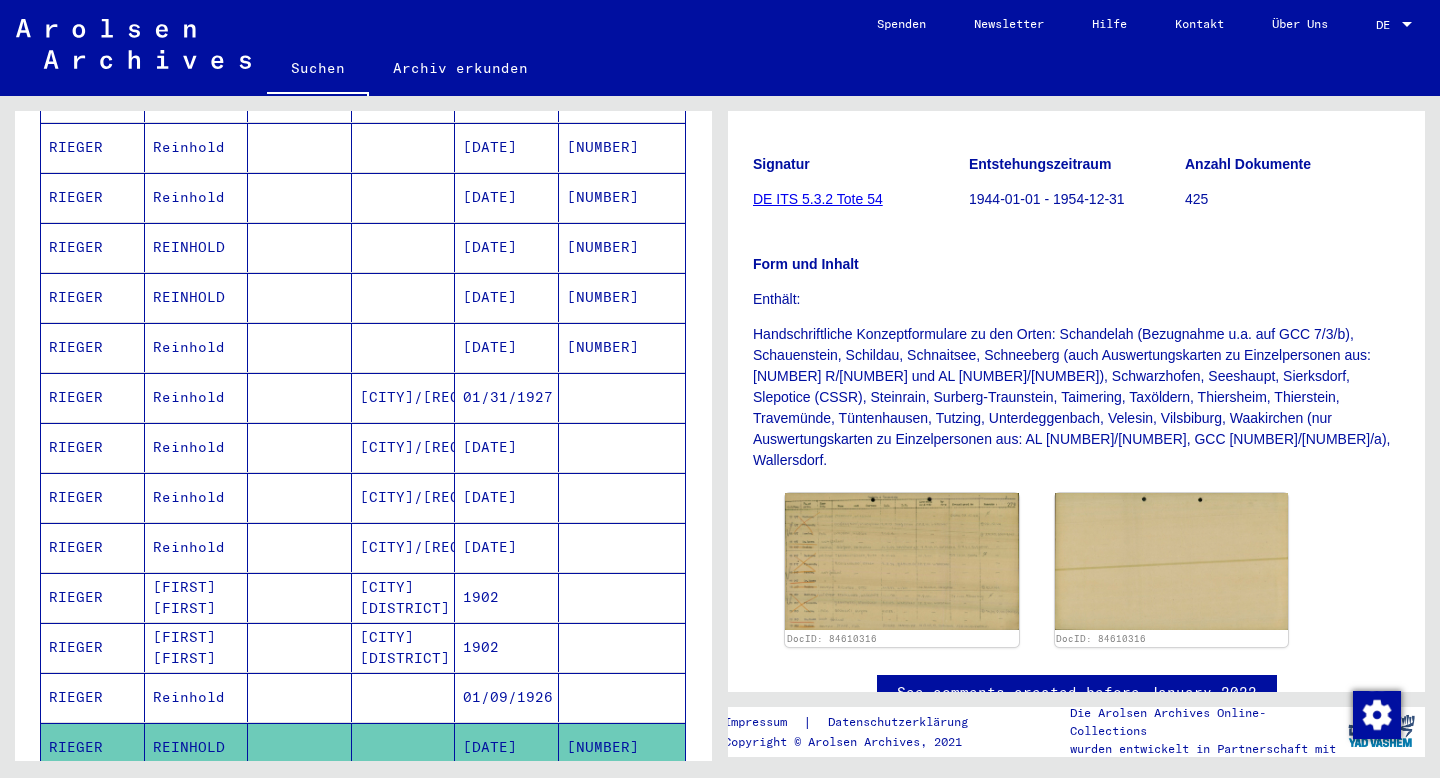 scroll, scrollTop: 279, scrollLeft: 0, axis: vertical 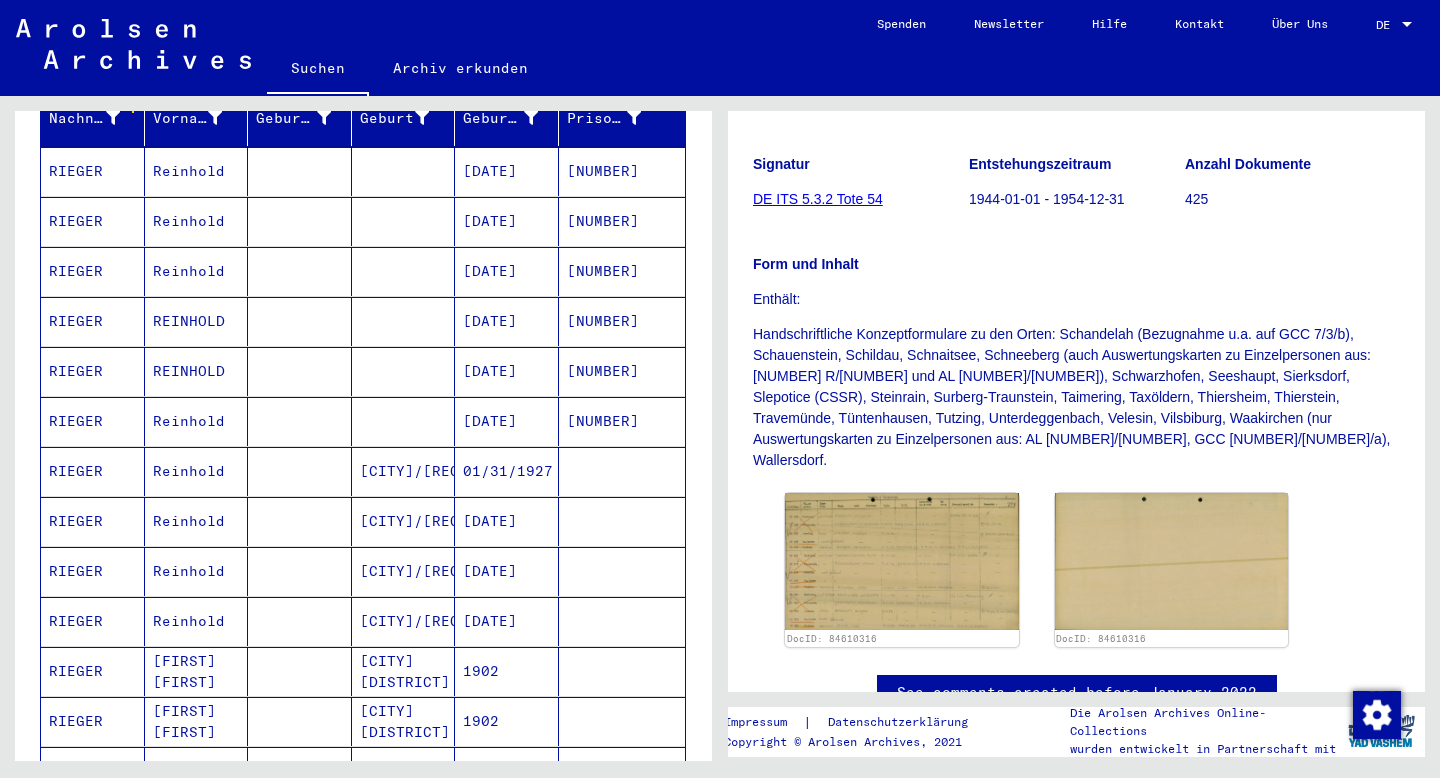 click on "[DATE]" at bounding box center [507, 371] 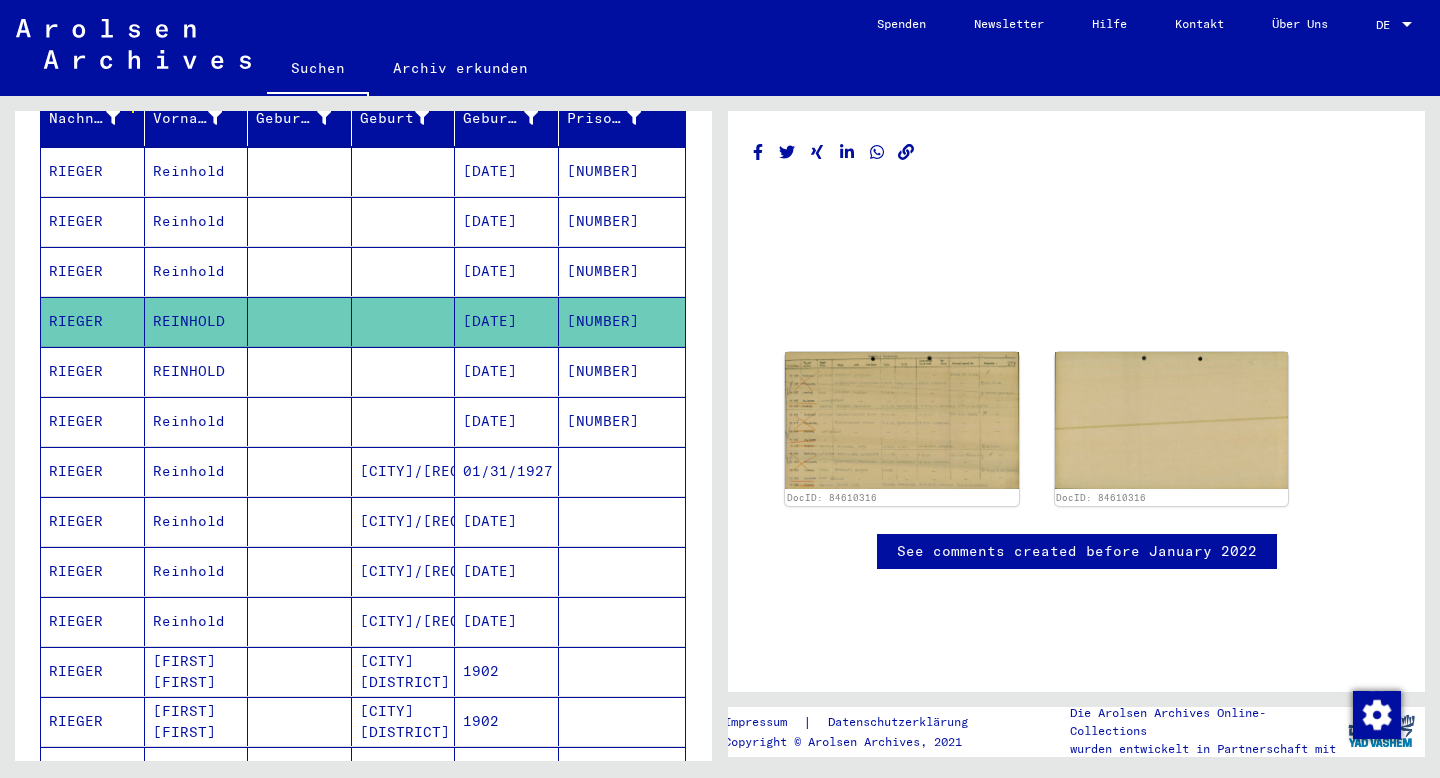 scroll, scrollTop: 0, scrollLeft: 0, axis: both 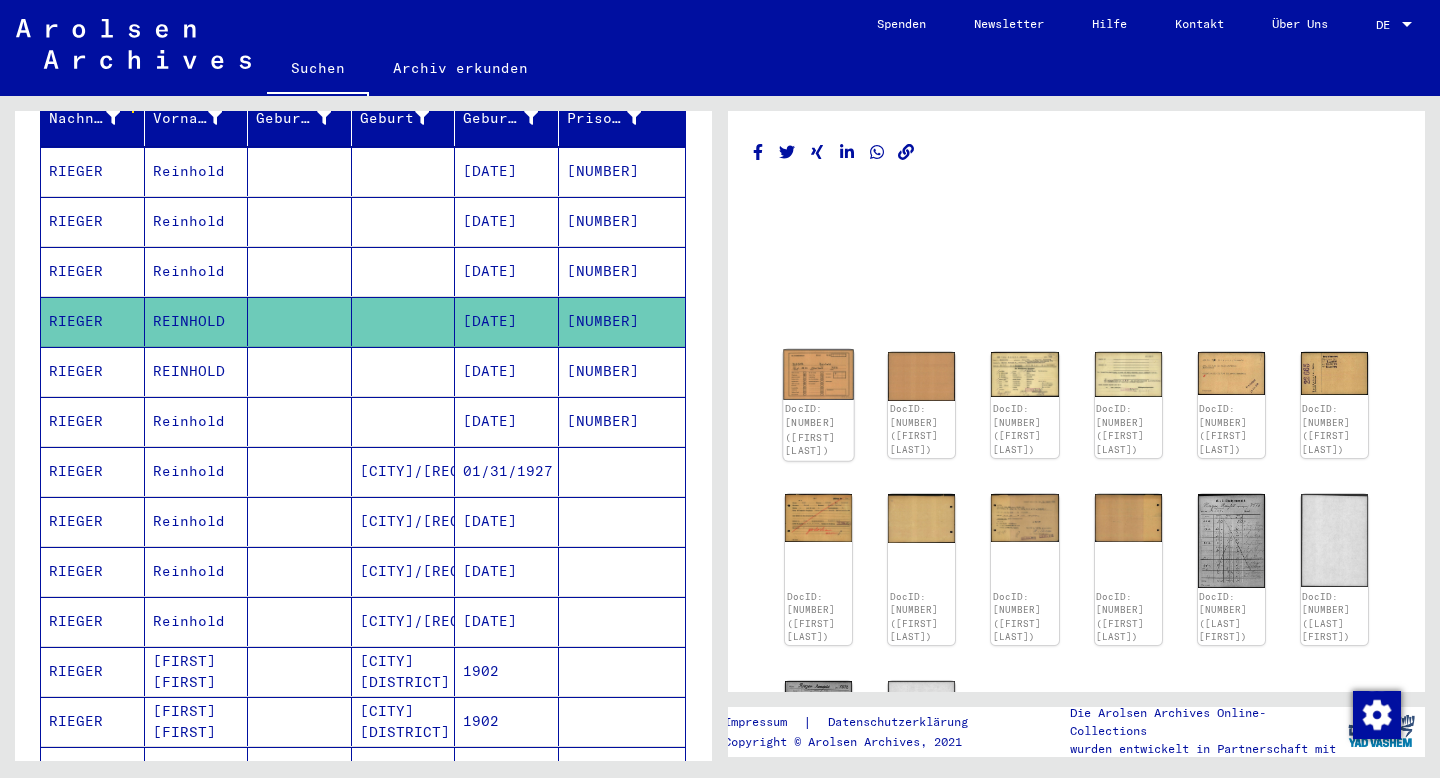 click 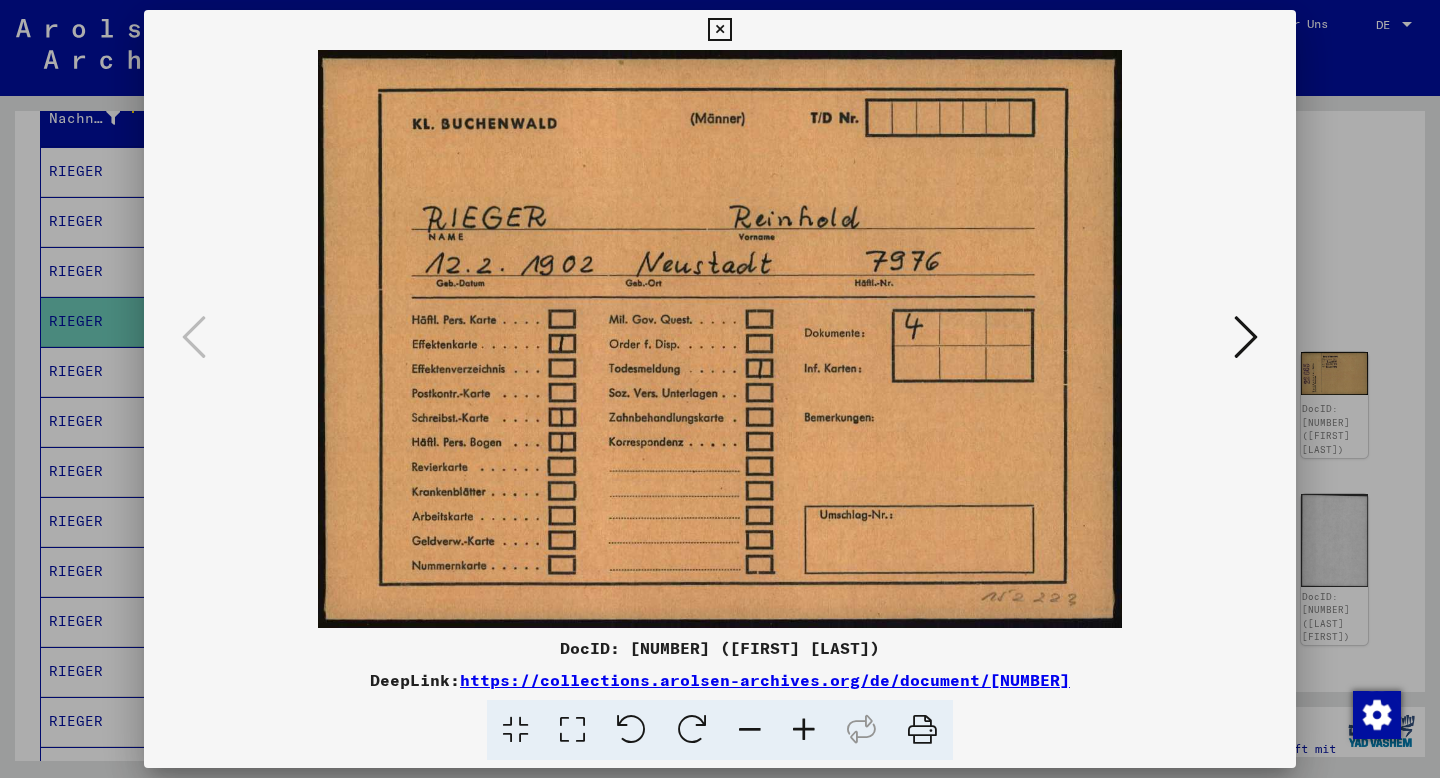 click at bounding box center (1246, 337) 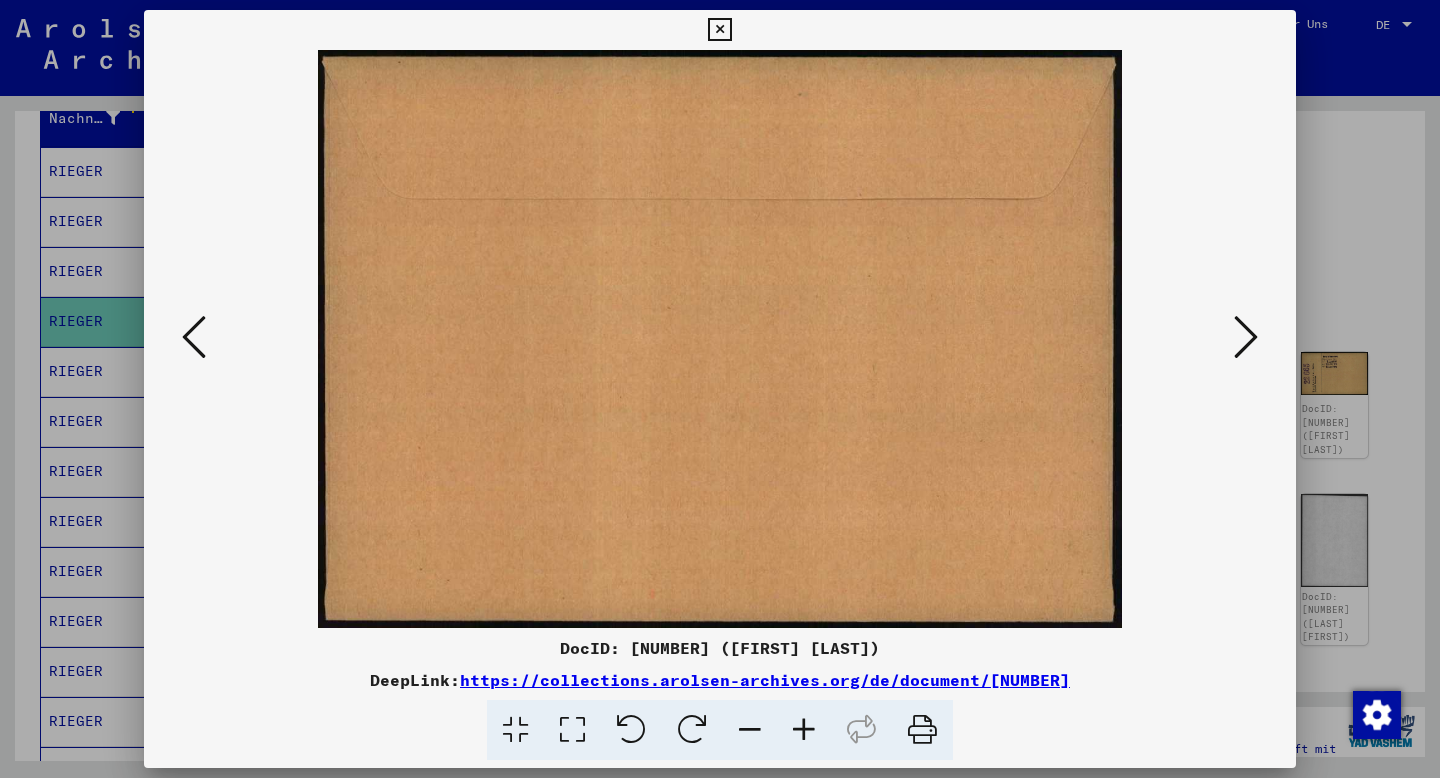 click at bounding box center (1246, 337) 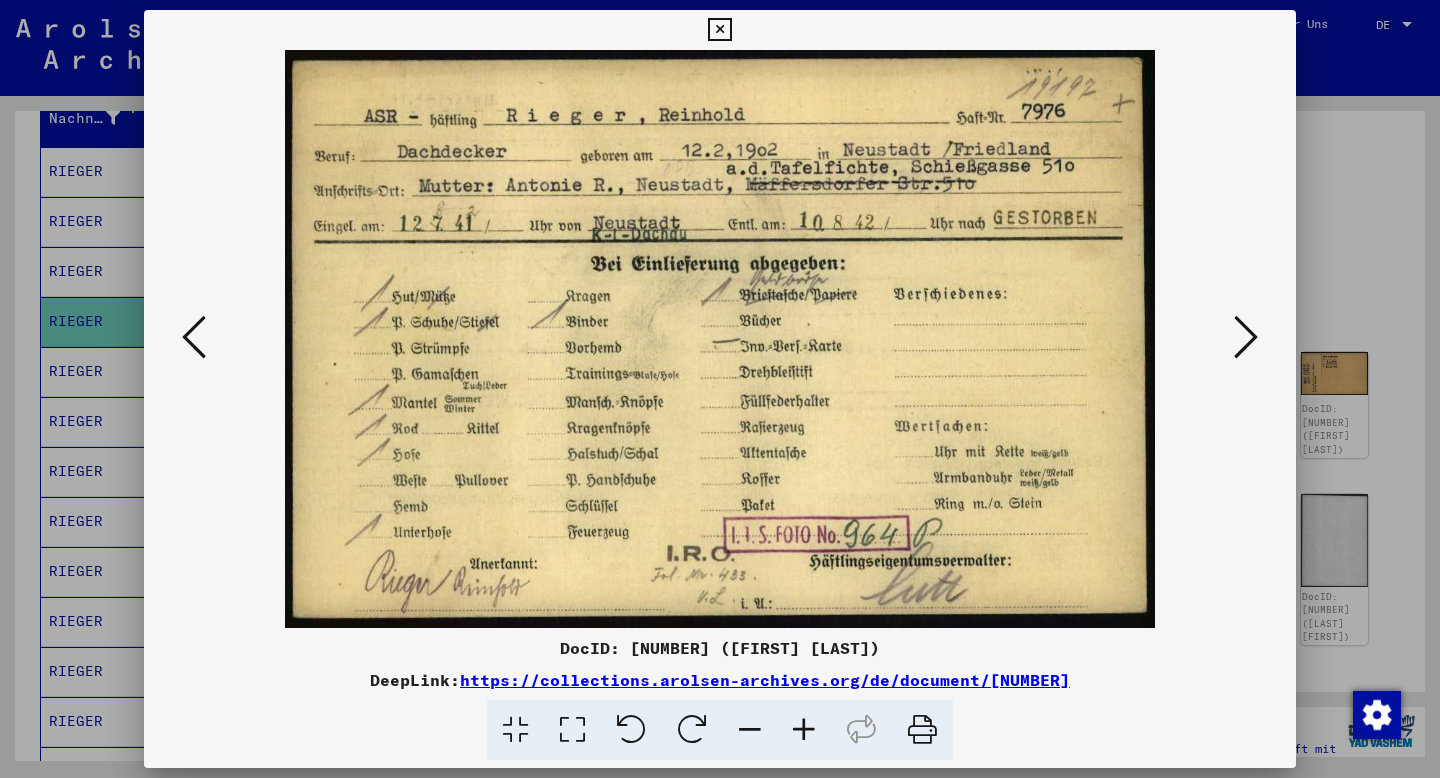 click at bounding box center (1246, 337) 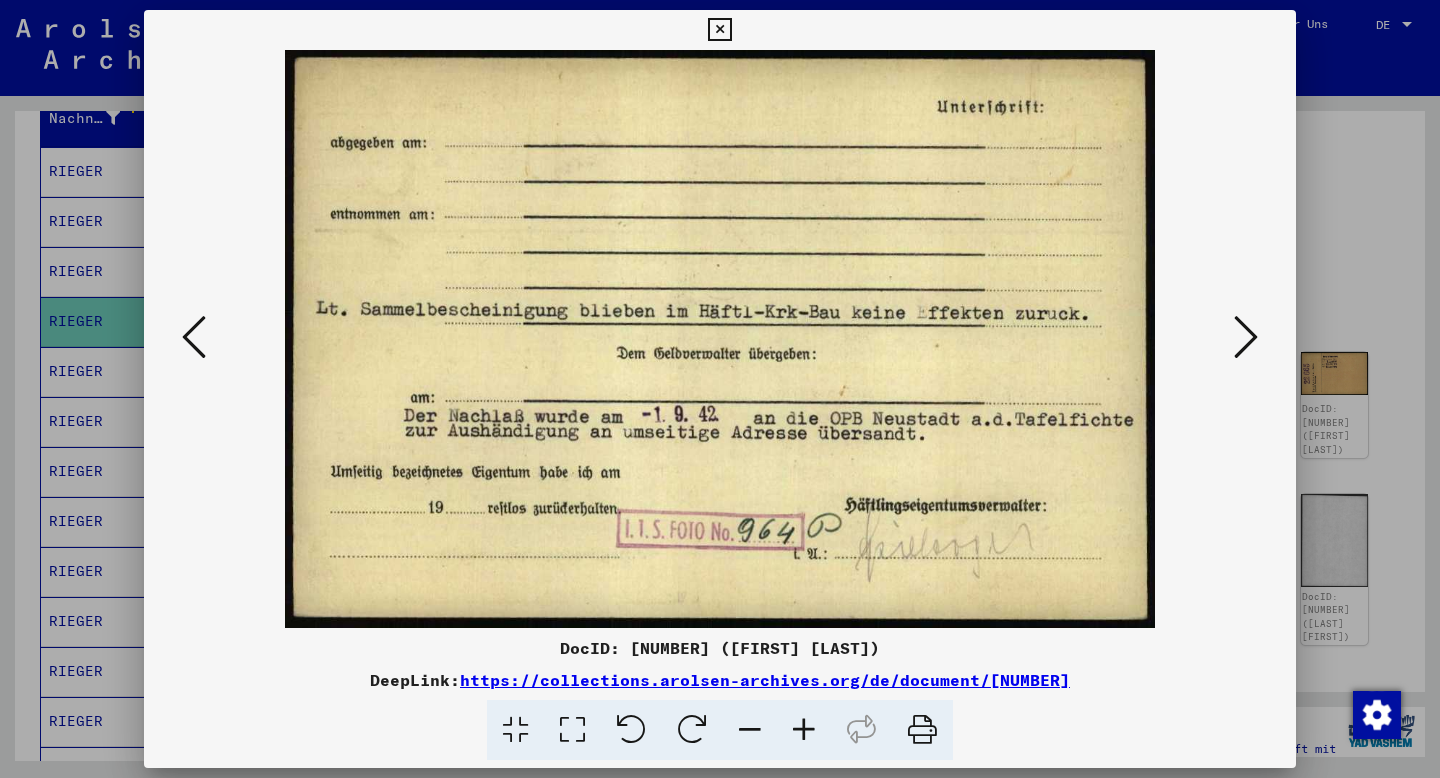 click at bounding box center (1246, 337) 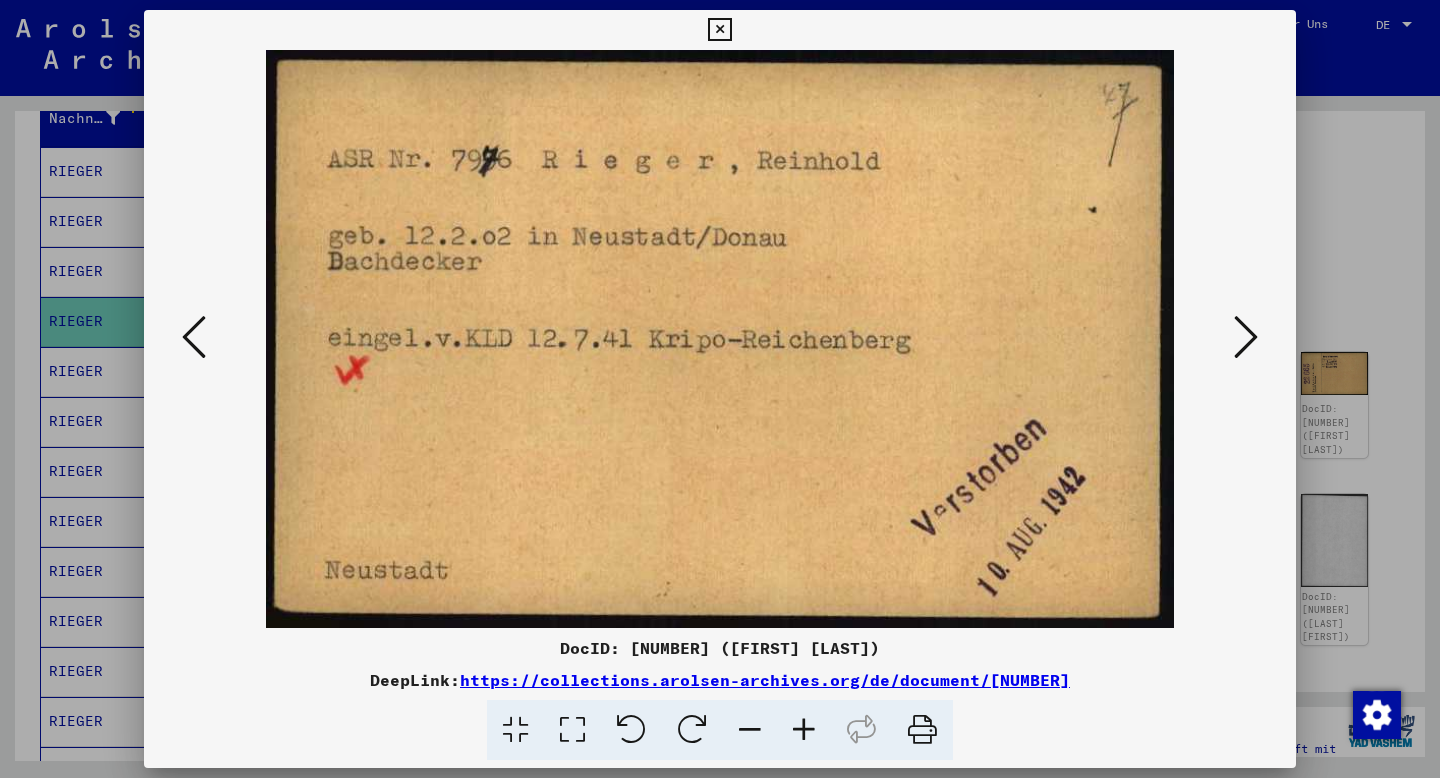 click at bounding box center (1246, 337) 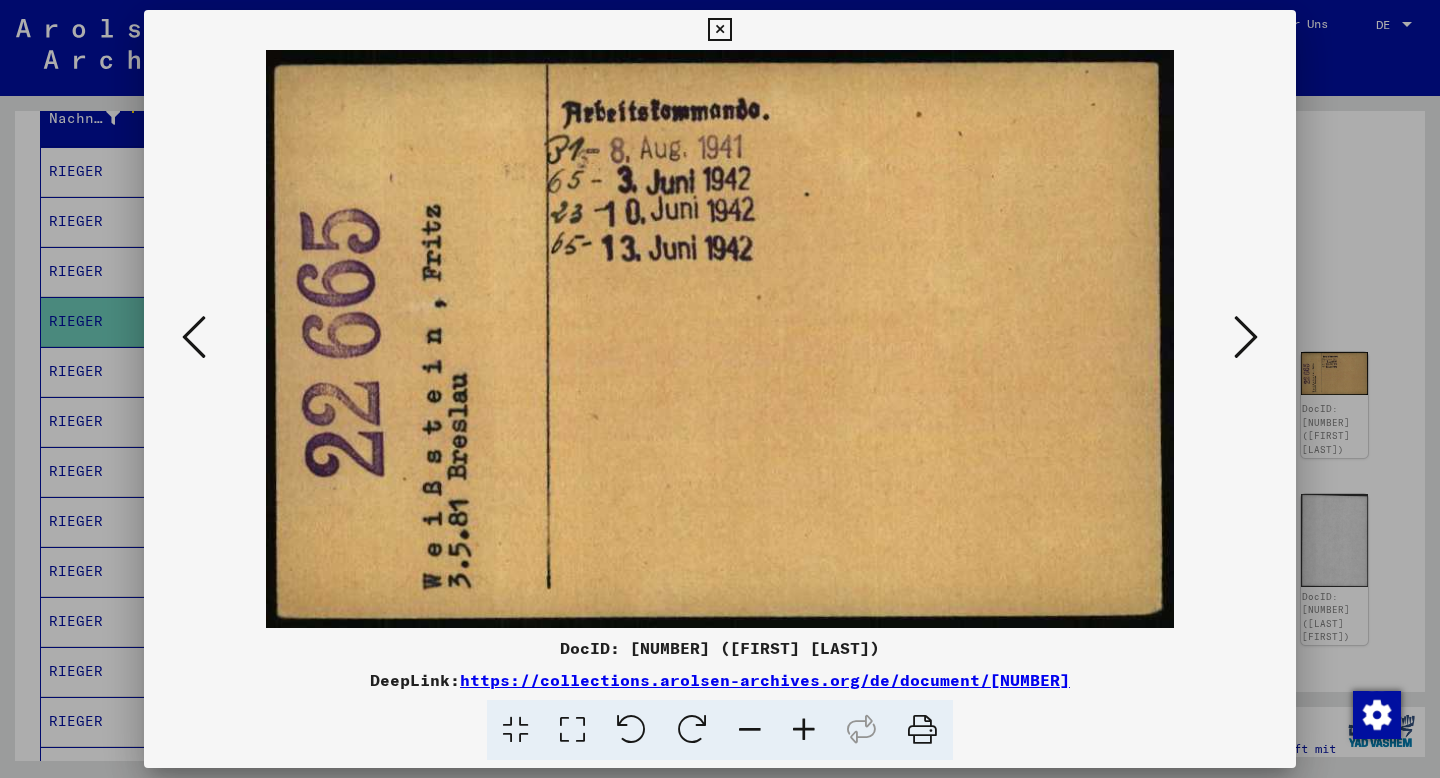 click at bounding box center (1246, 337) 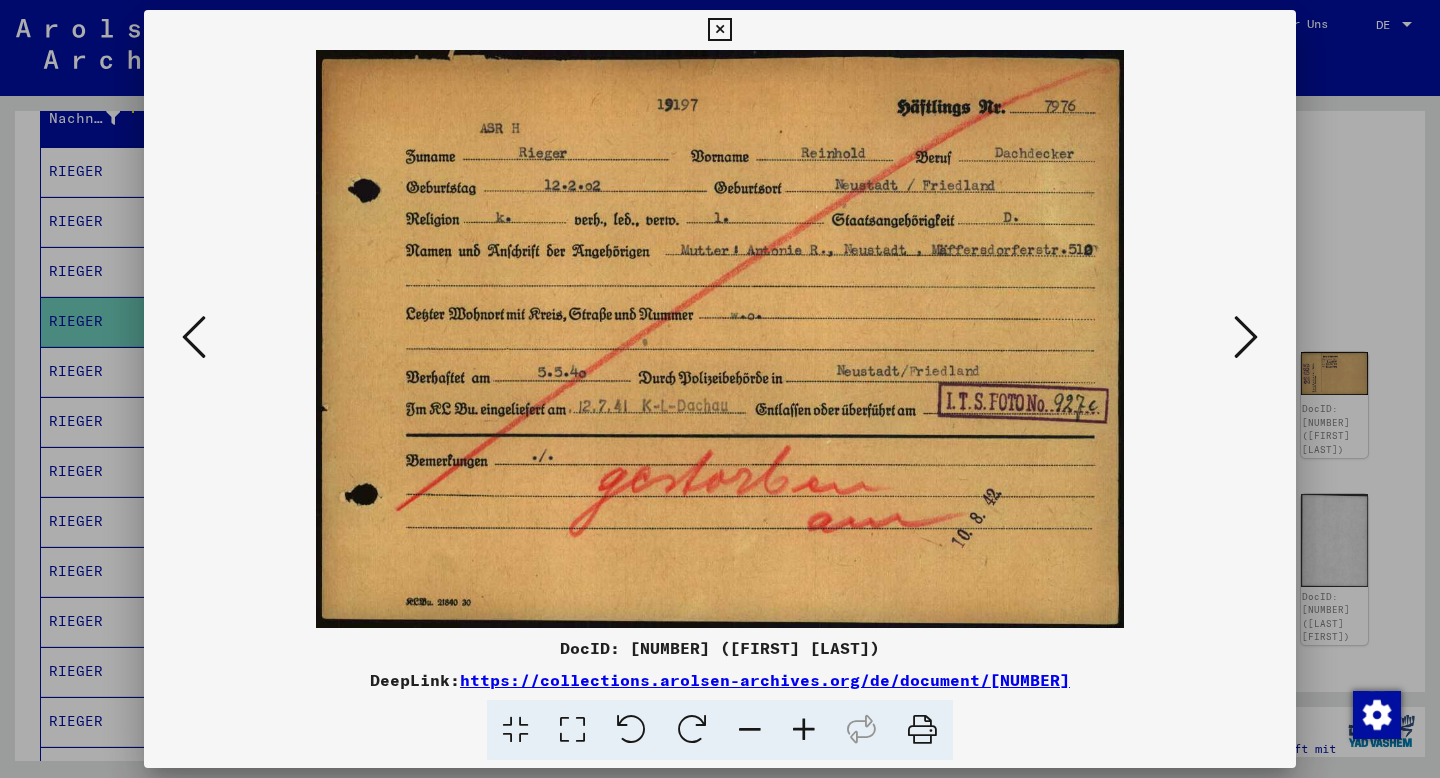 click at bounding box center (1246, 337) 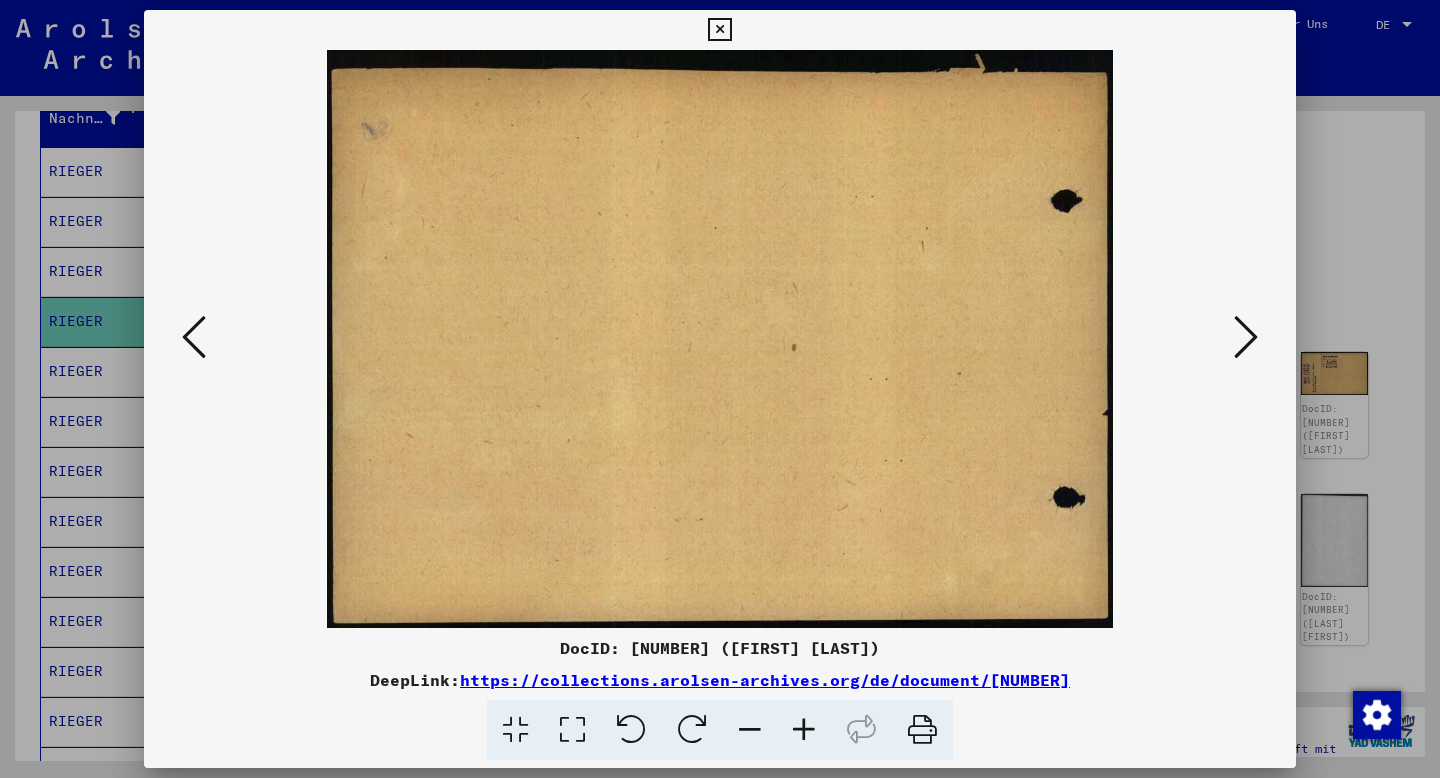 click at bounding box center (194, 337) 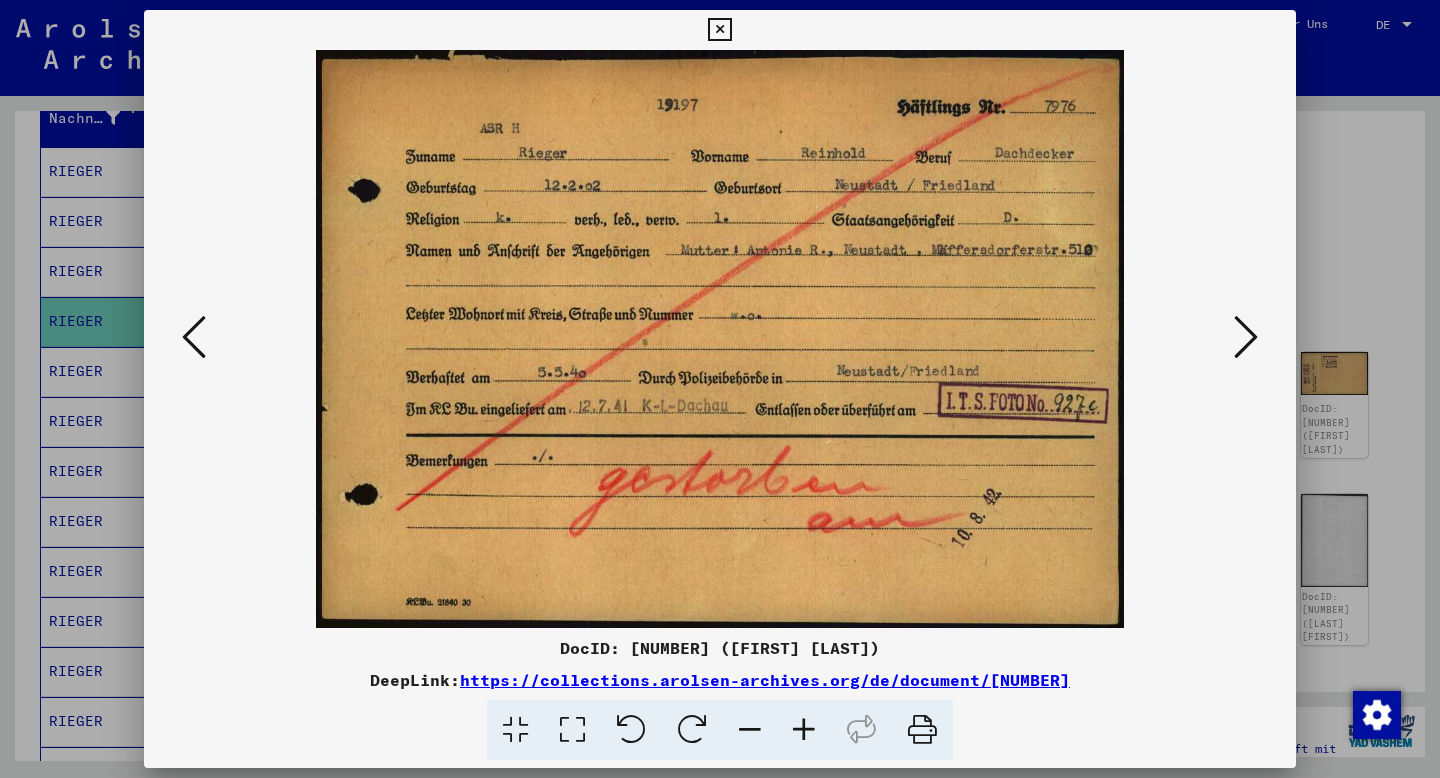 click at bounding box center (1246, 338) 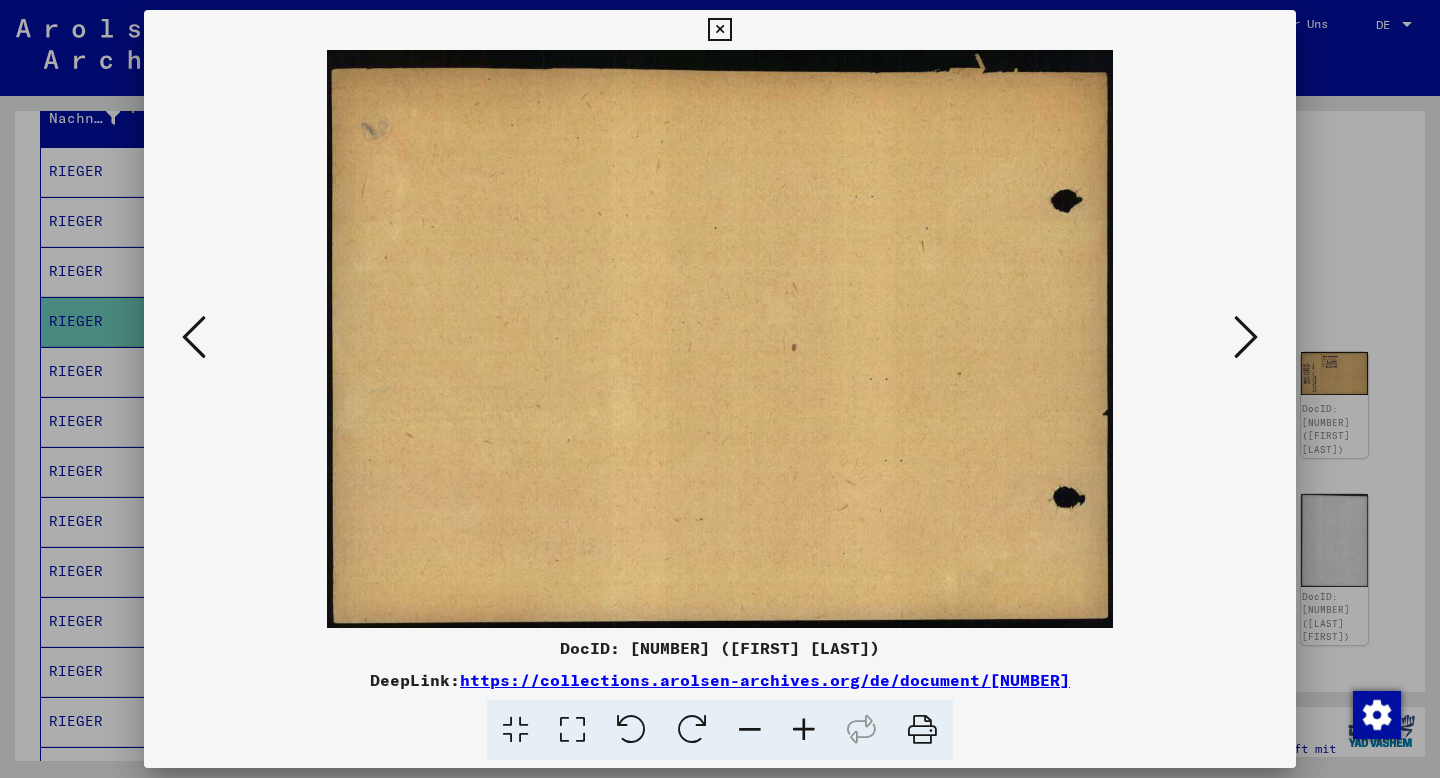 click at bounding box center (1246, 338) 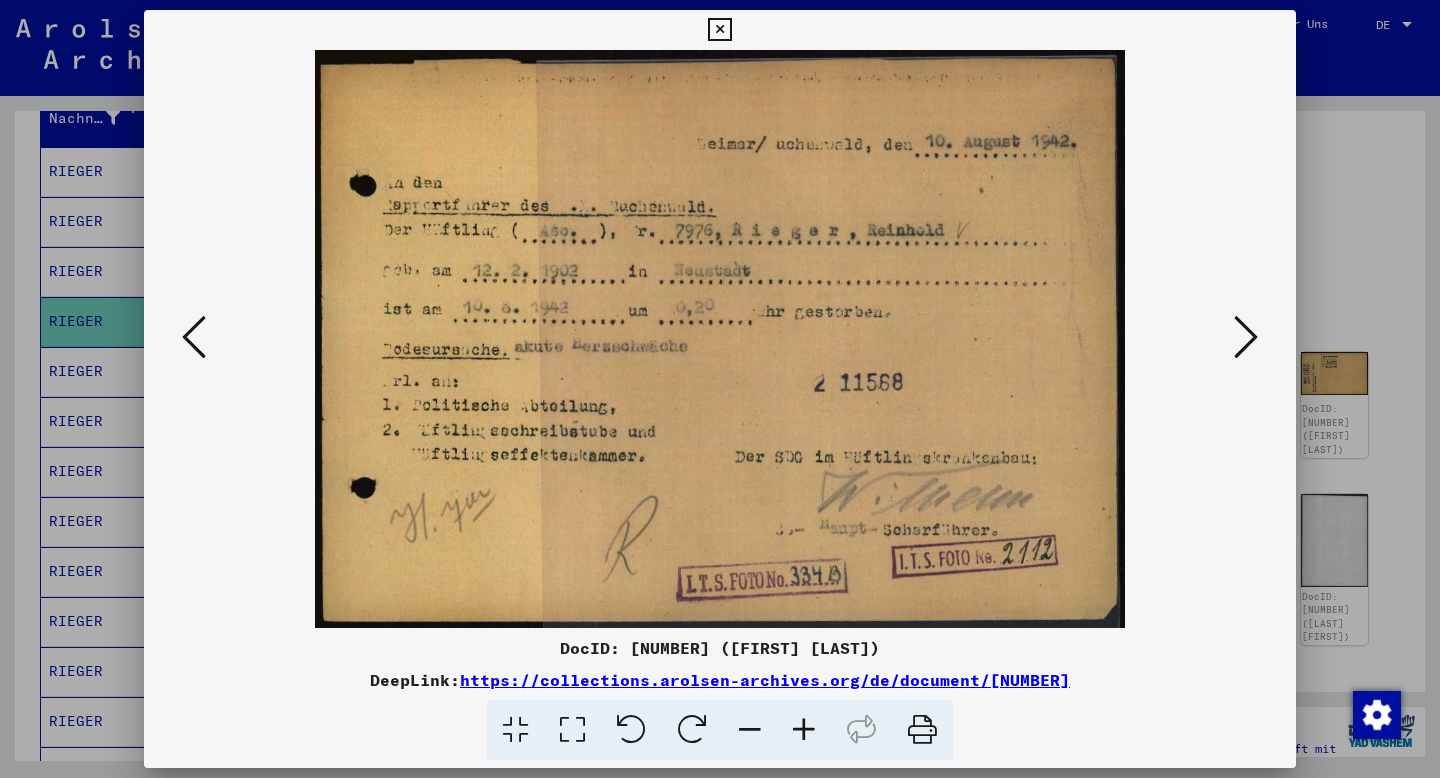 click at bounding box center [1246, 338] 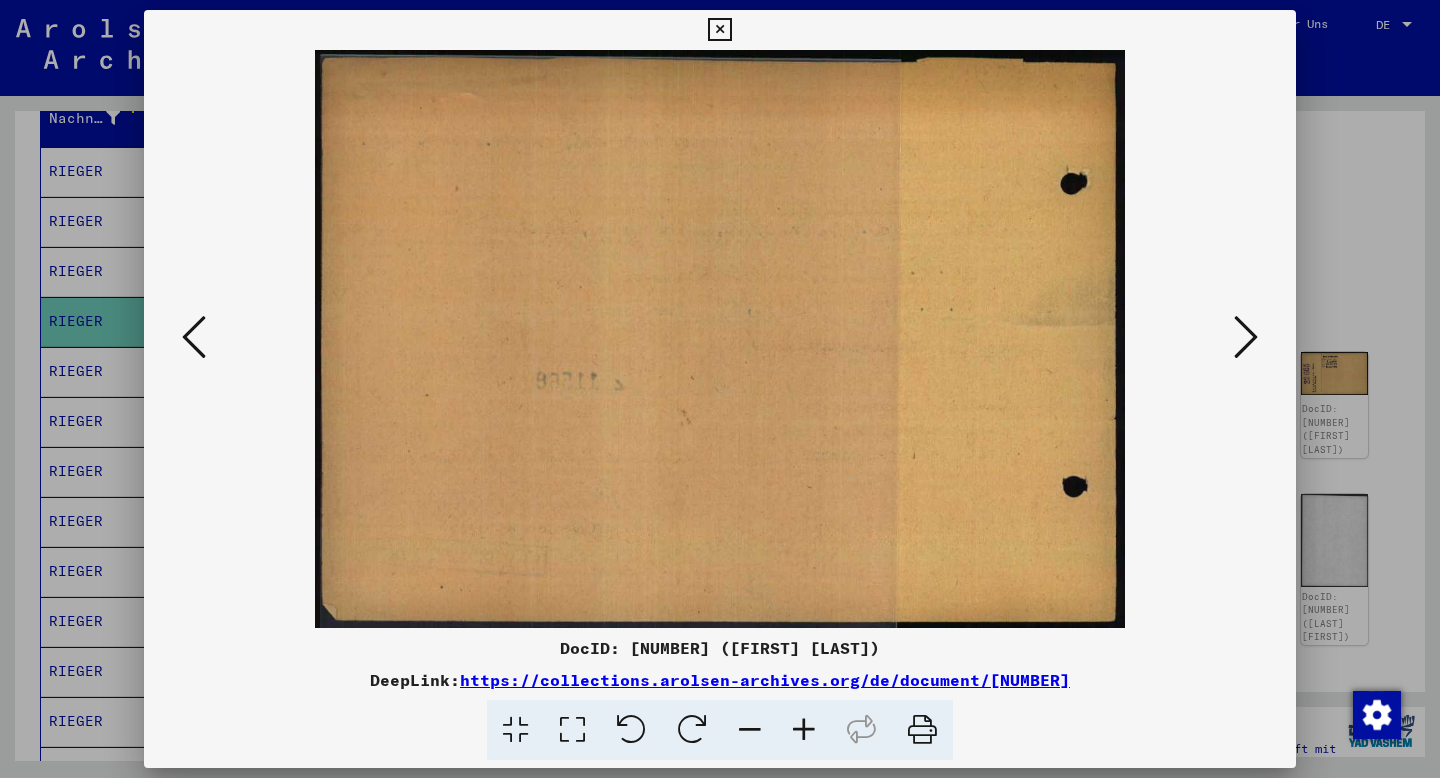 click at bounding box center [1246, 338] 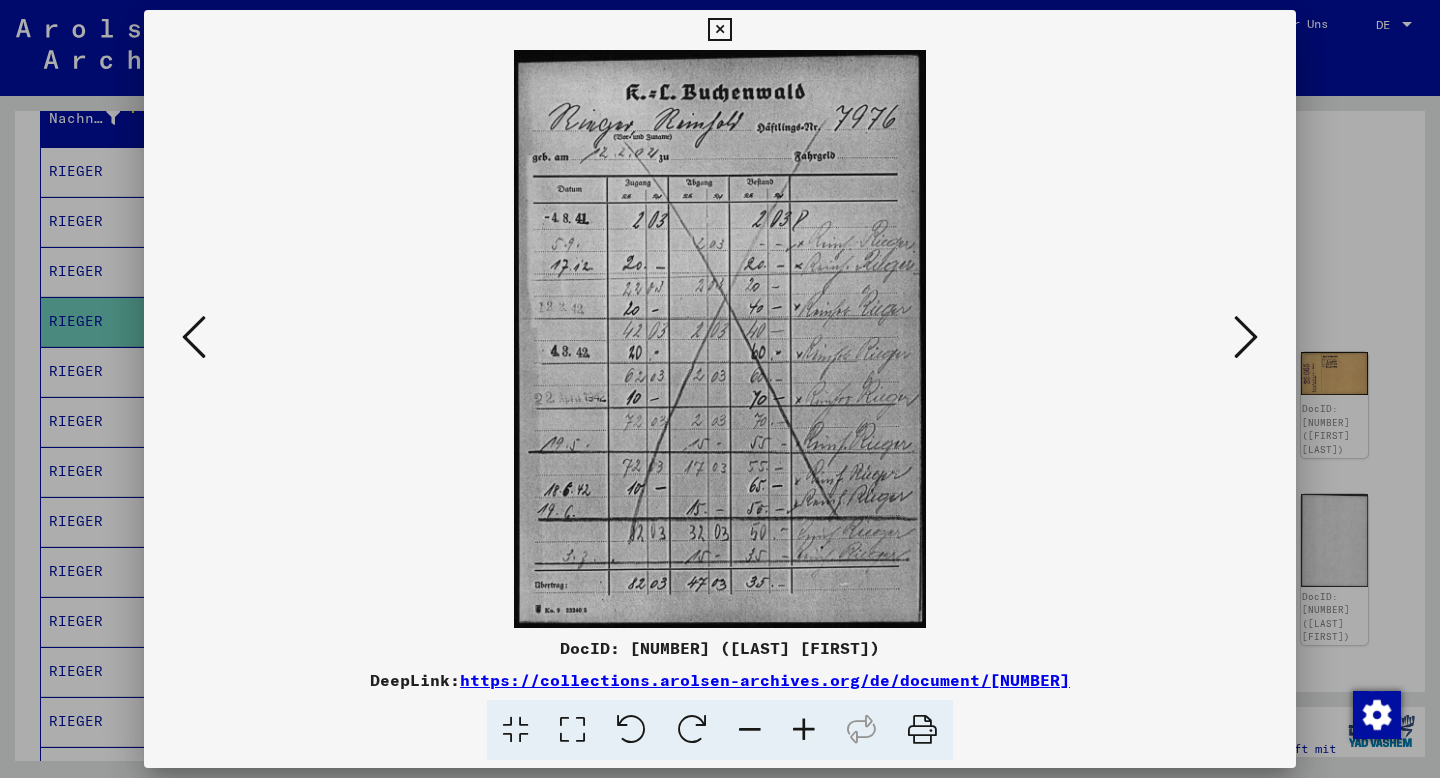 click at bounding box center [1246, 337] 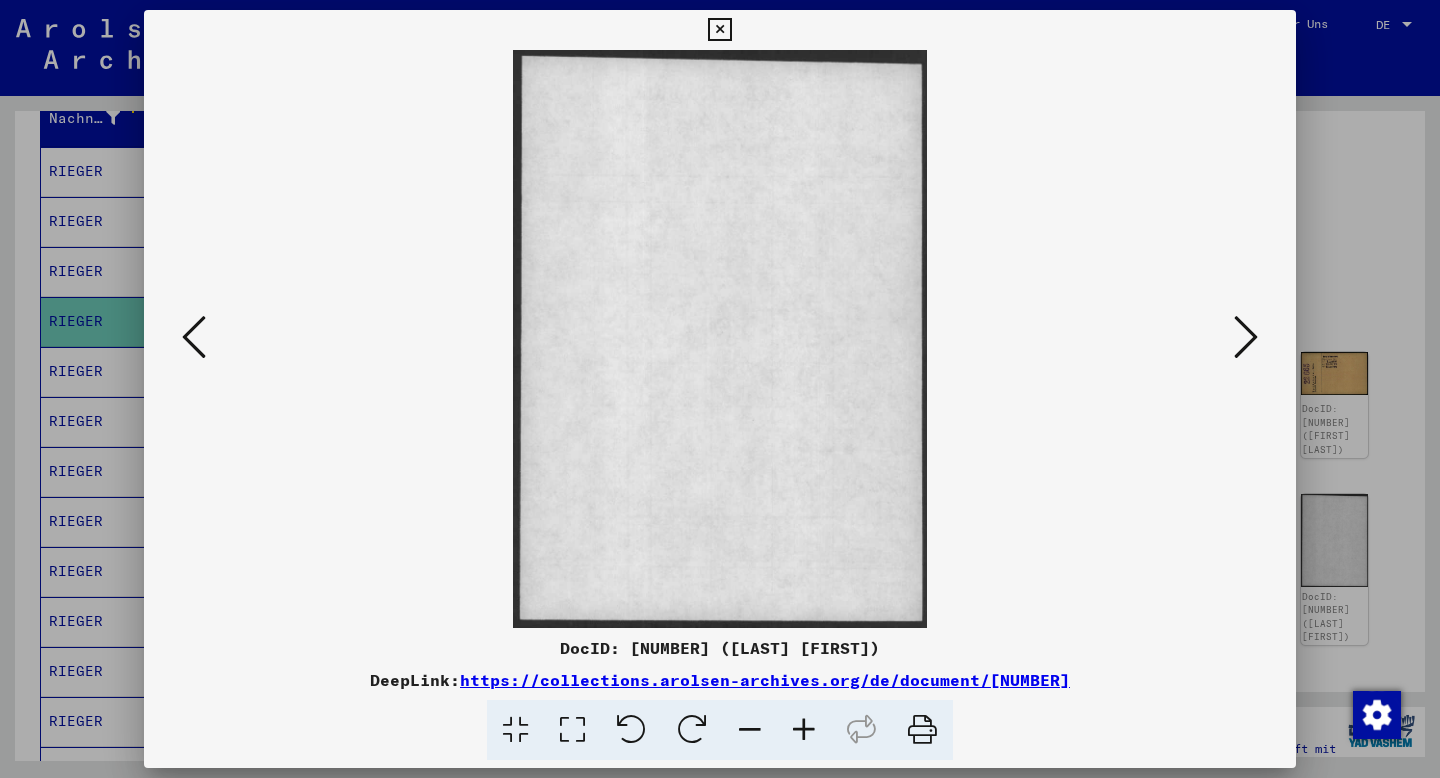click at bounding box center (1246, 337) 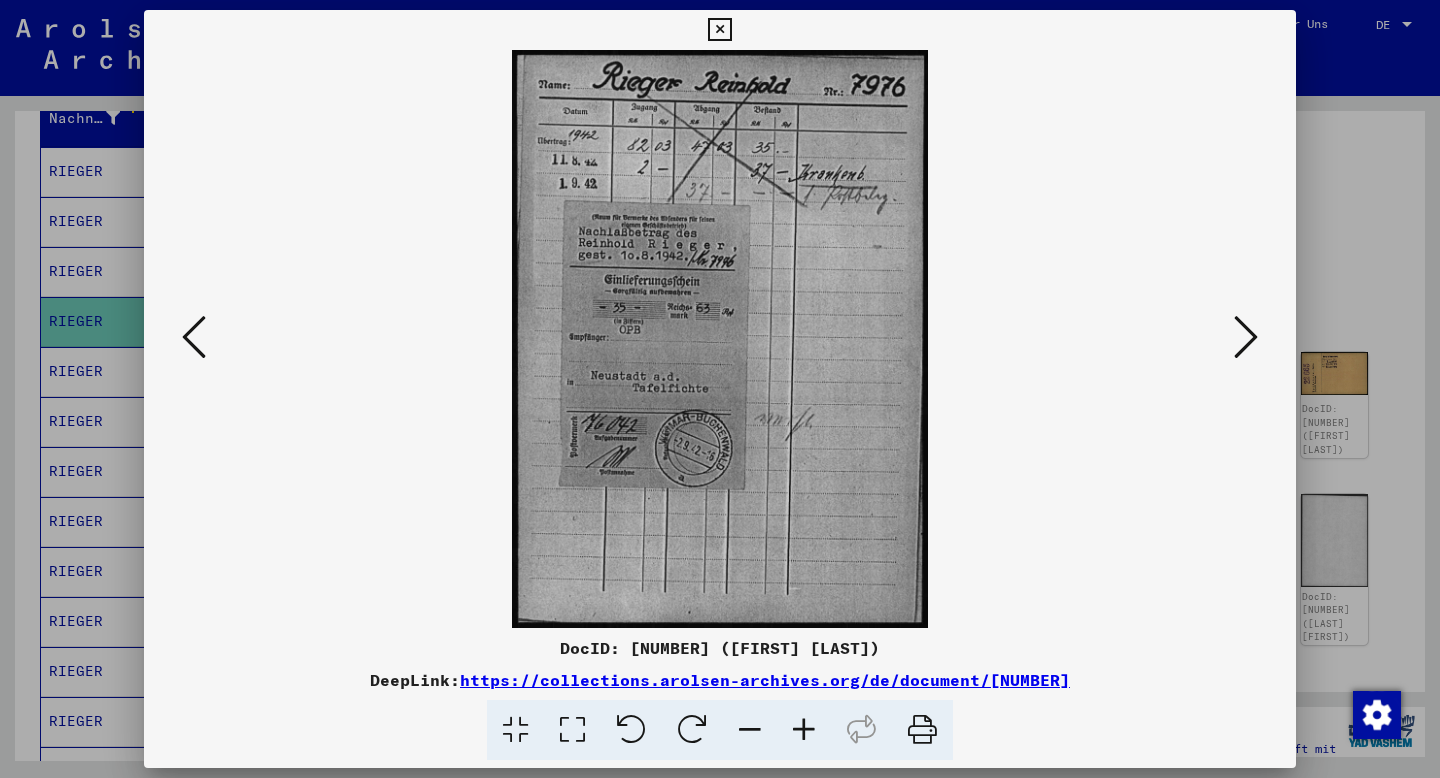 click at bounding box center (1246, 337) 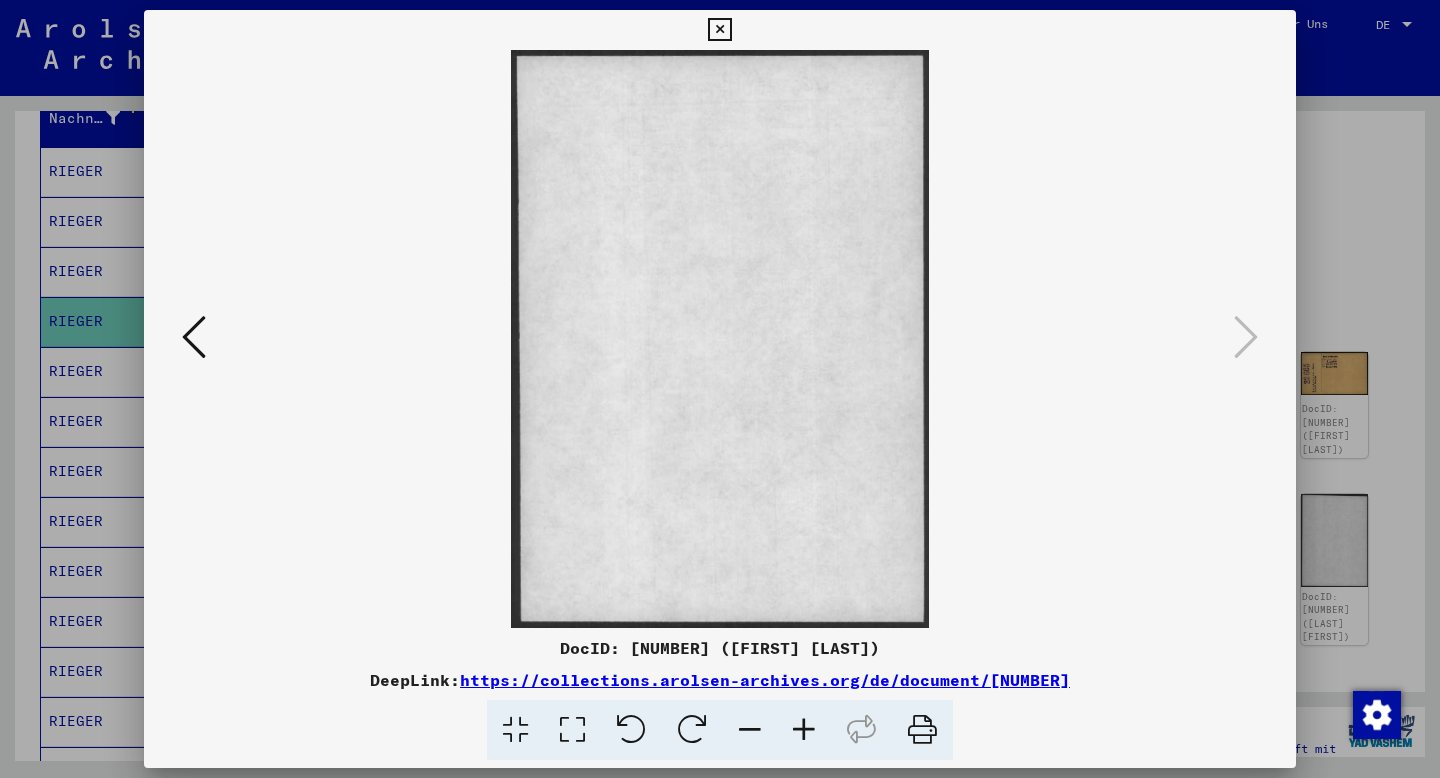click at bounding box center (719, 30) 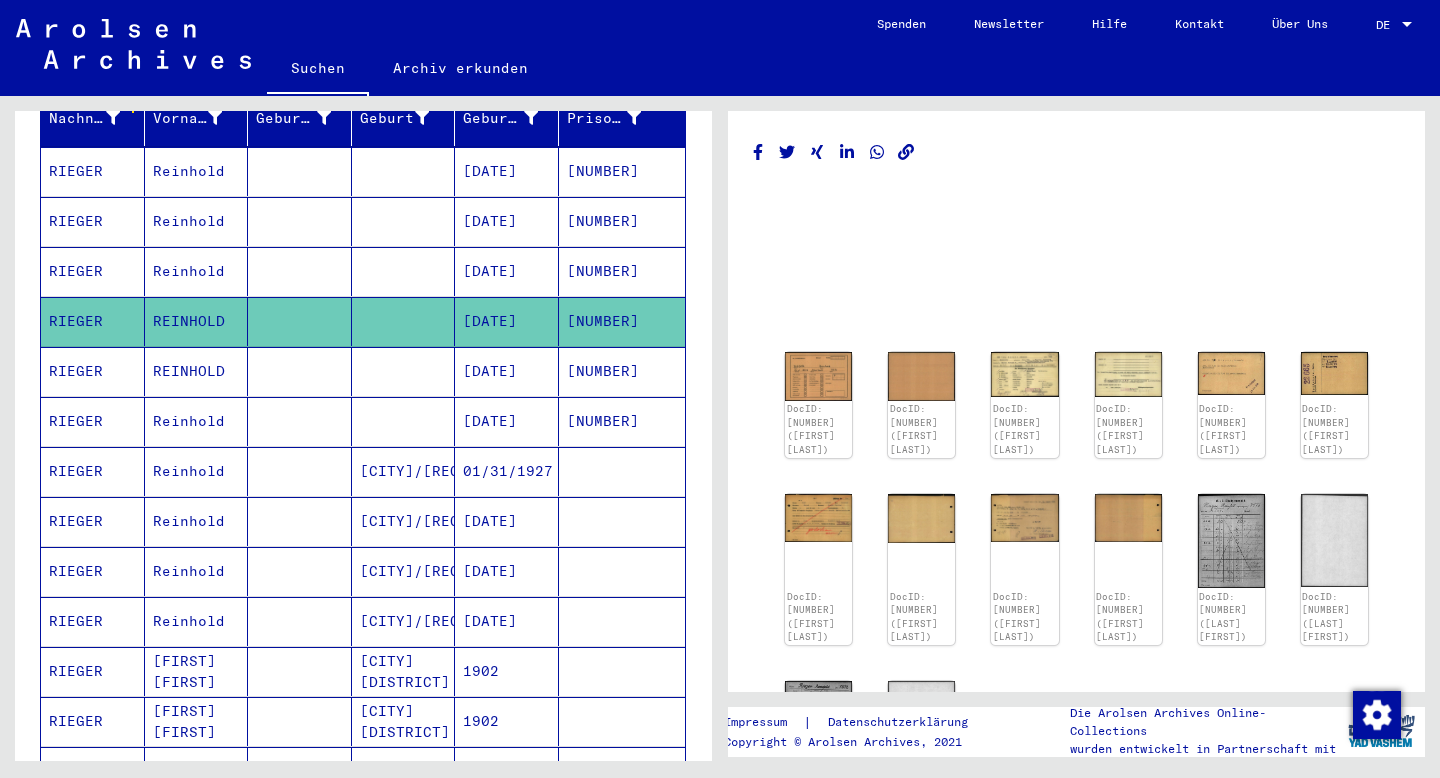 click on "[DATE]" at bounding box center (507, 421) 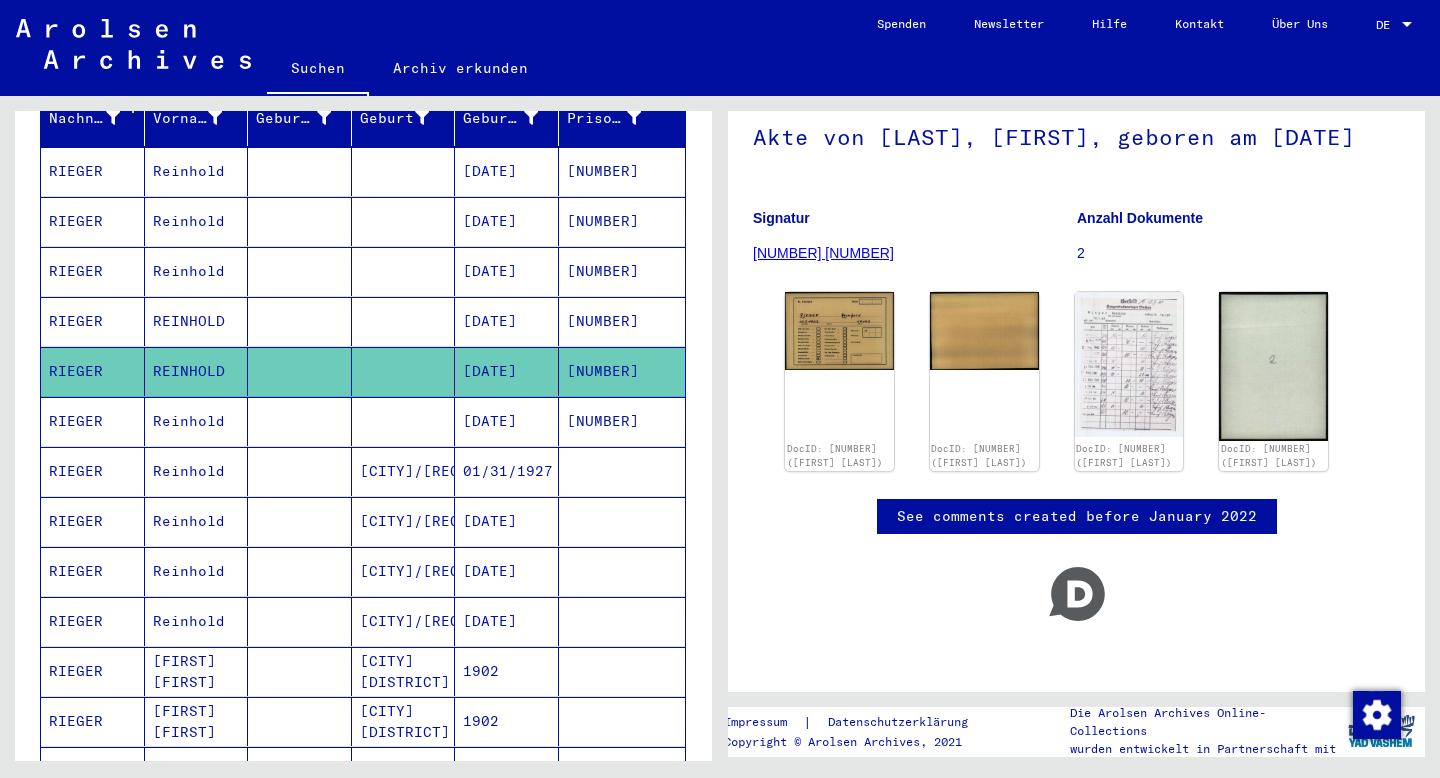scroll, scrollTop: 187, scrollLeft: 0, axis: vertical 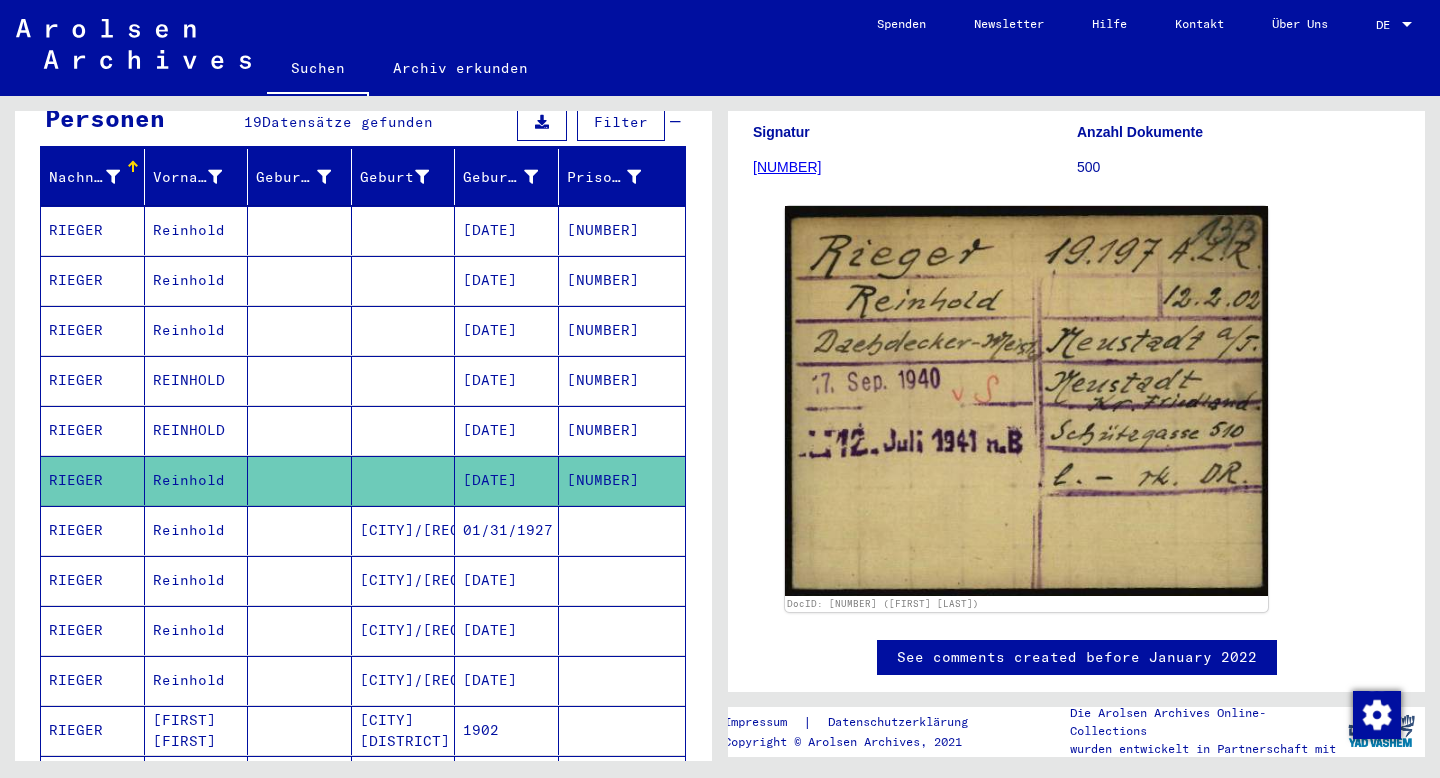 click on "[DATE]" at bounding box center (507, 280) 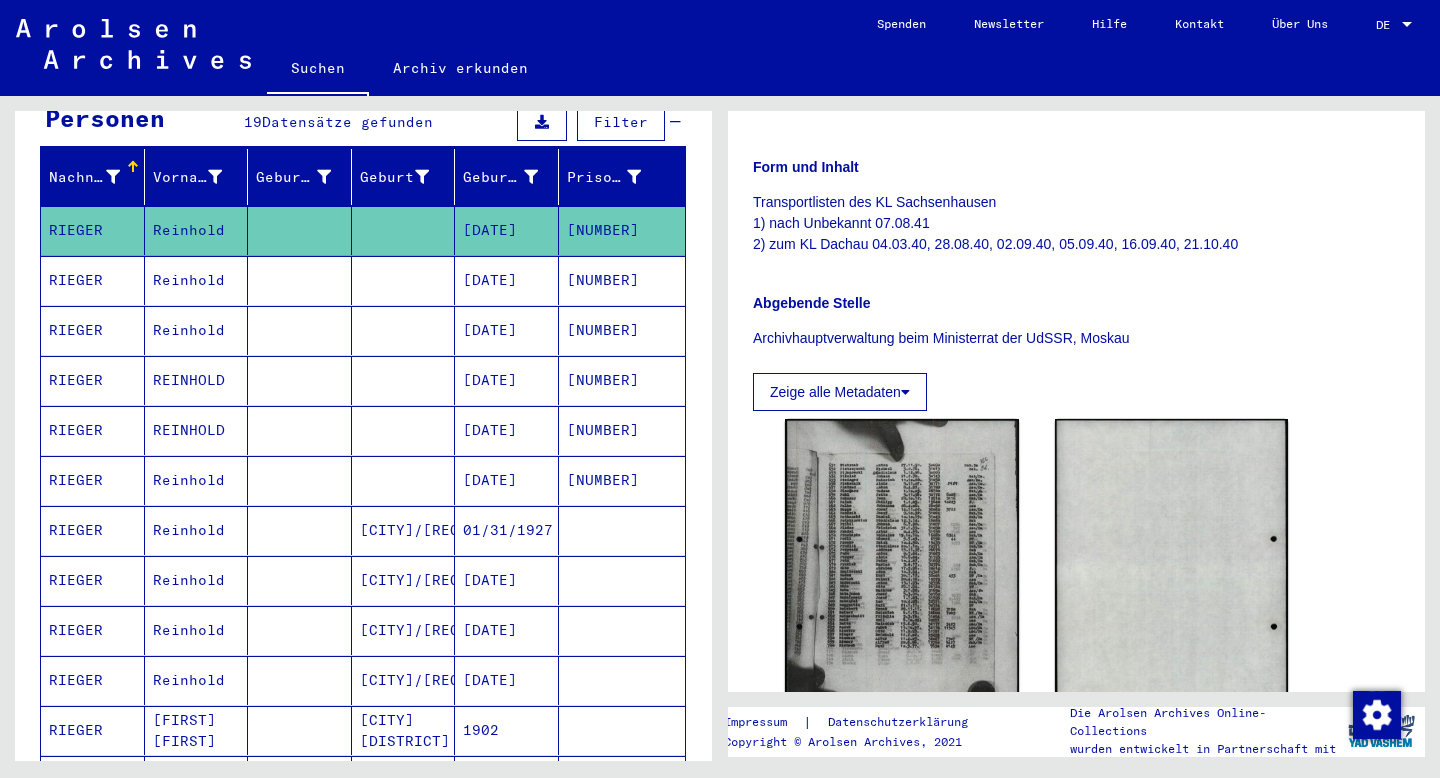 scroll, scrollTop: 356, scrollLeft: 0, axis: vertical 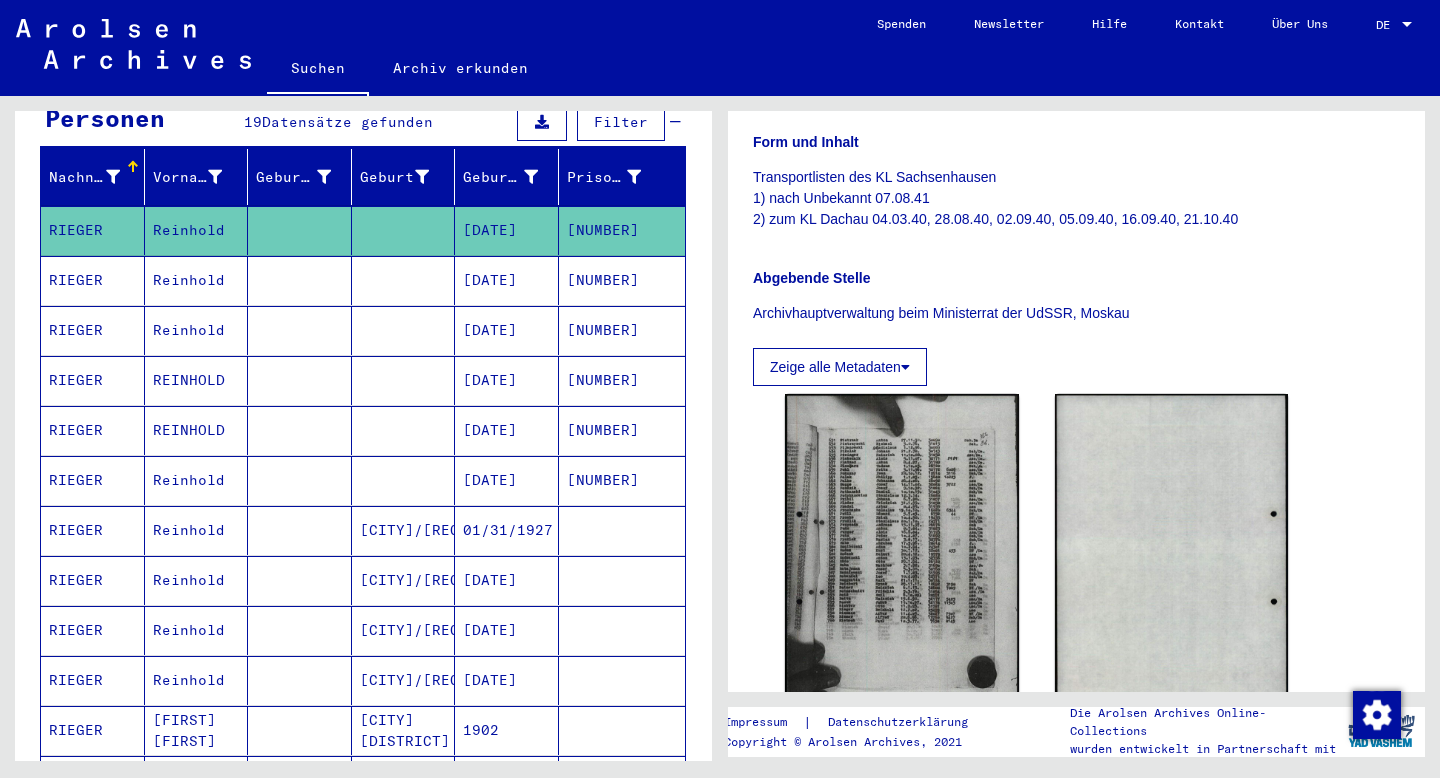 click on "[DATE]" at bounding box center (507, 330) 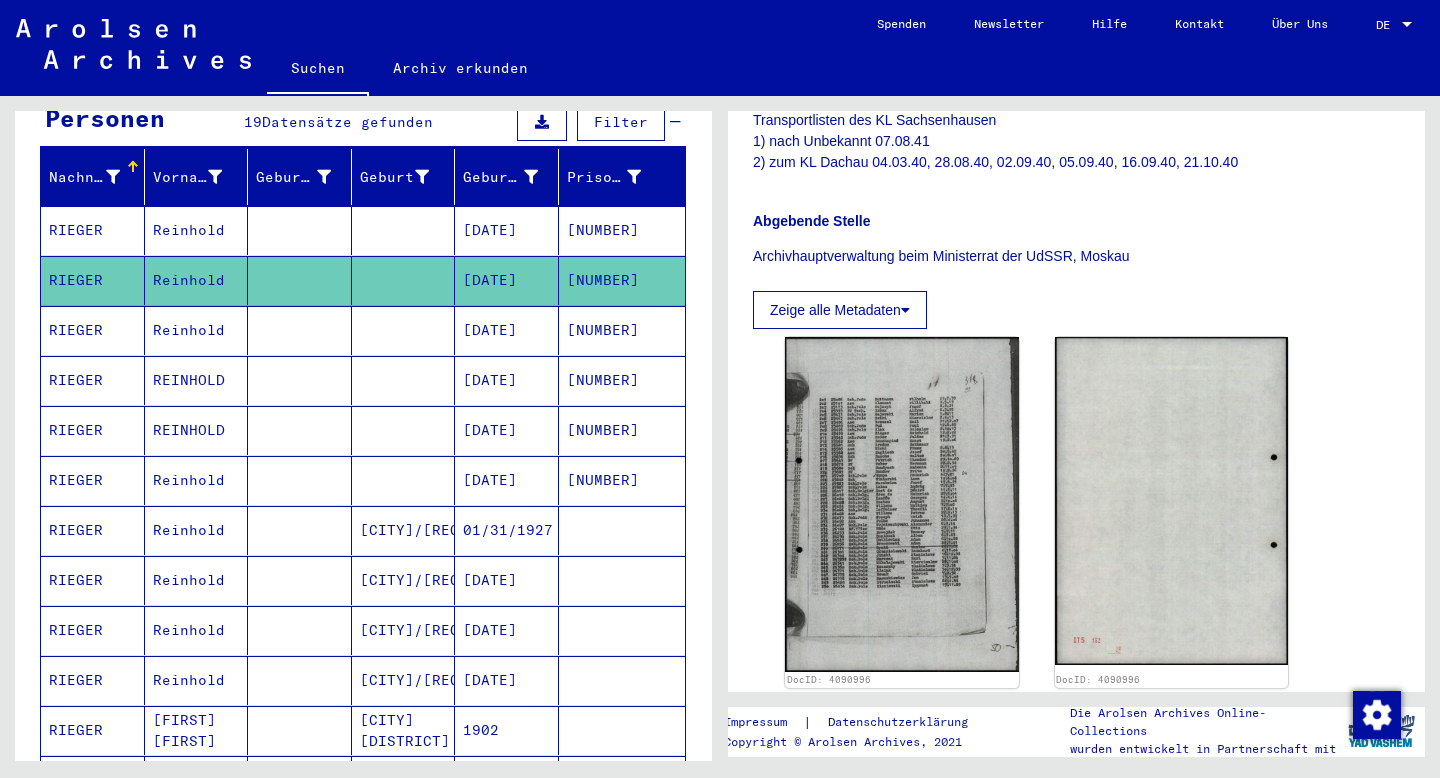 scroll, scrollTop: 420, scrollLeft: 0, axis: vertical 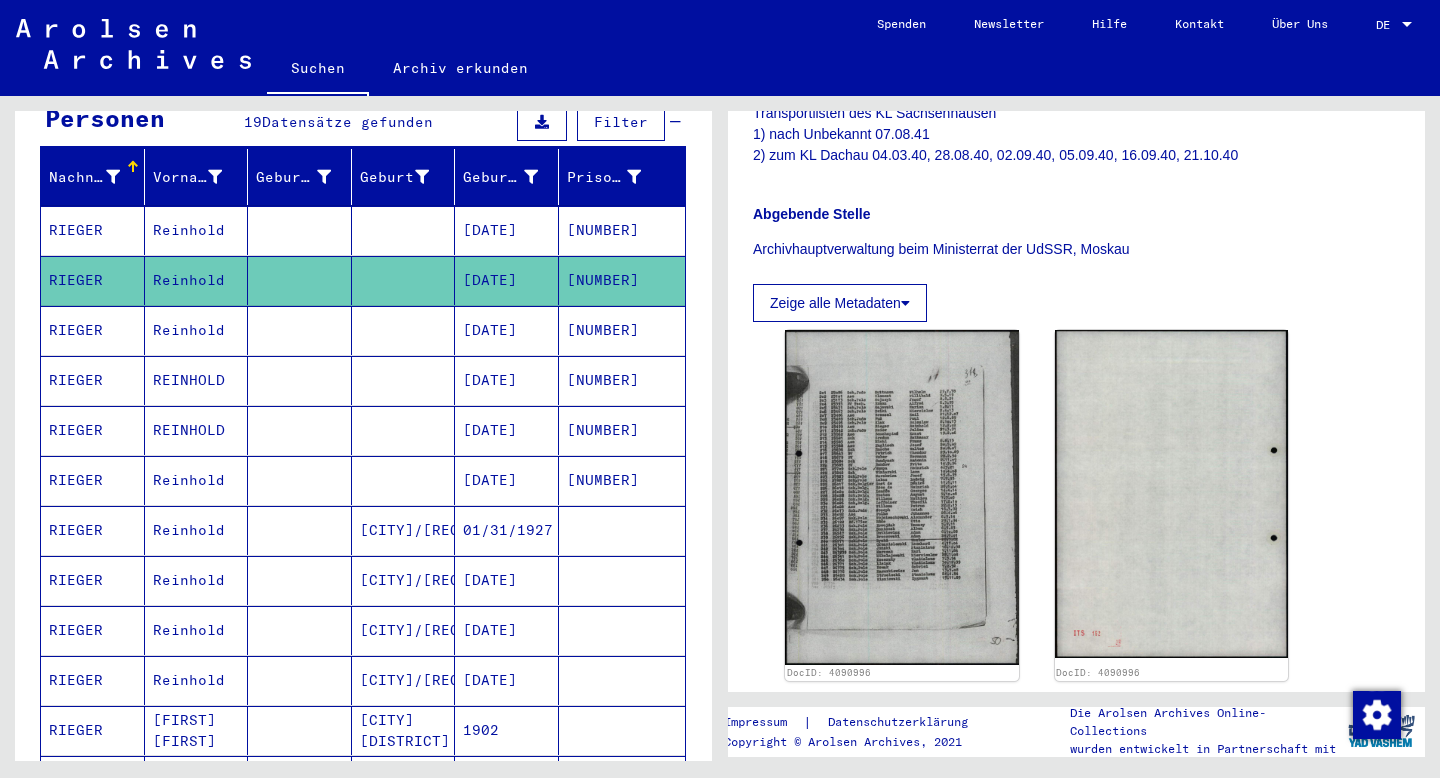 click on "[DATE]" at bounding box center [507, 380] 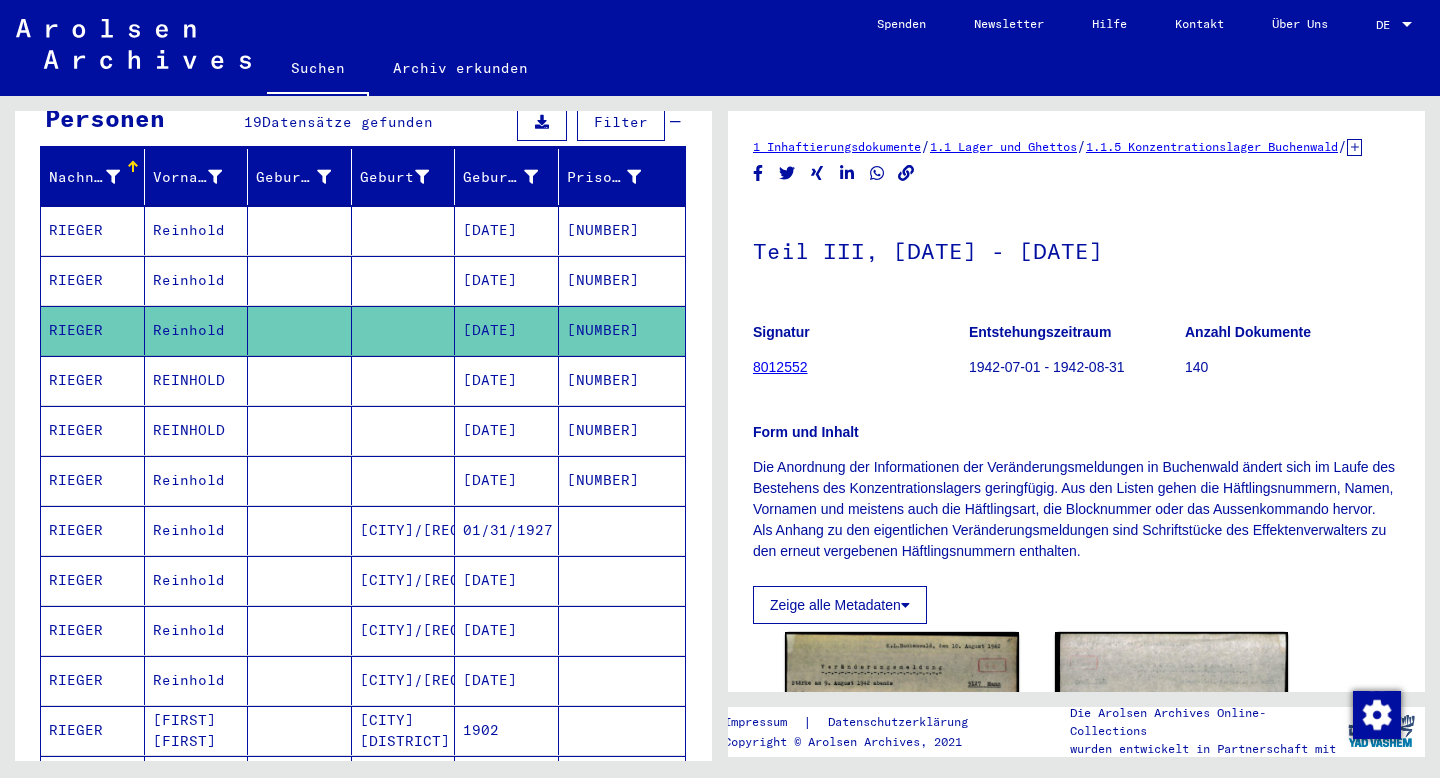 scroll, scrollTop: 361, scrollLeft: 0, axis: vertical 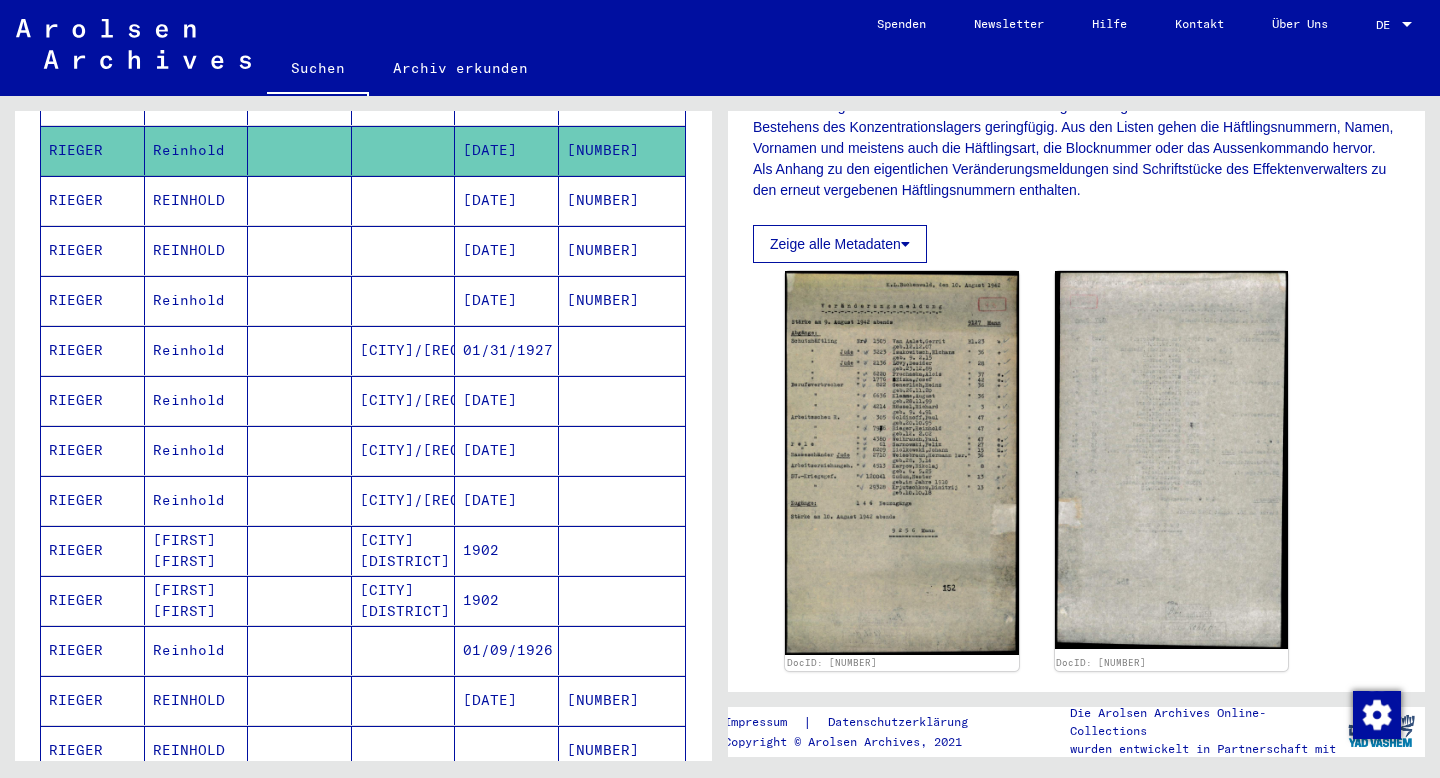 click on "1902" at bounding box center [507, 600] 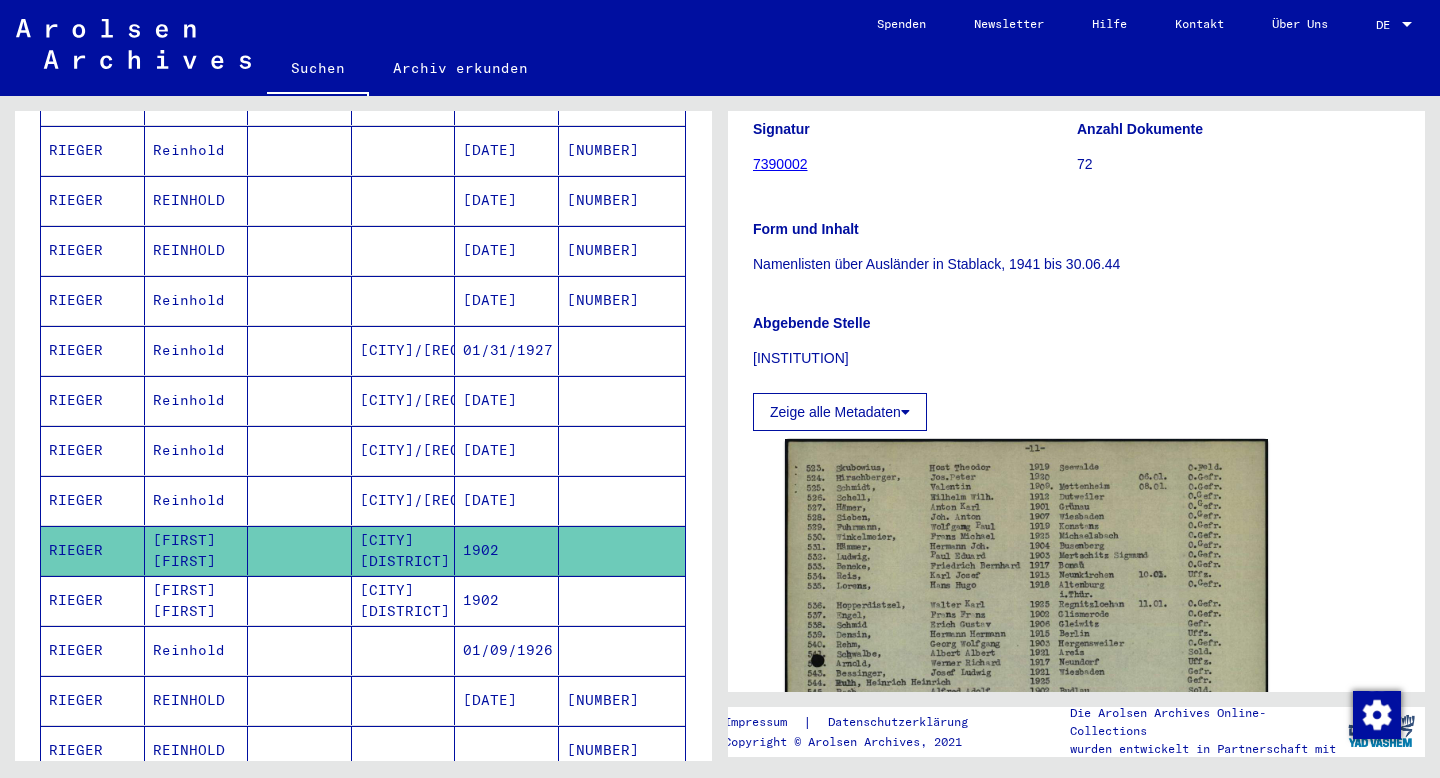 scroll, scrollTop: 387, scrollLeft: 0, axis: vertical 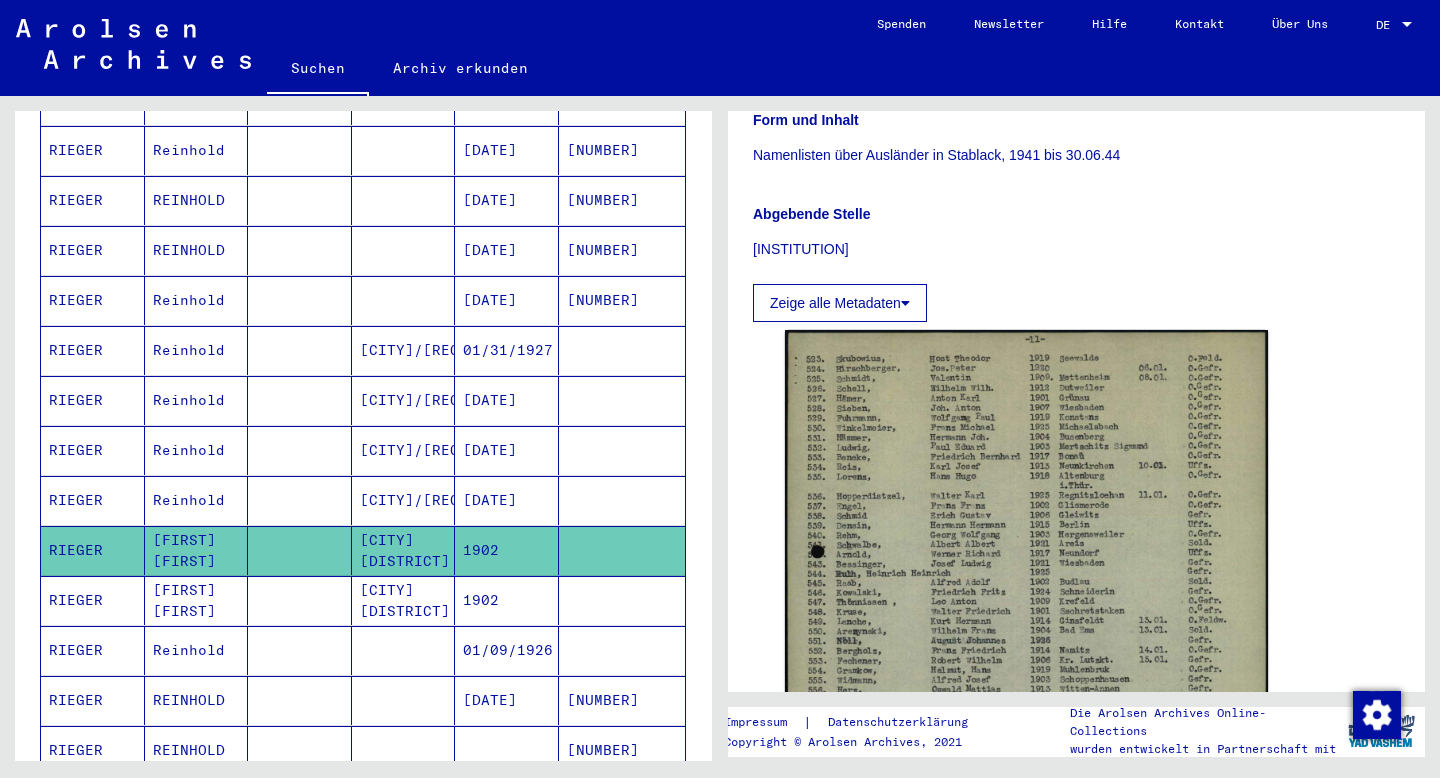click on "1902" at bounding box center [507, 650] 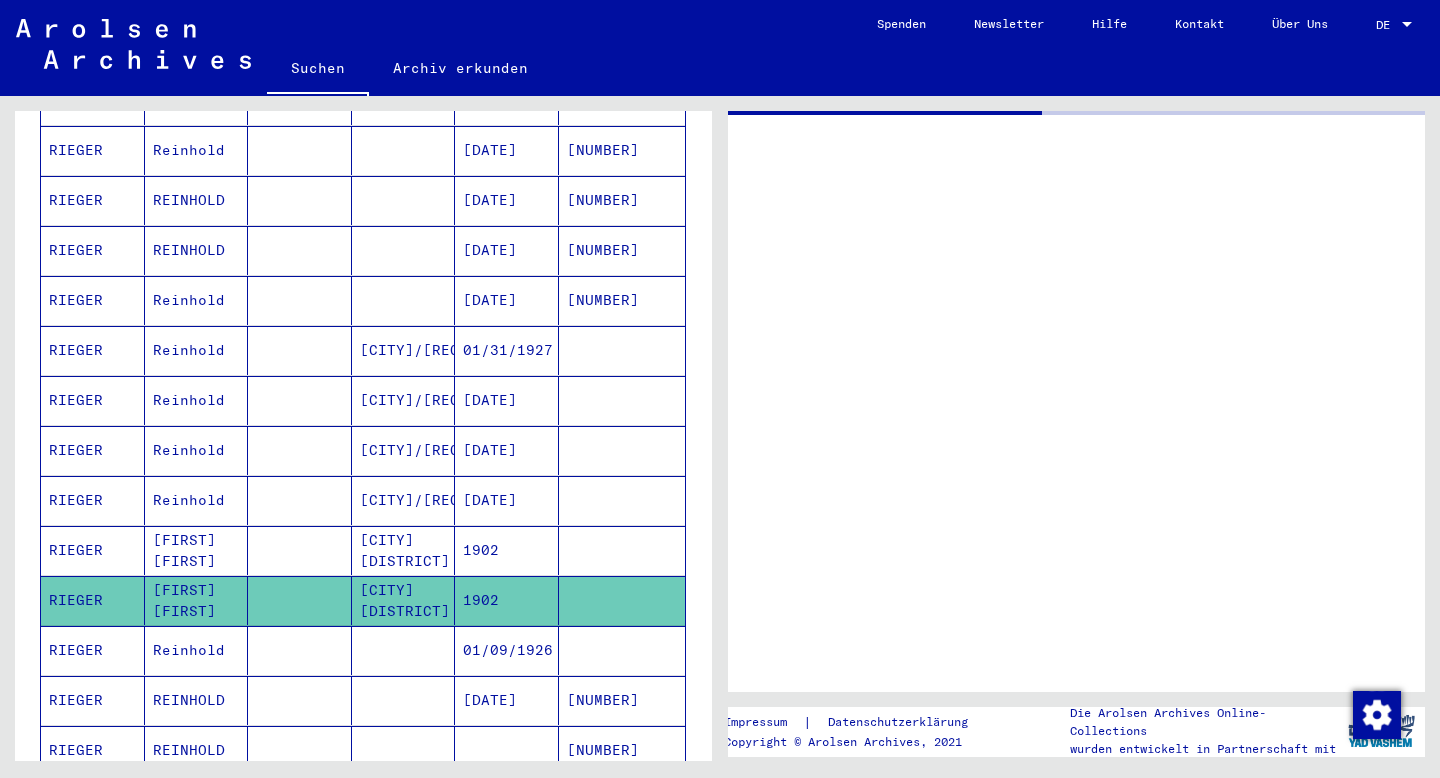 scroll, scrollTop: 0, scrollLeft: 0, axis: both 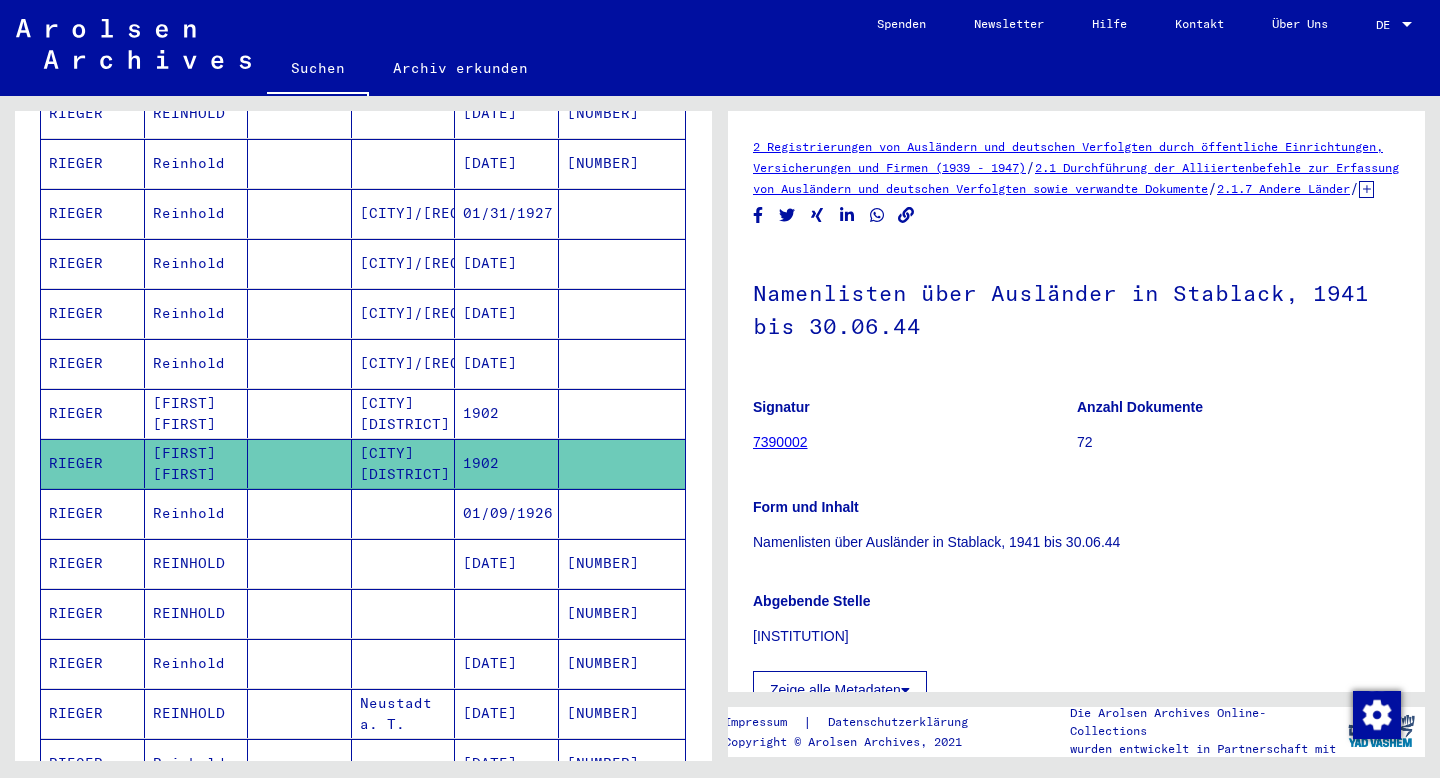 click at bounding box center [507, 663] 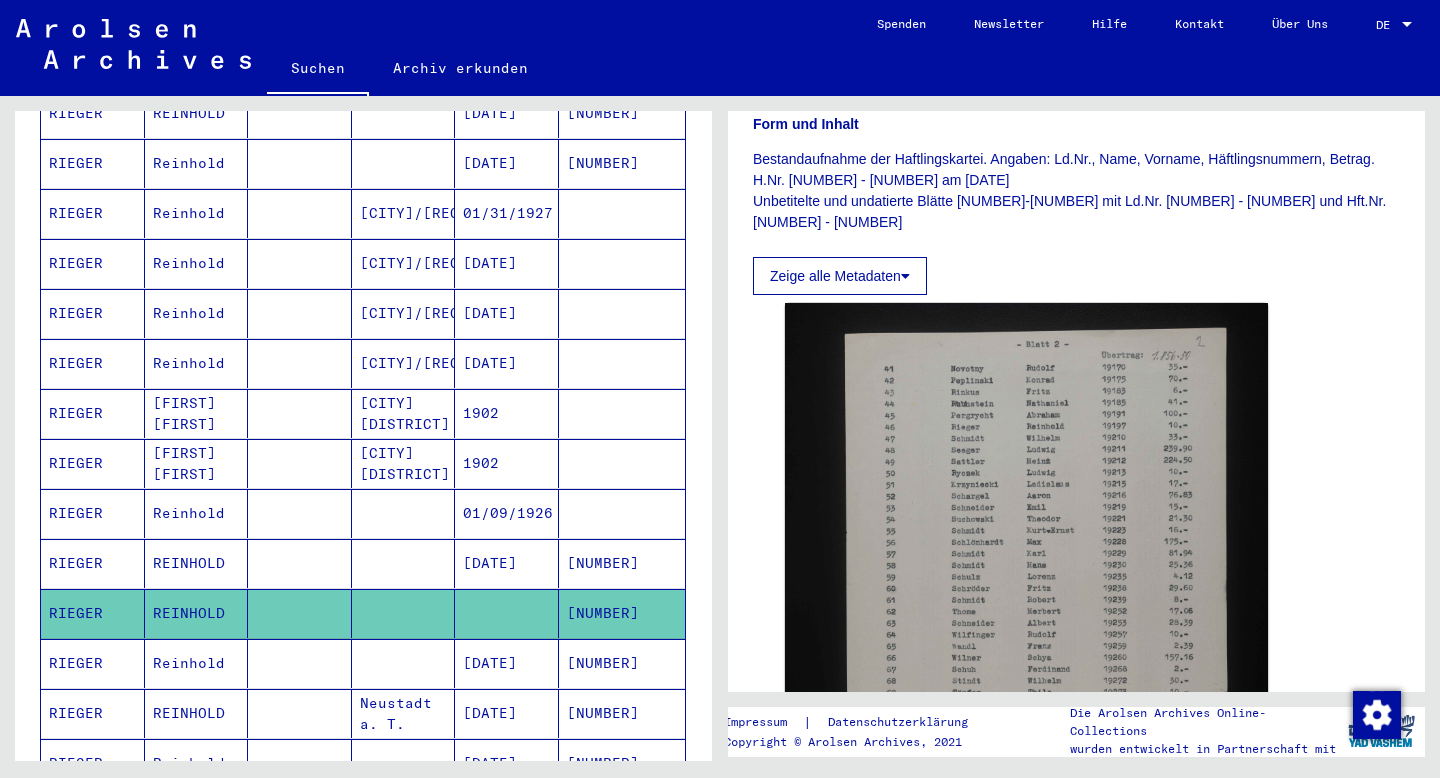 scroll, scrollTop: 406, scrollLeft: 0, axis: vertical 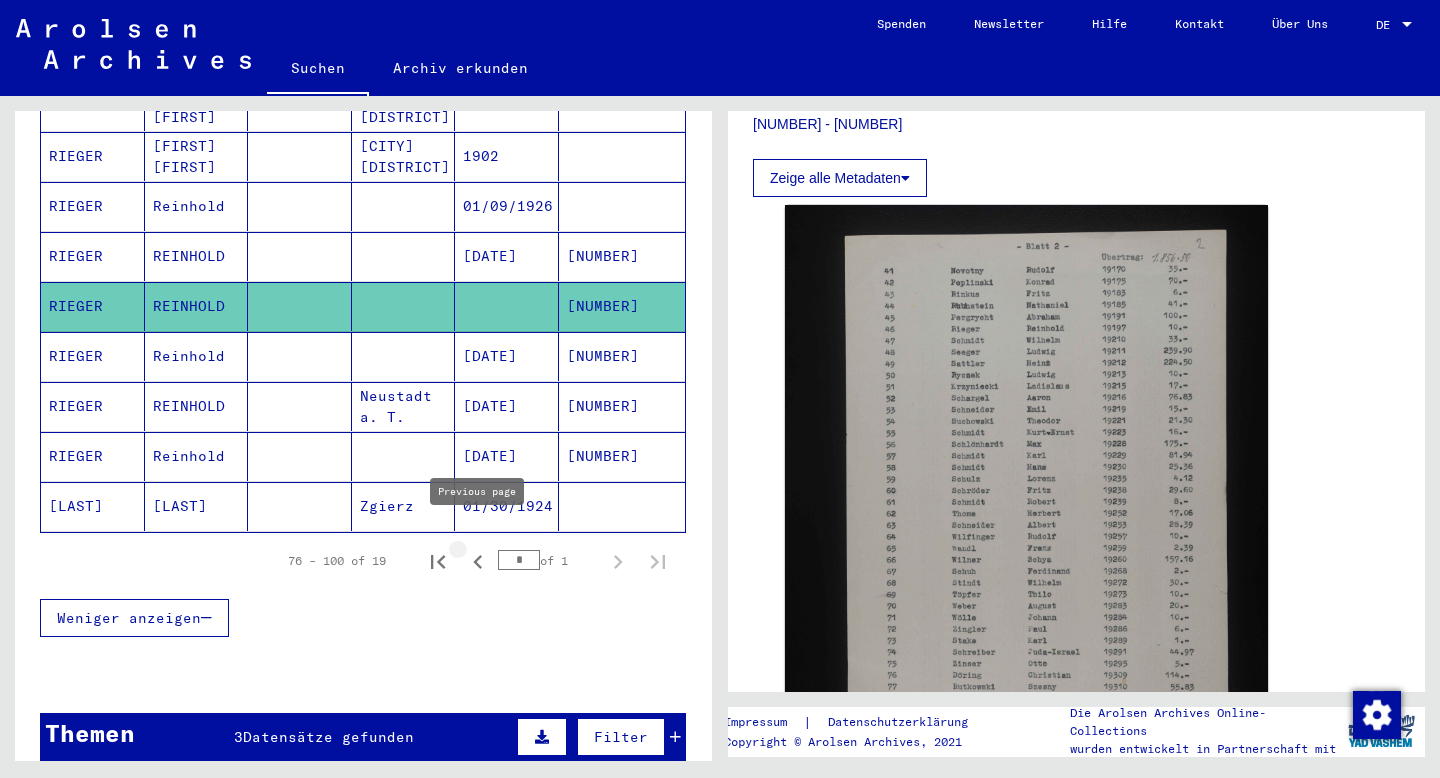 click 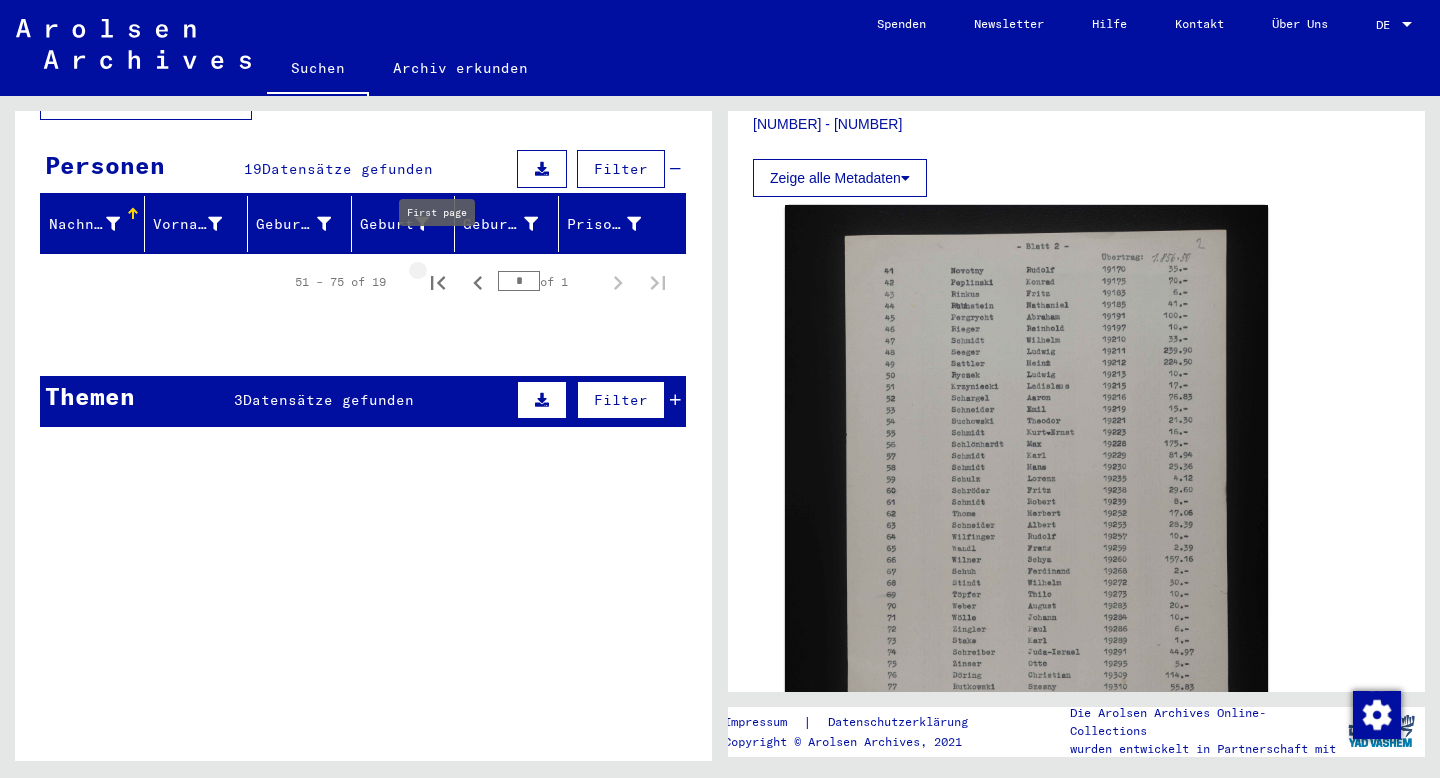 click 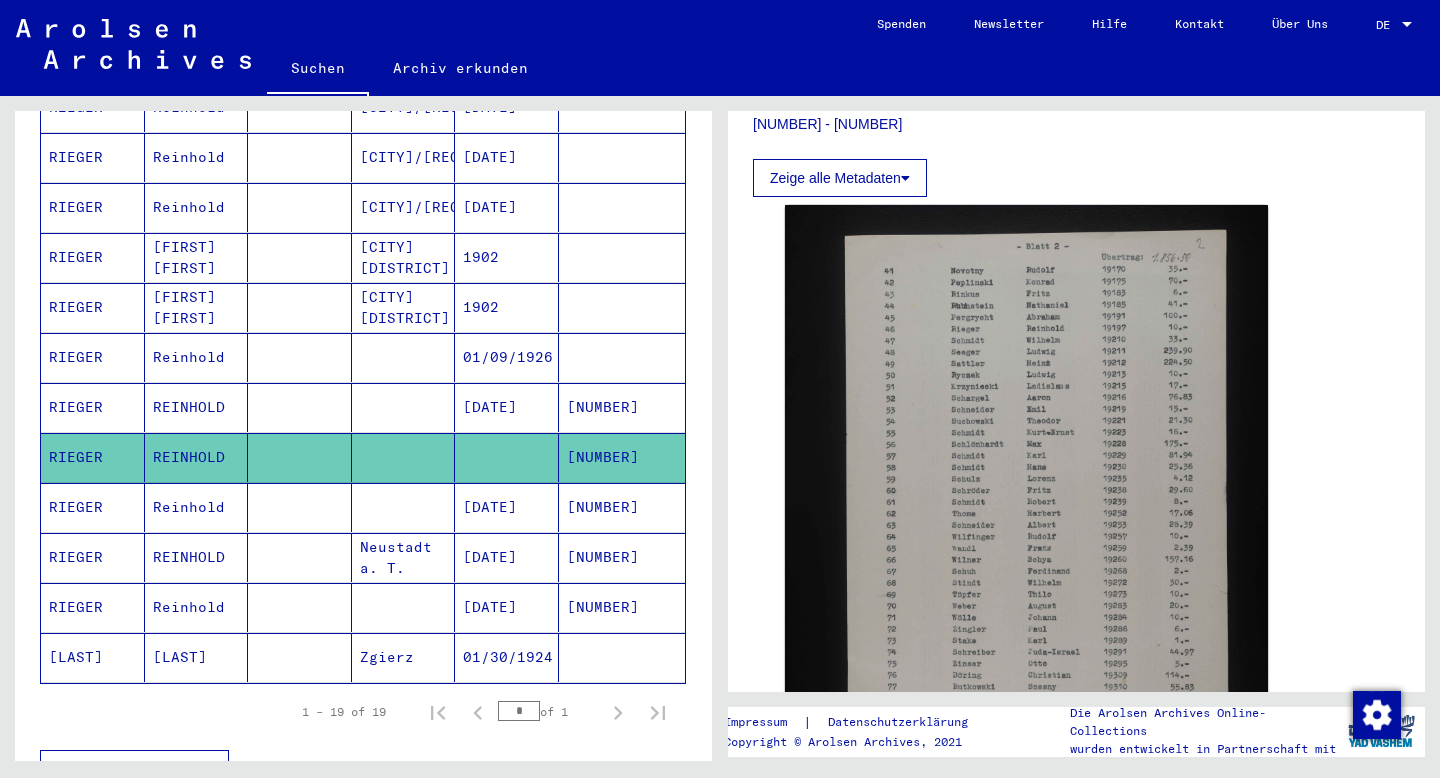 scroll, scrollTop: 695, scrollLeft: 0, axis: vertical 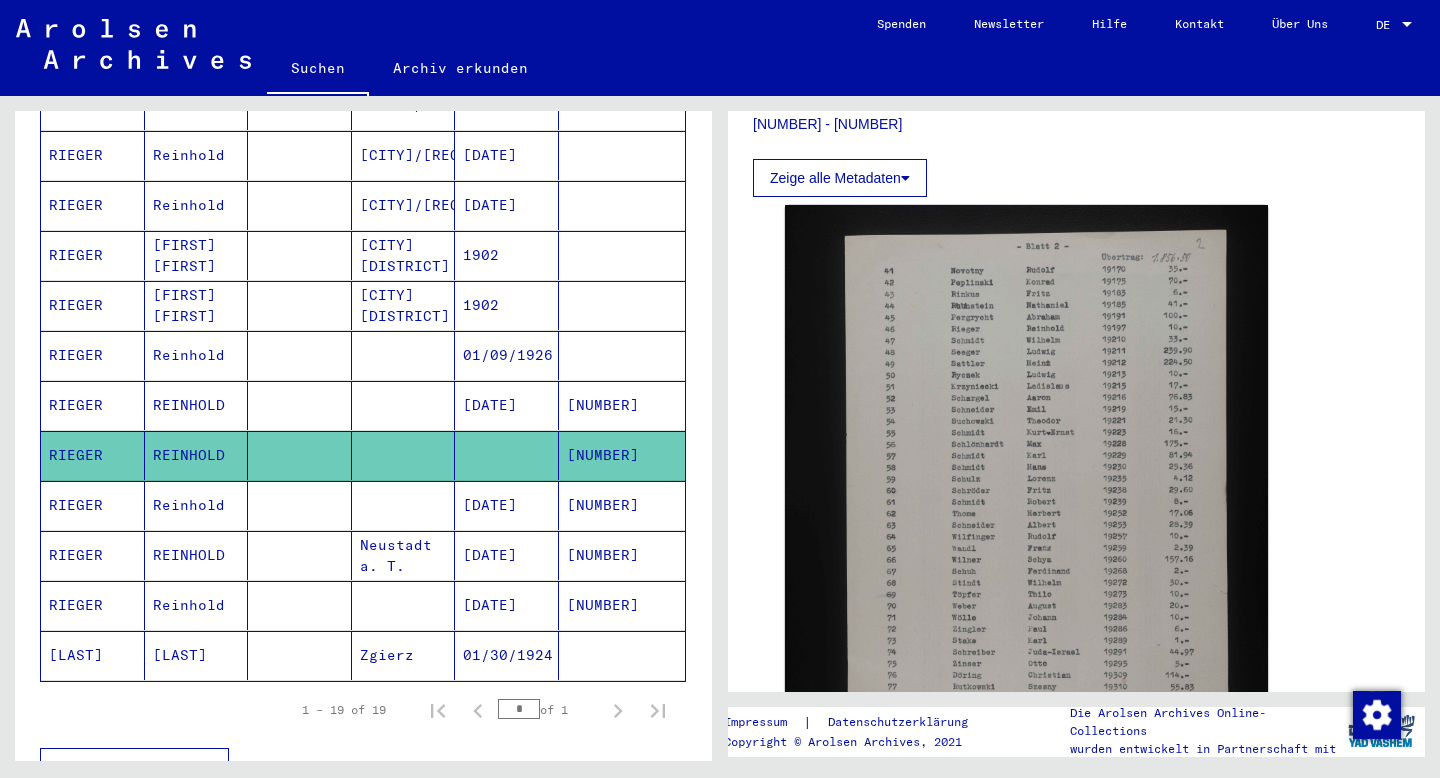 click on "[DATE]" at bounding box center (507, 605) 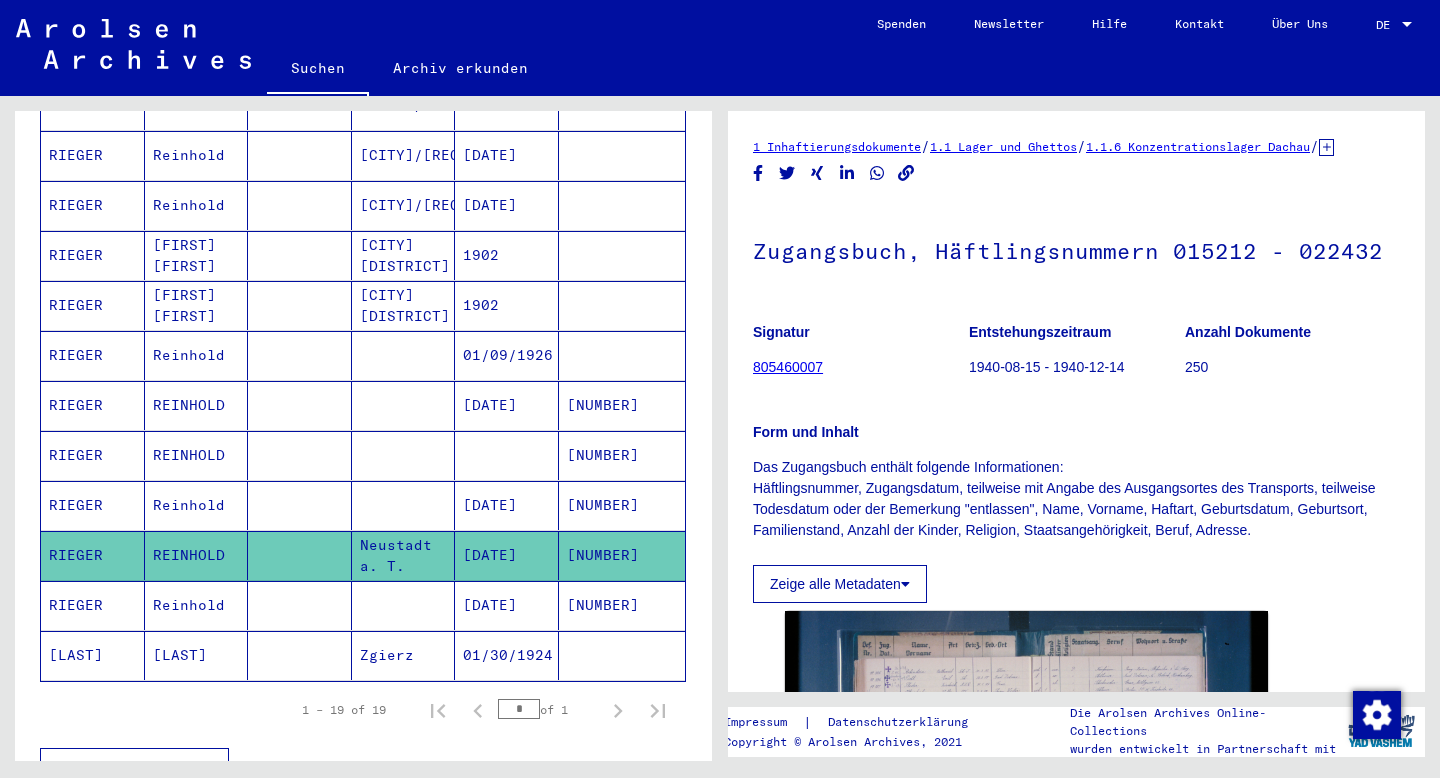 scroll, scrollTop: 335, scrollLeft: 0, axis: vertical 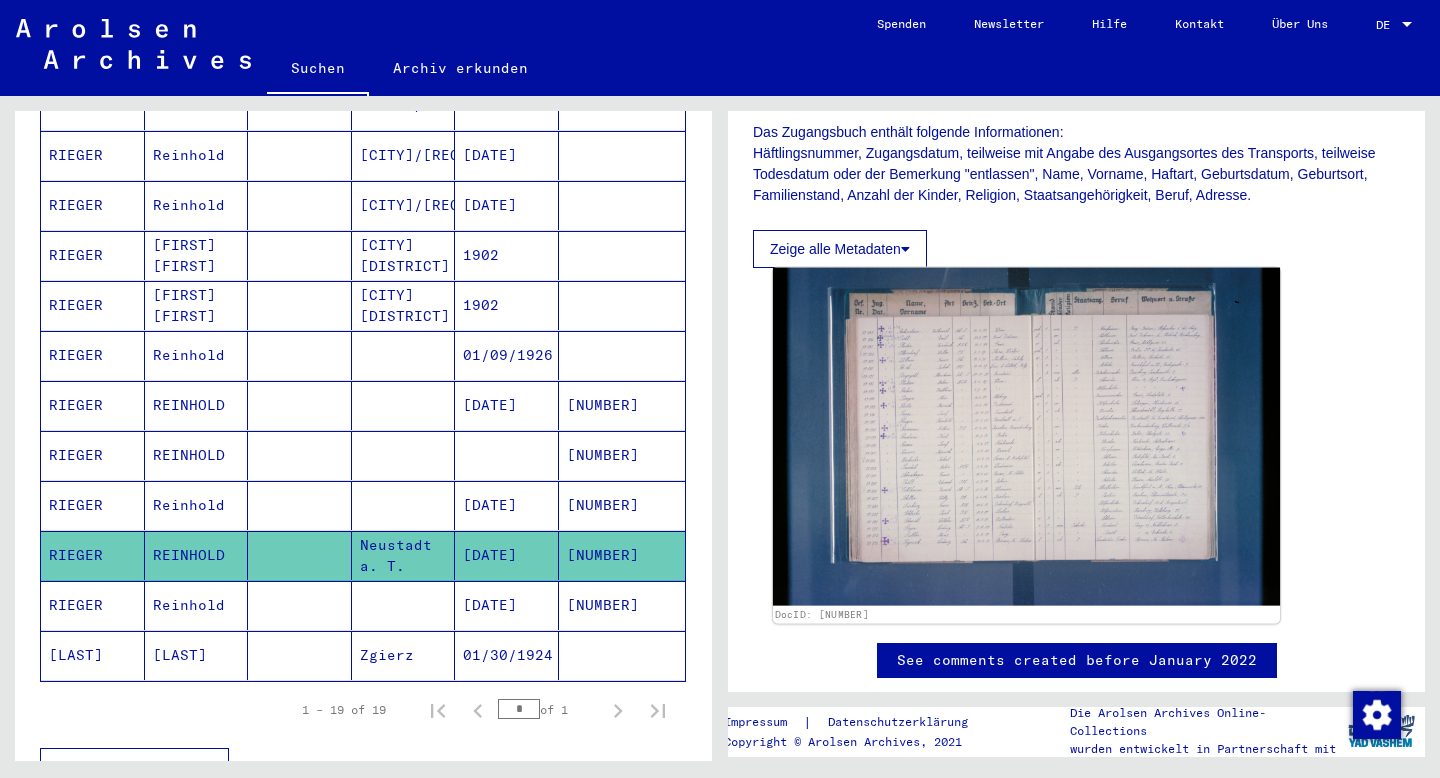 click 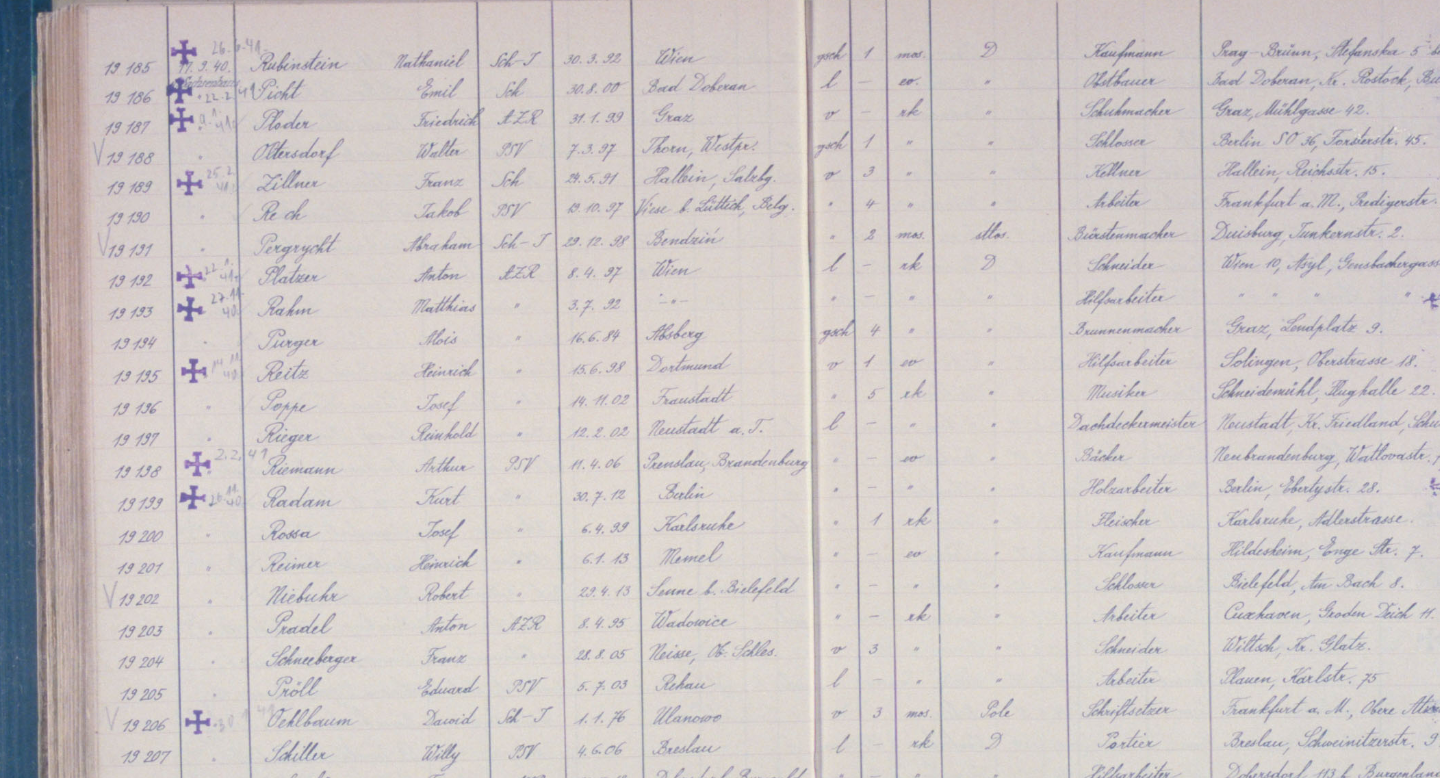 click at bounding box center [720, 339] 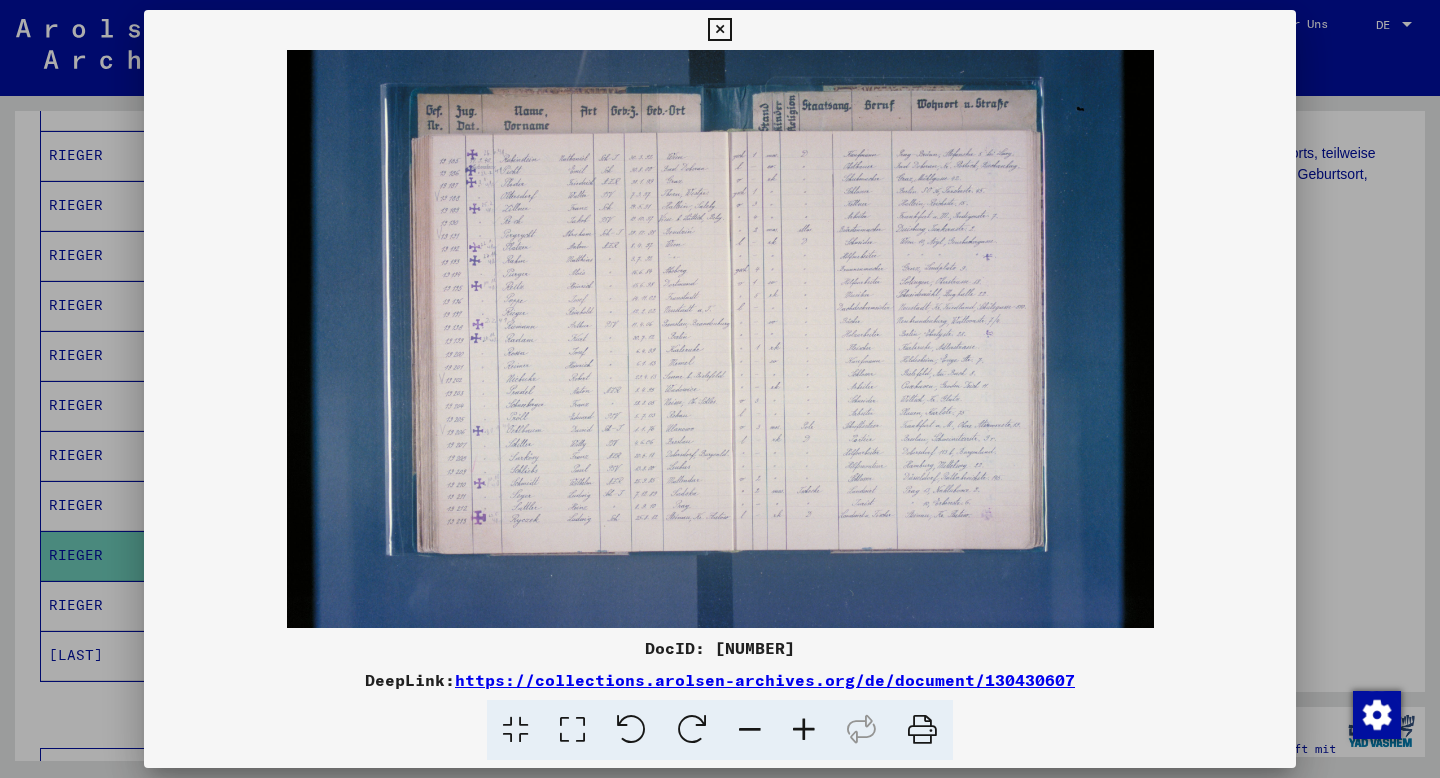 click at bounding box center [719, 30] 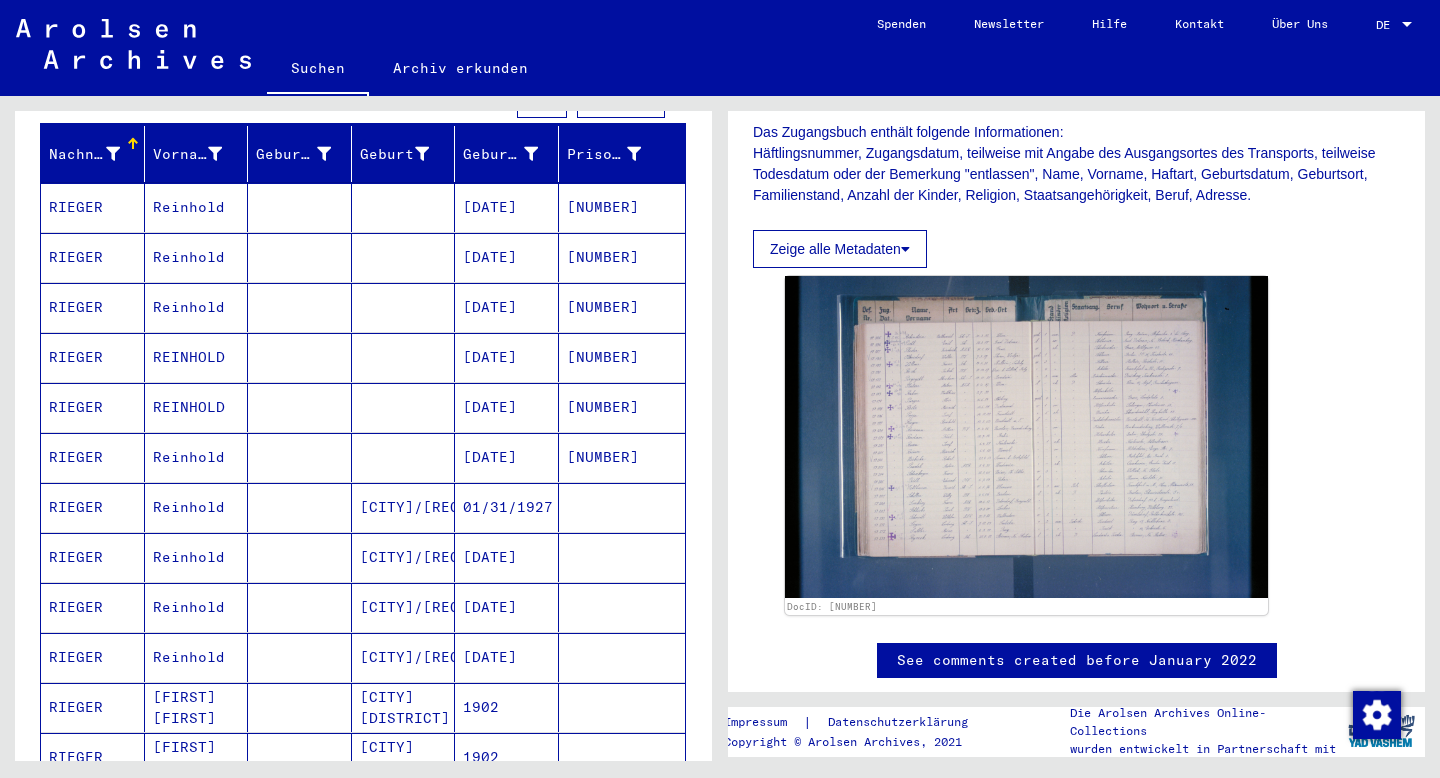 scroll, scrollTop: 0, scrollLeft: 0, axis: both 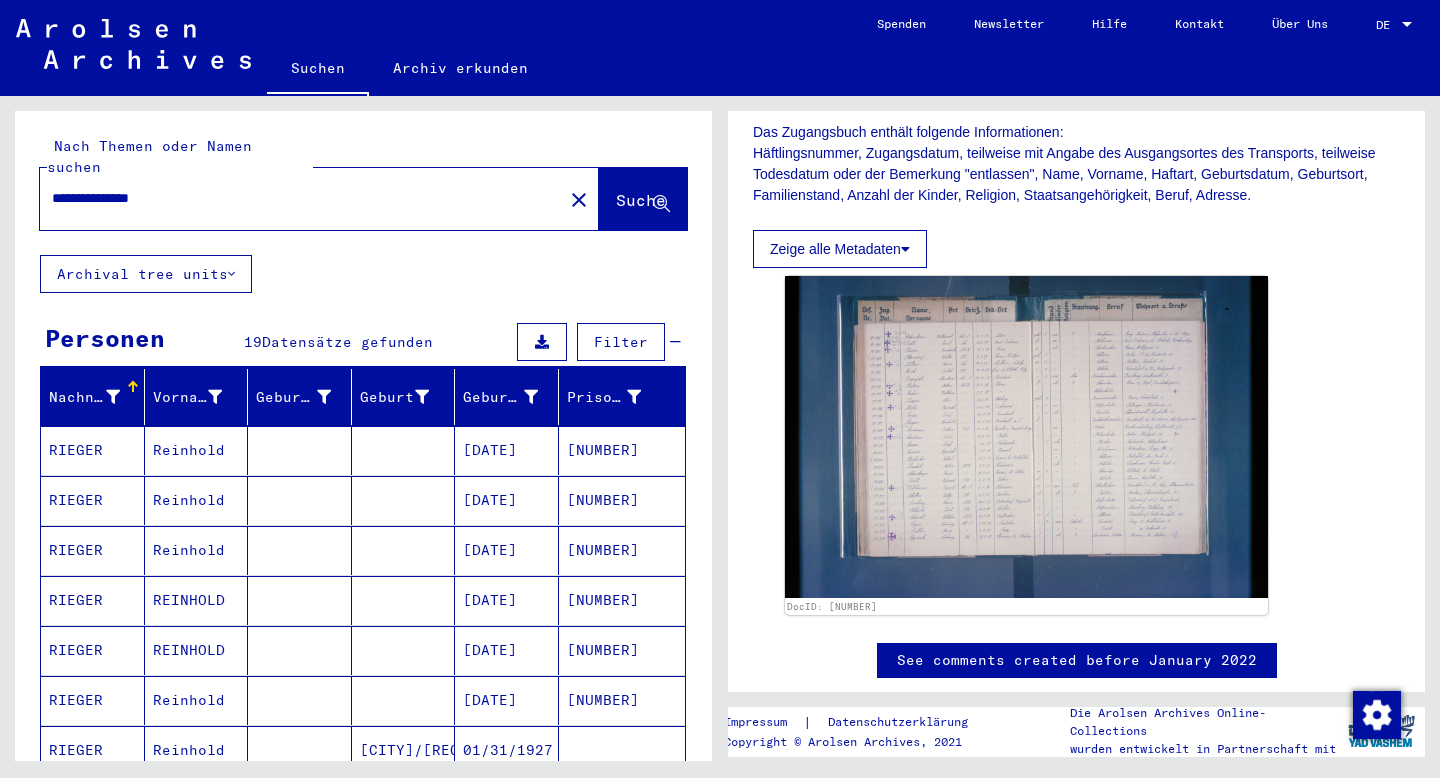 click on "**********" at bounding box center (301, 198) 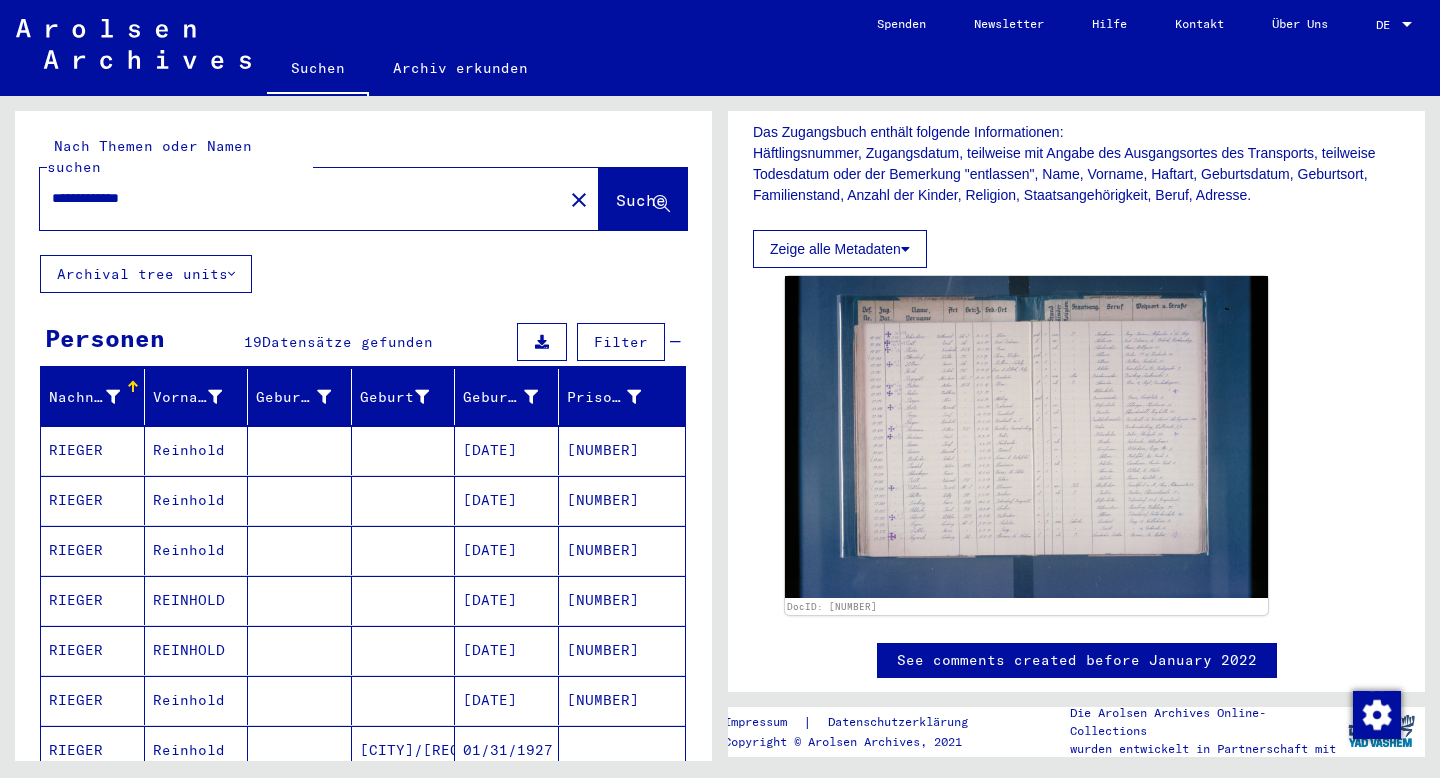 type on "**********" 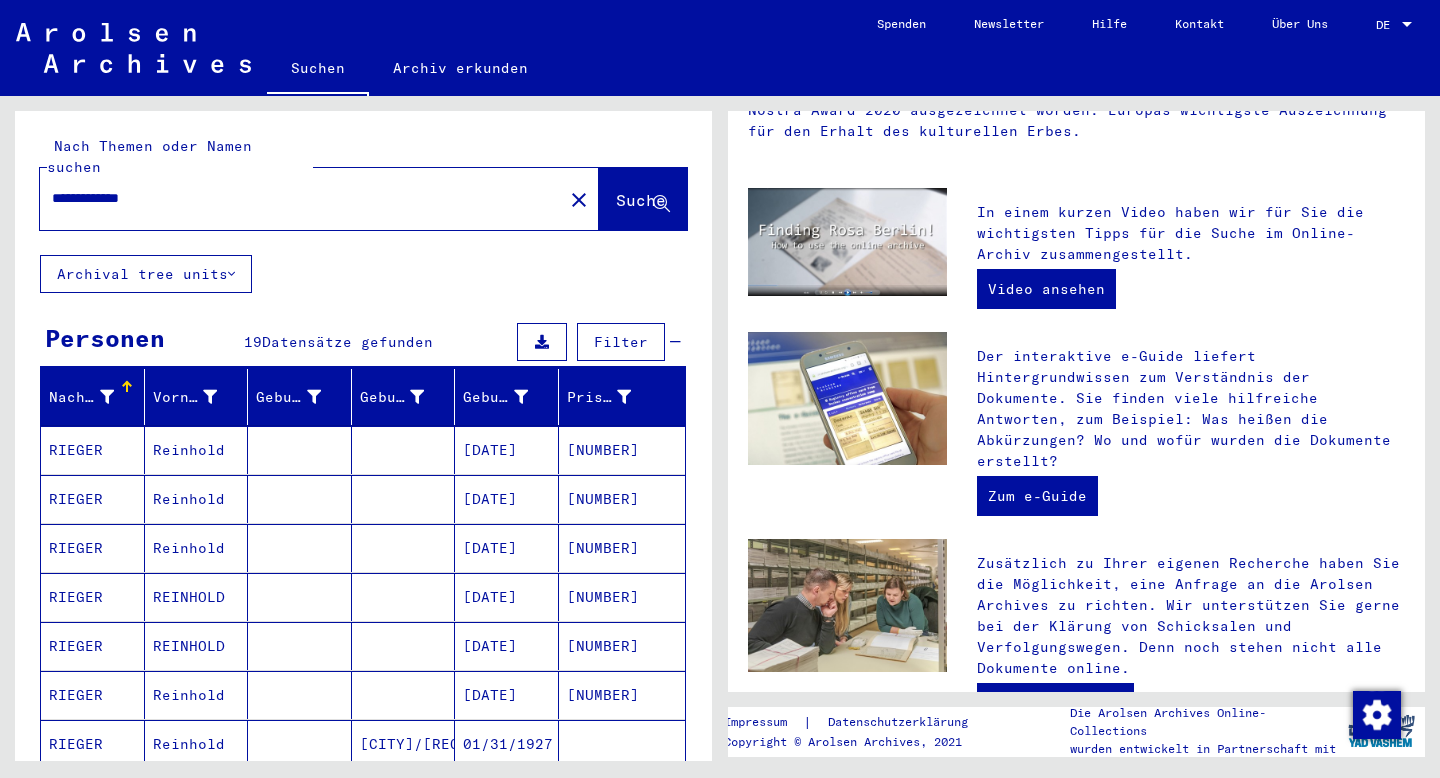 scroll, scrollTop: 0, scrollLeft: 0, axis: both 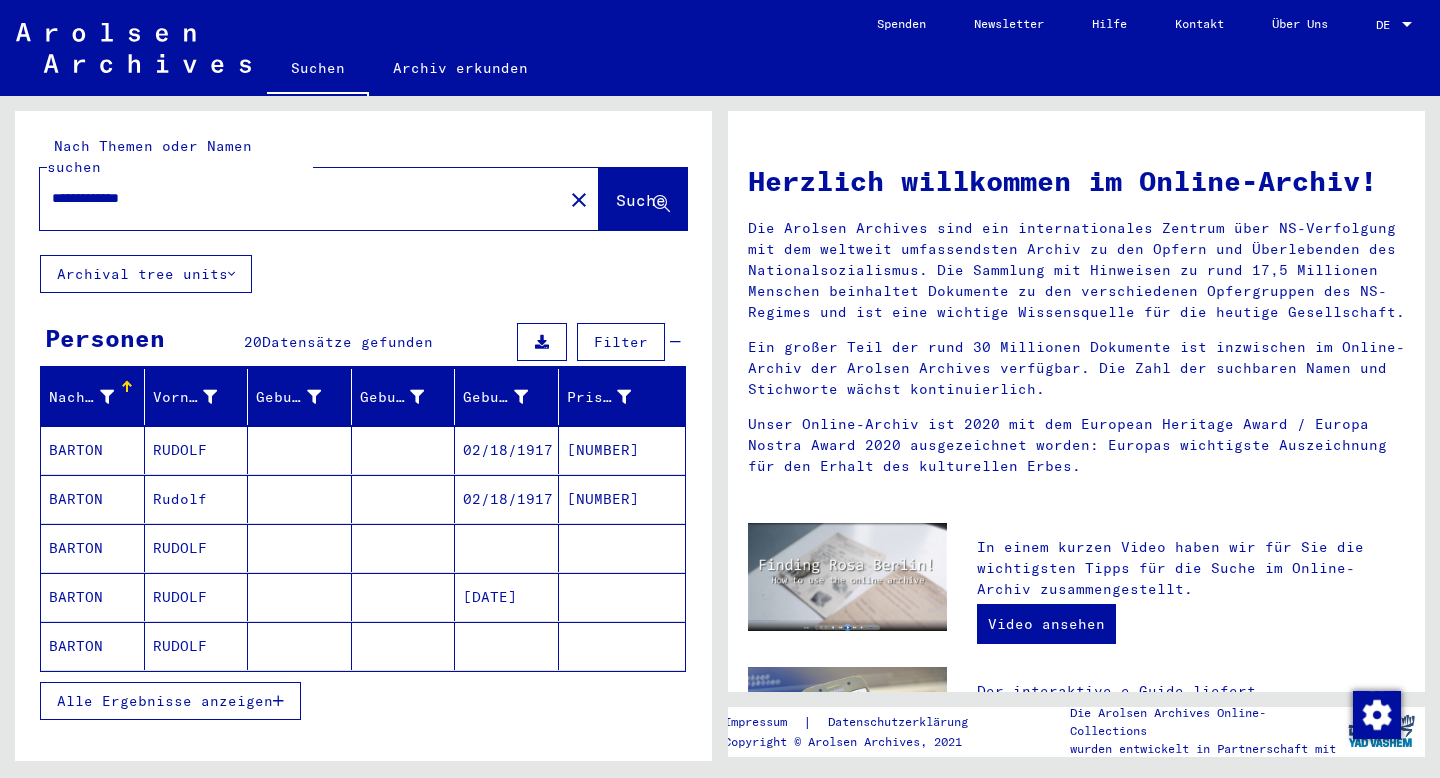 click at bounding box center [404, 499] 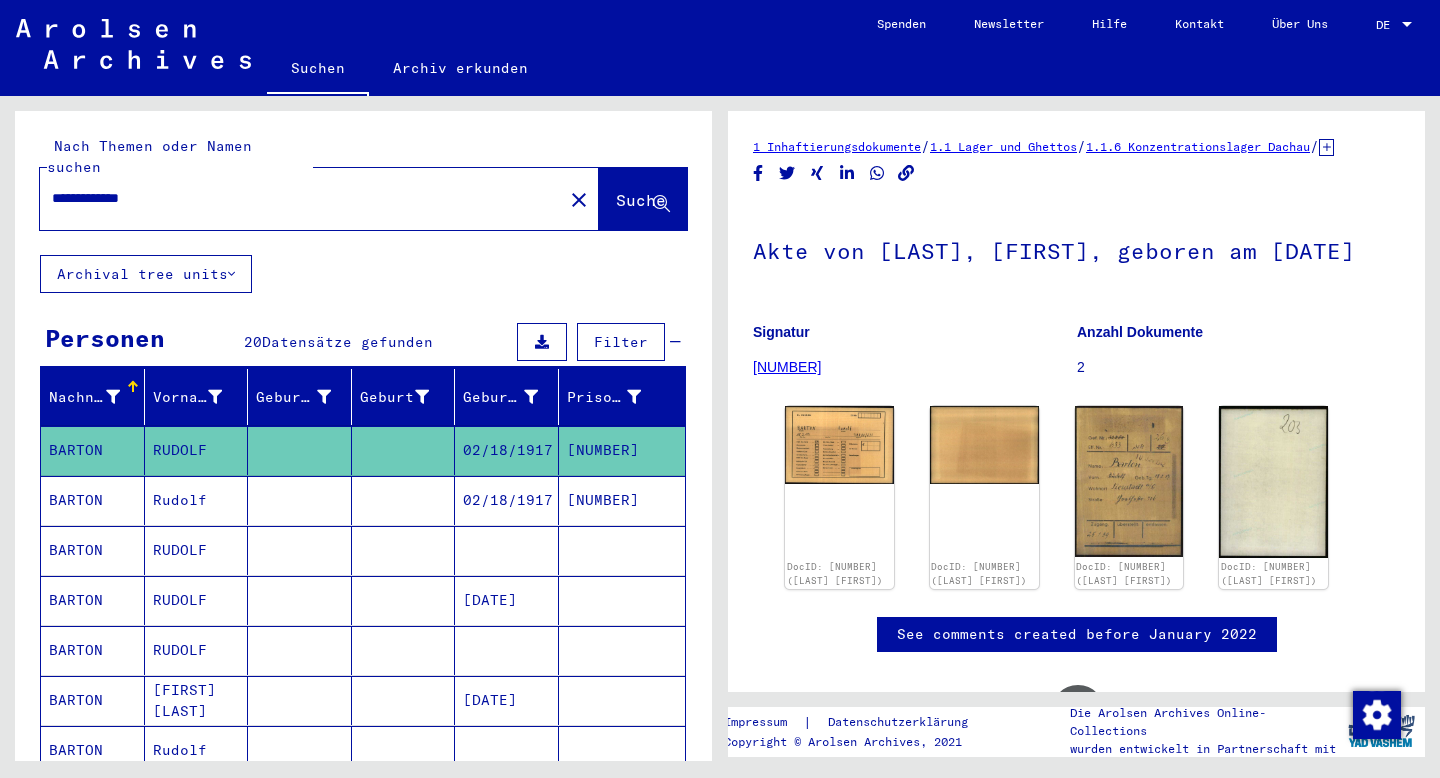 scroll, scrollTop: 85, scrollLeft: 0, axis: vertical 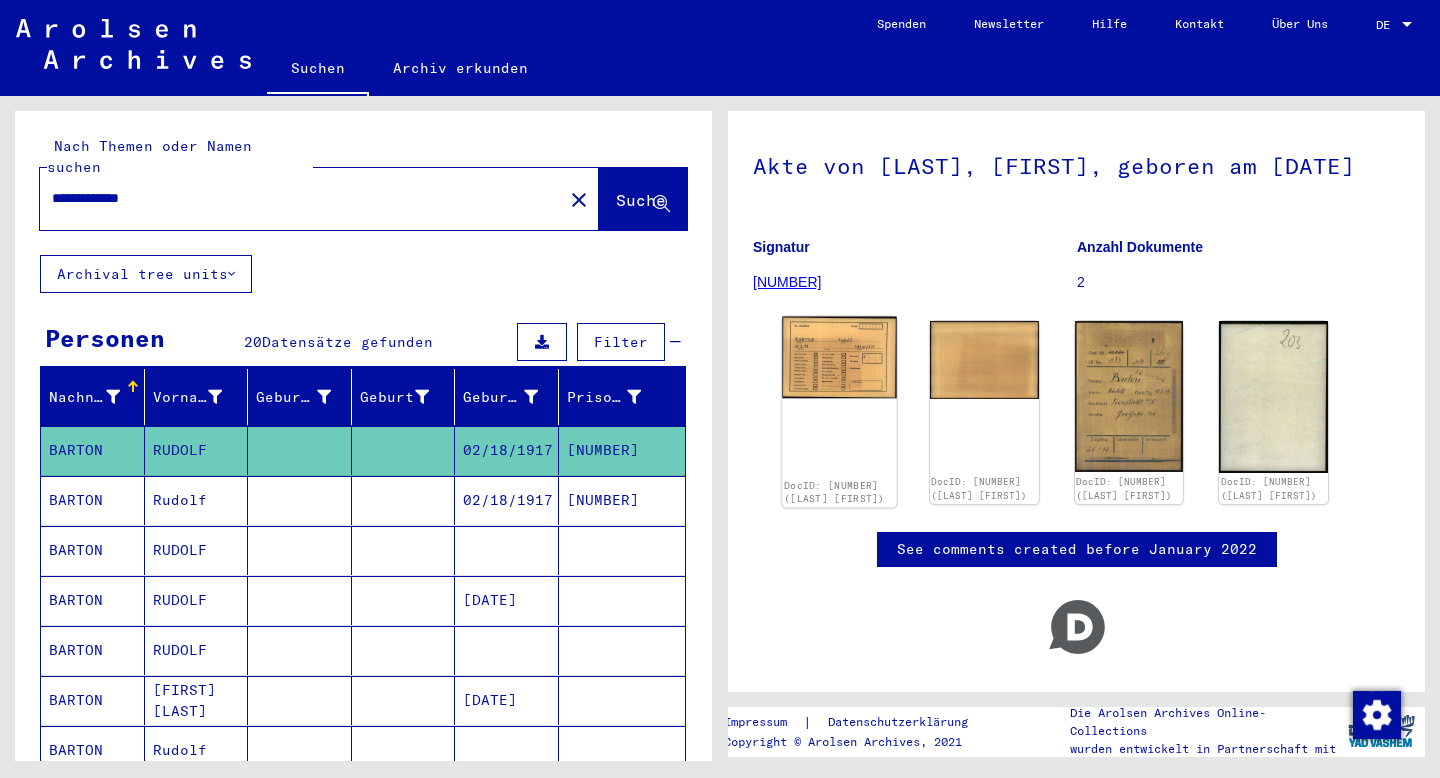 click 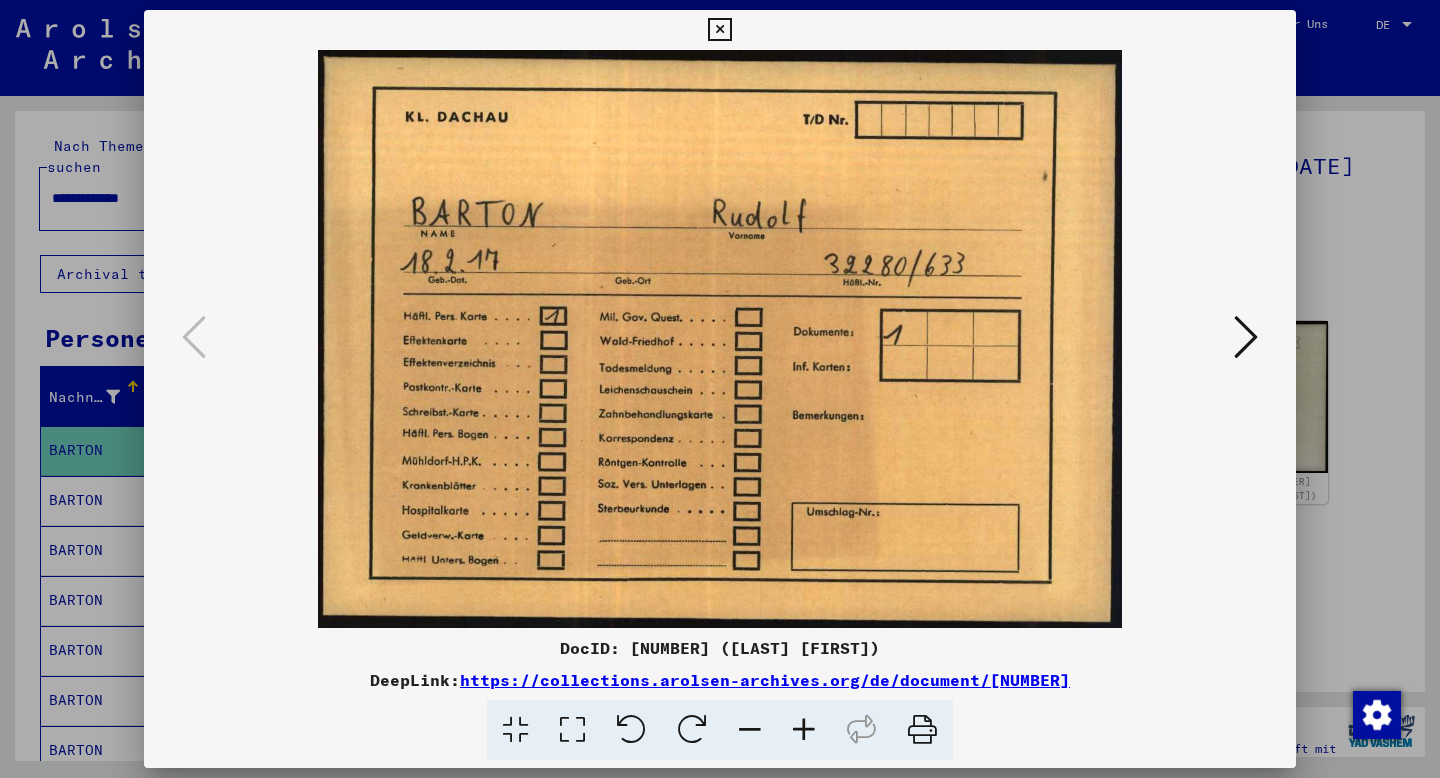 click at bounding box center [1246, 337] 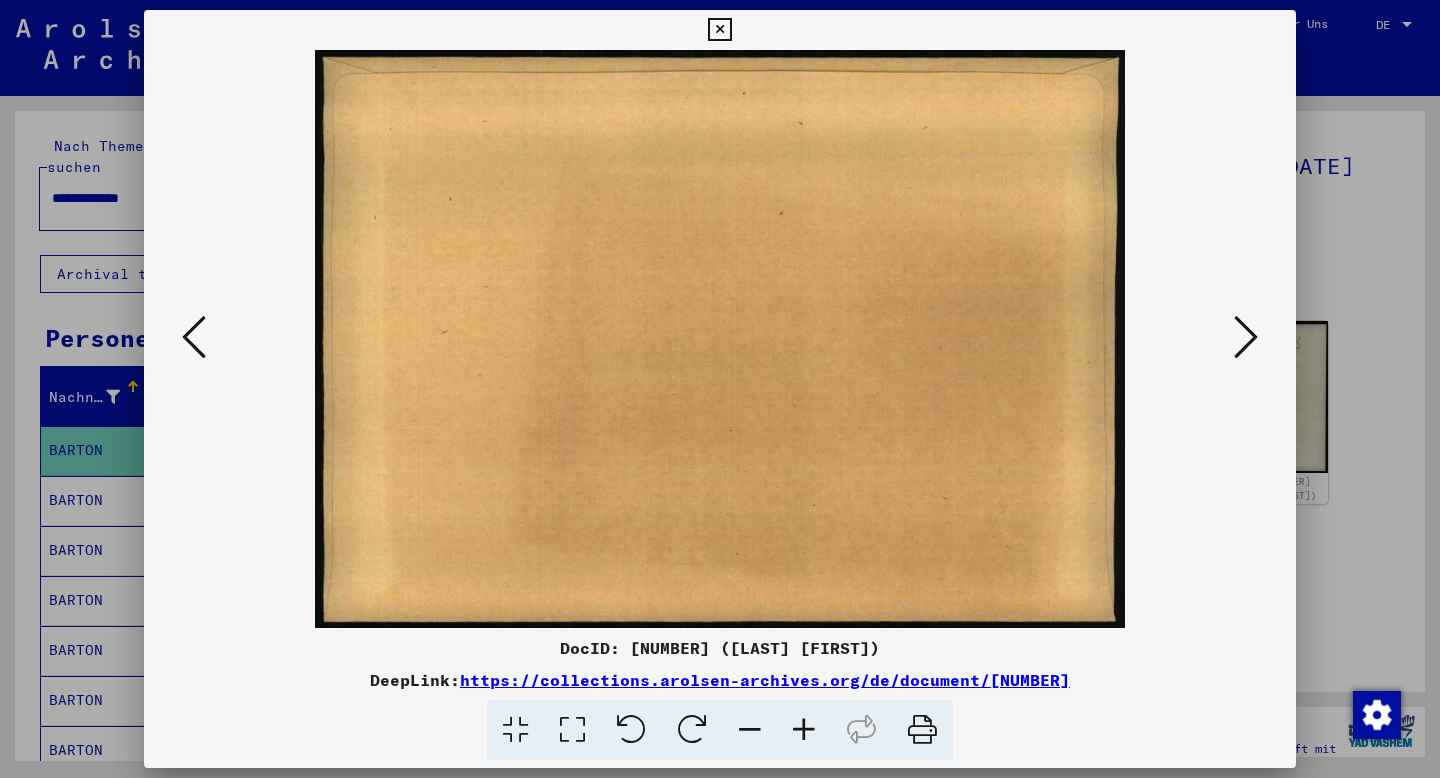 click at bounding box center (1246, 337) 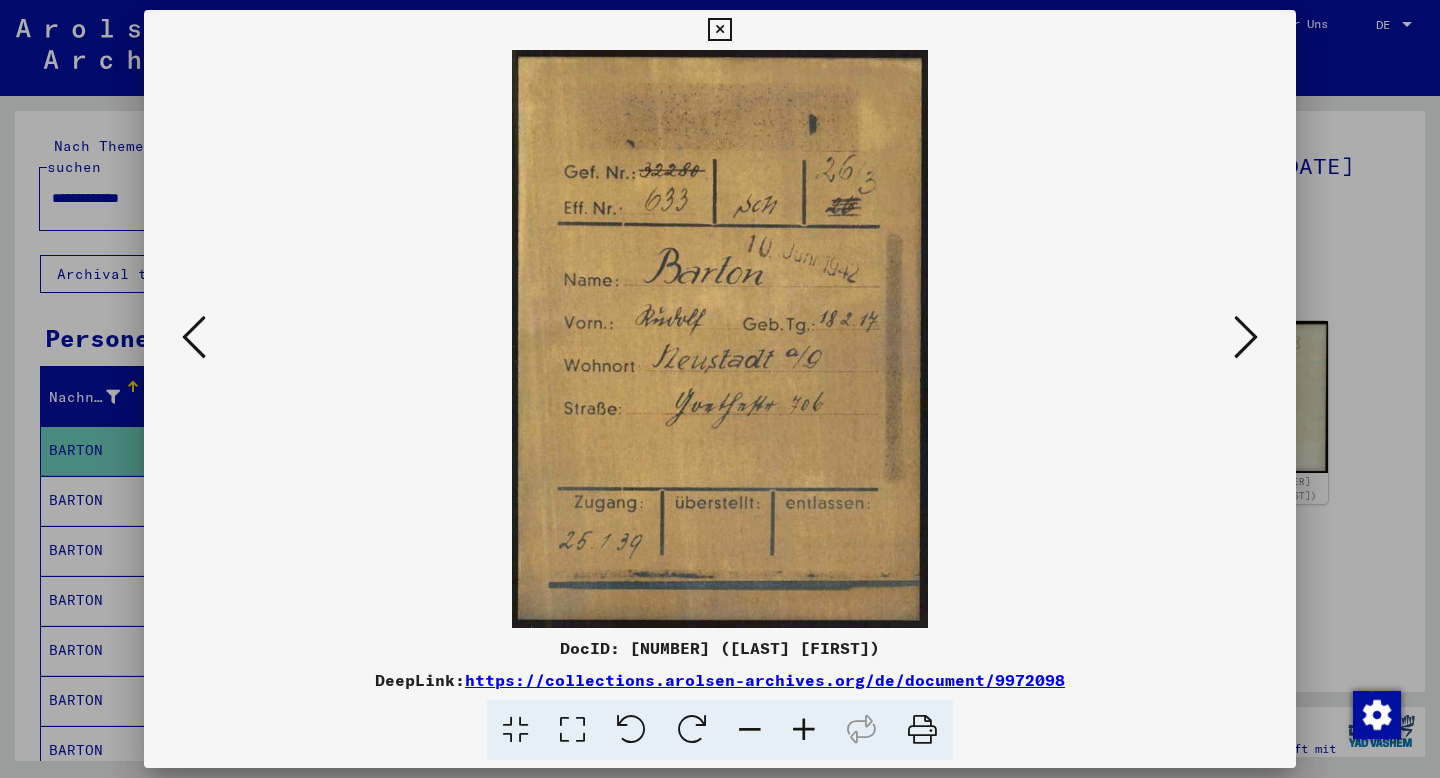 click at bounding box center [1246, 337] 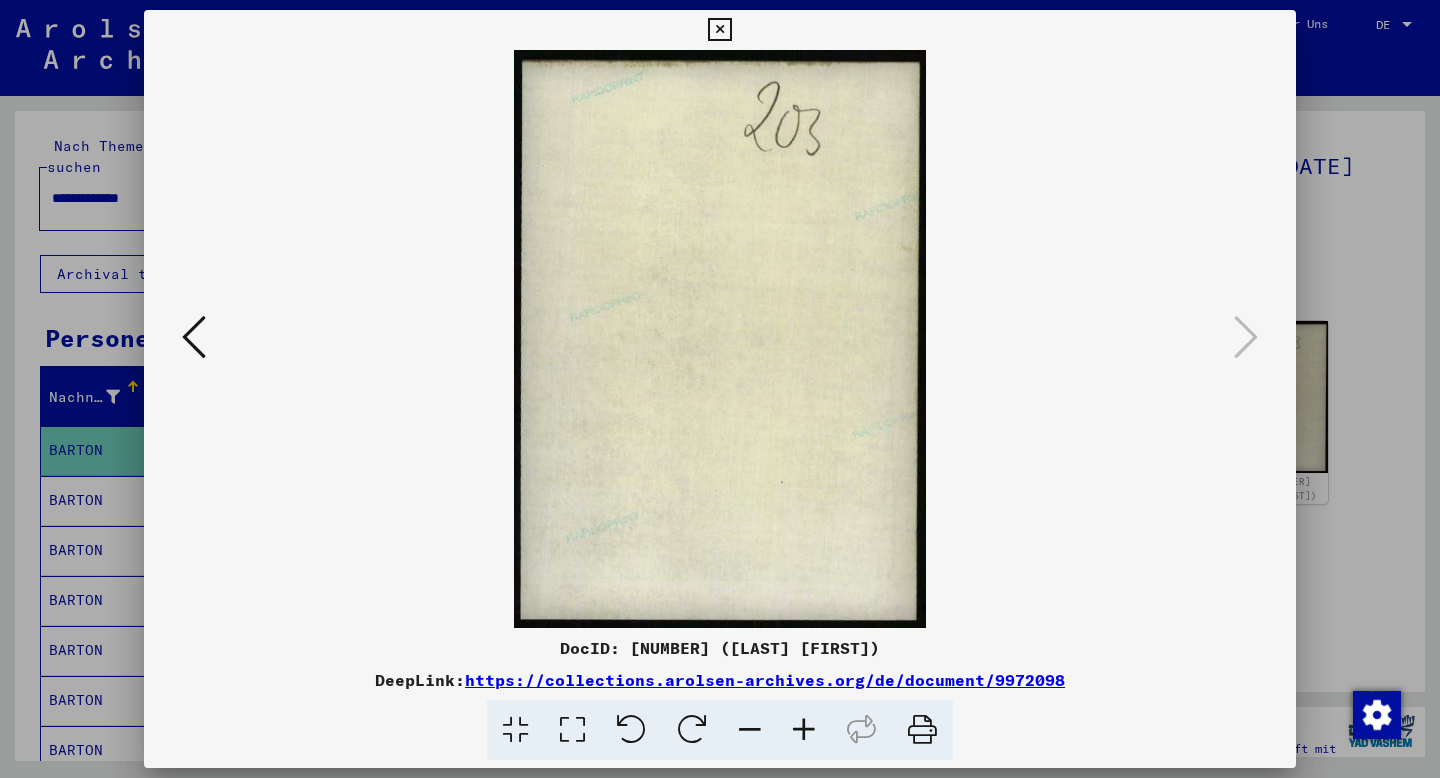 click at bounding box center (719, 30) 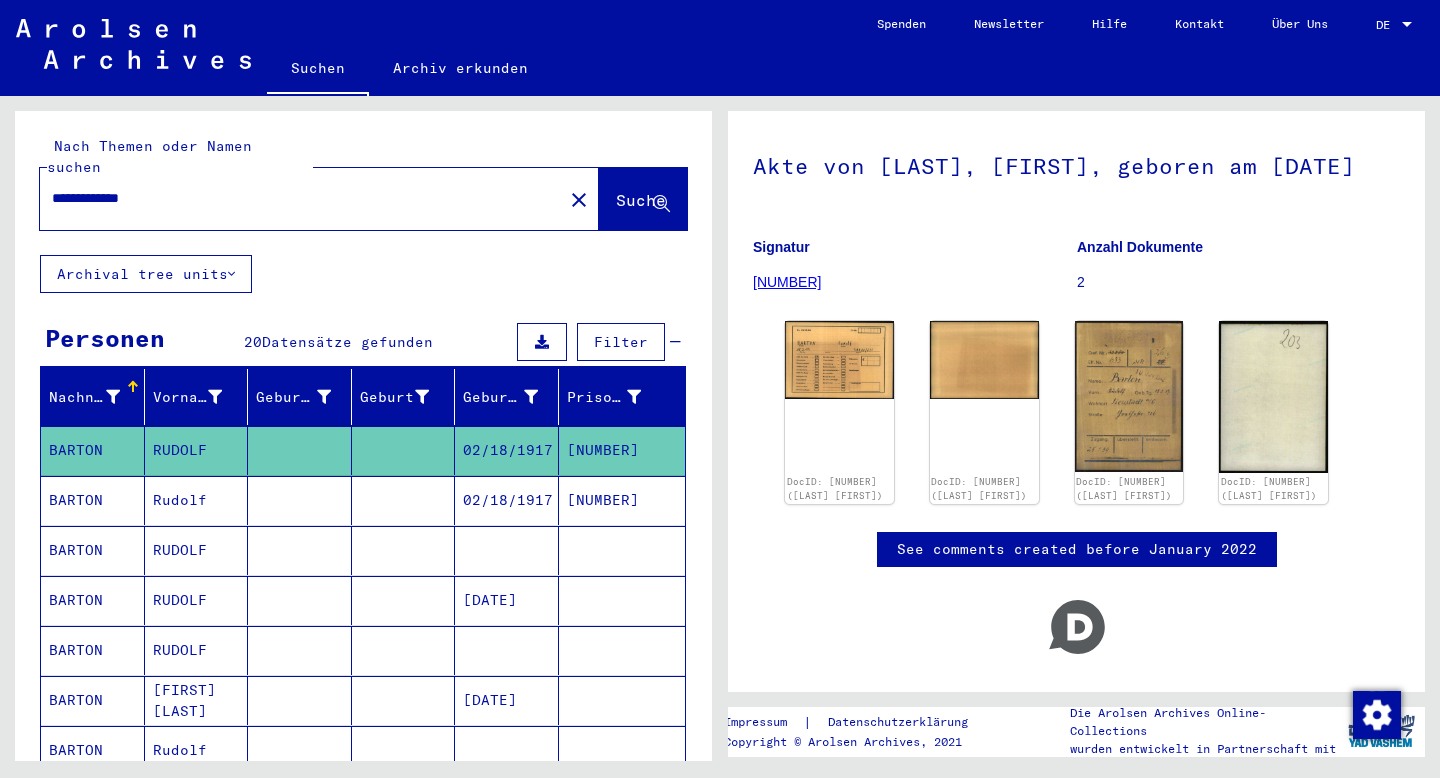 click at bounding box center [300, 550] 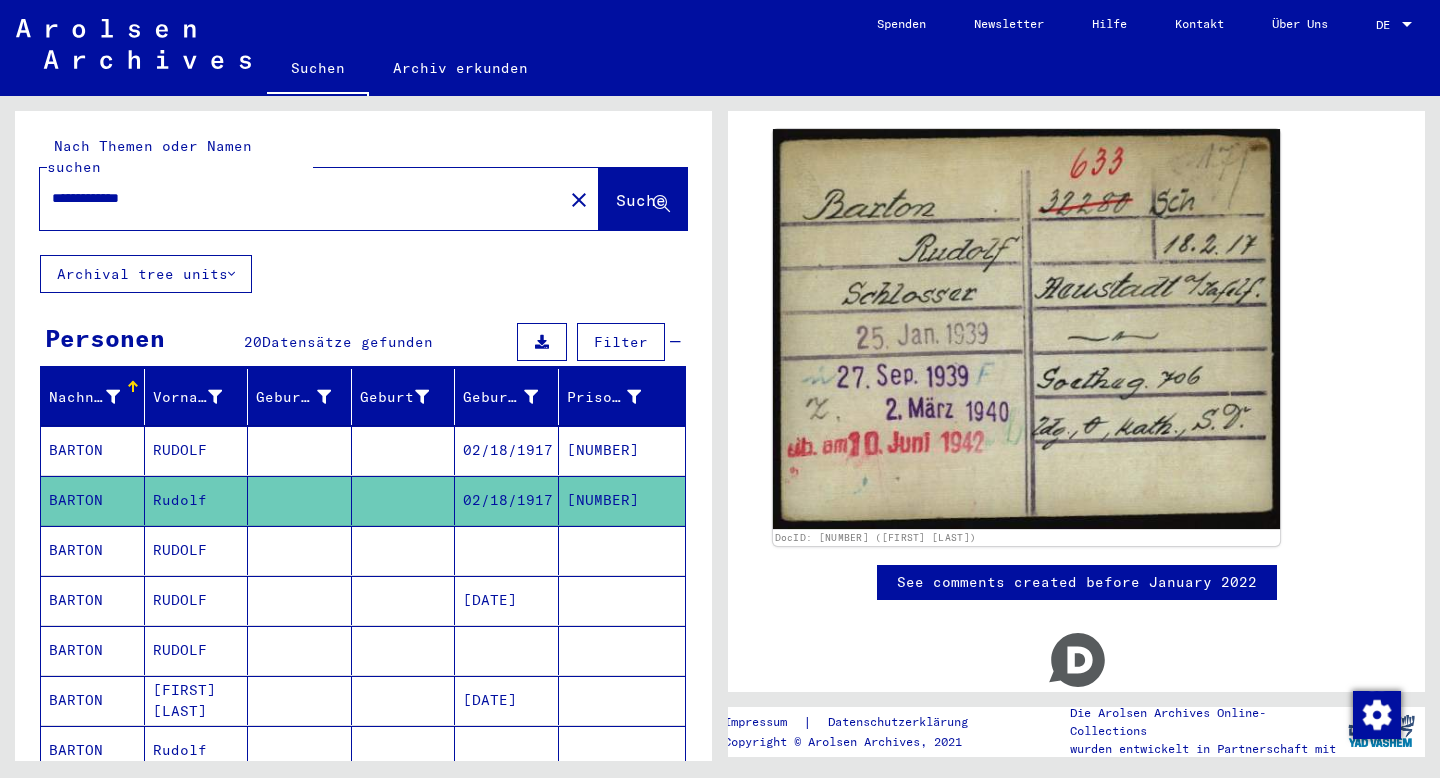 scroll, scrollTop: 270, scrollLeft: 0, axis: vertical 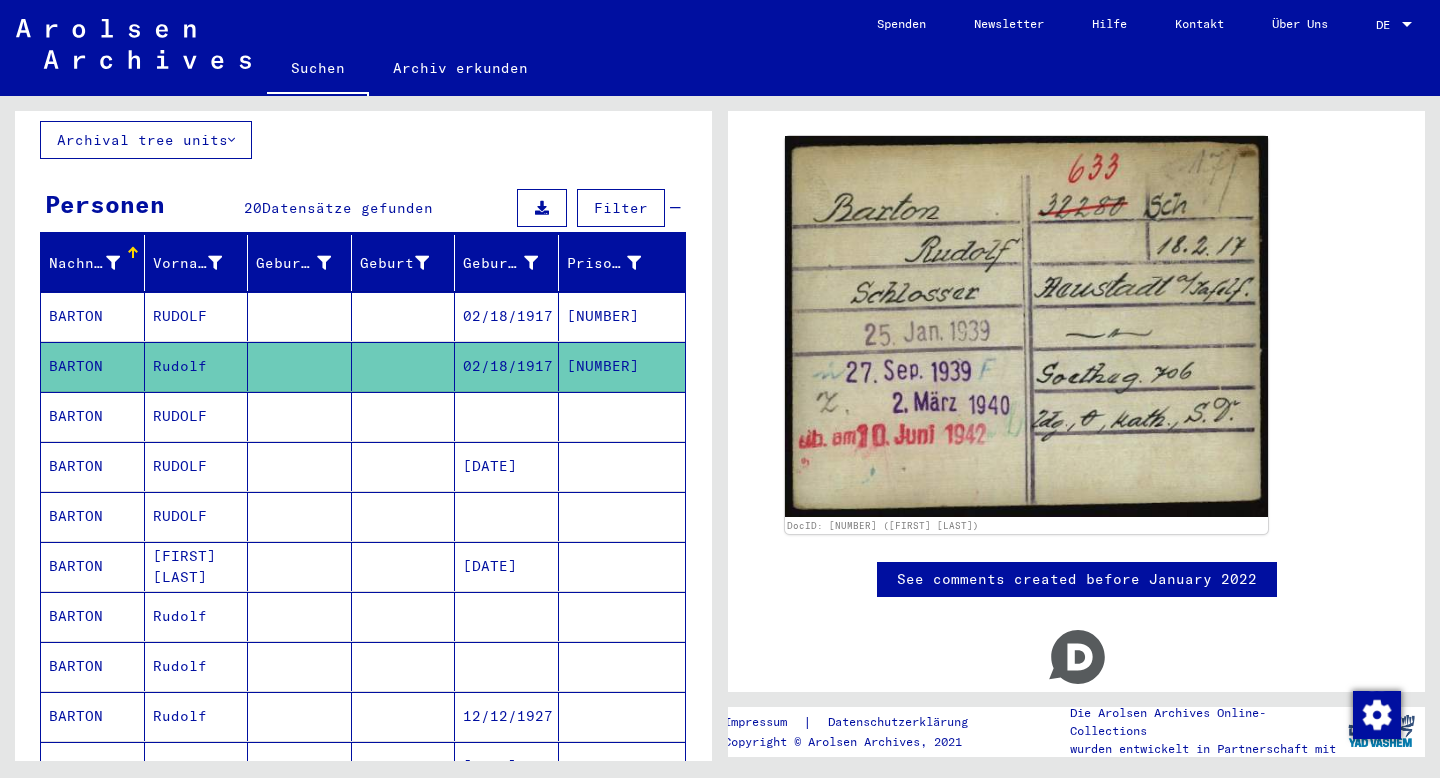 click at bounding box center [404, 466] 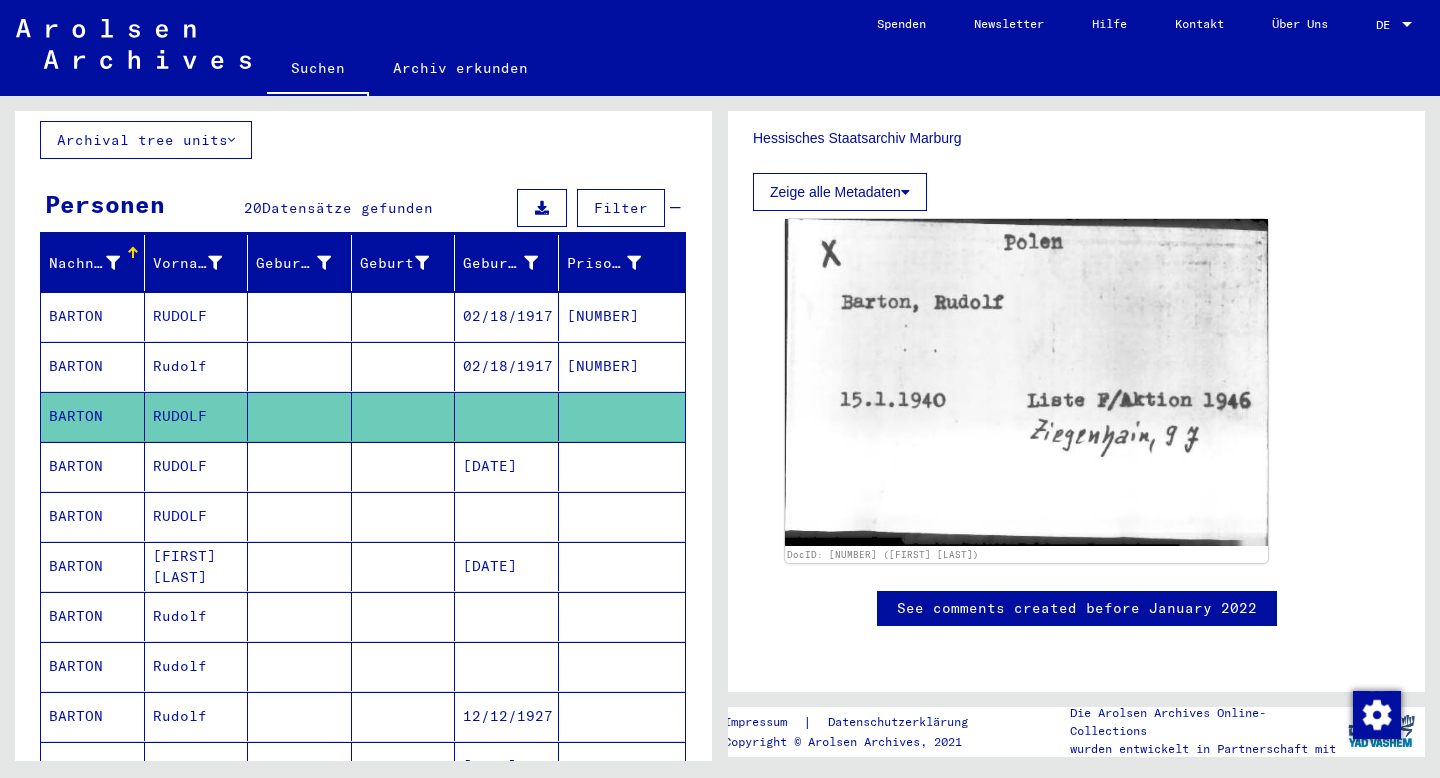 scroll, scrollTop: 598, scrollLeft: 0, axis: vertical 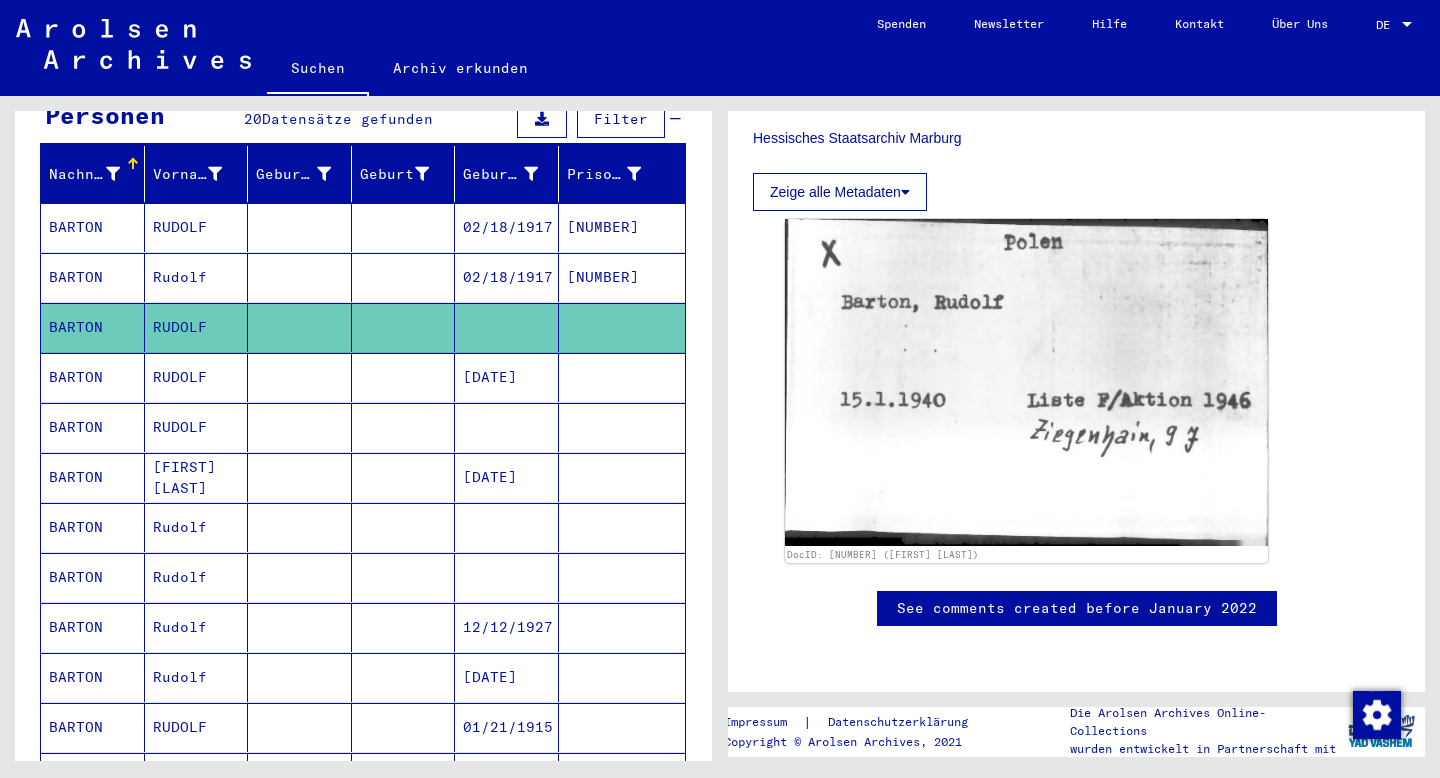 click at bounding box center [404, 477] 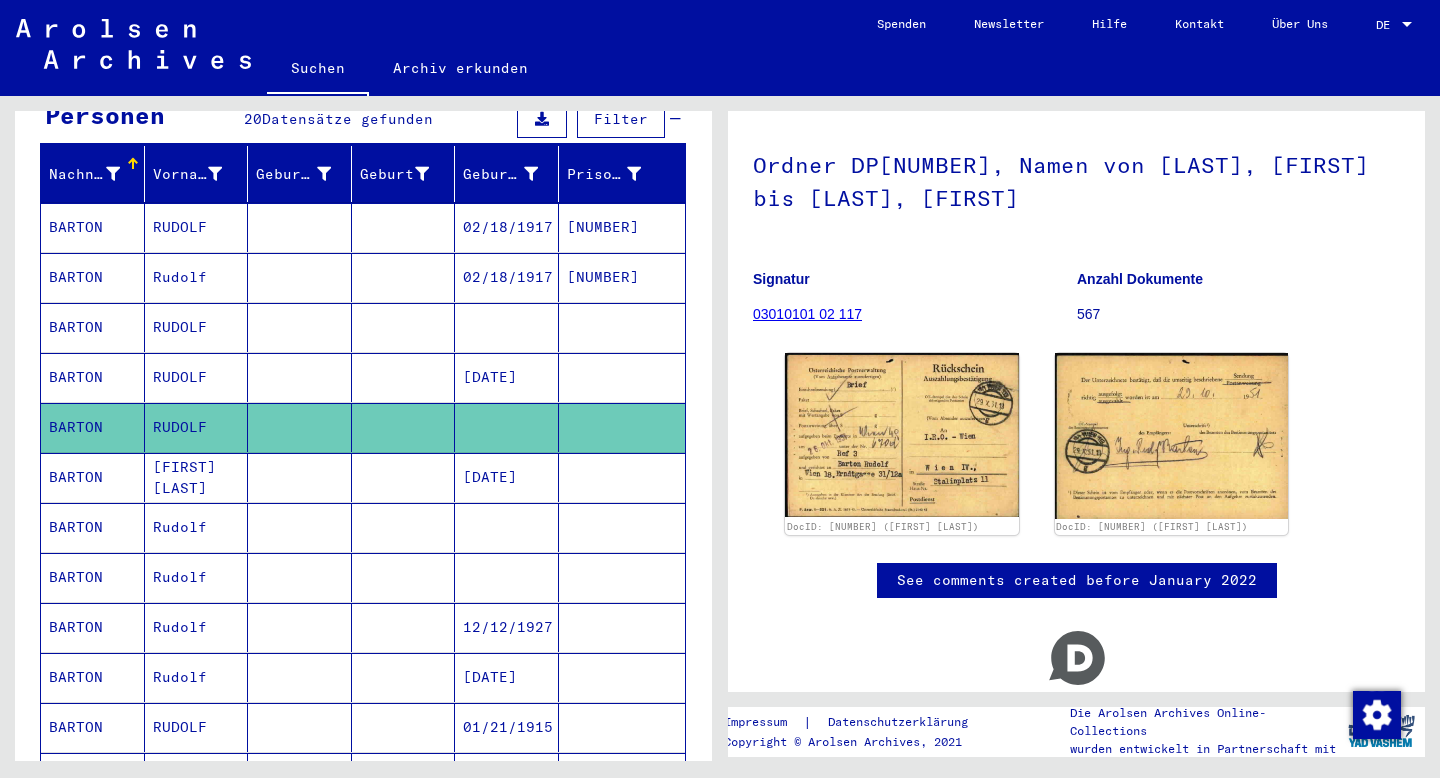 scroll, scrollTop: 140, scrollLeft: 0, axis: vertical 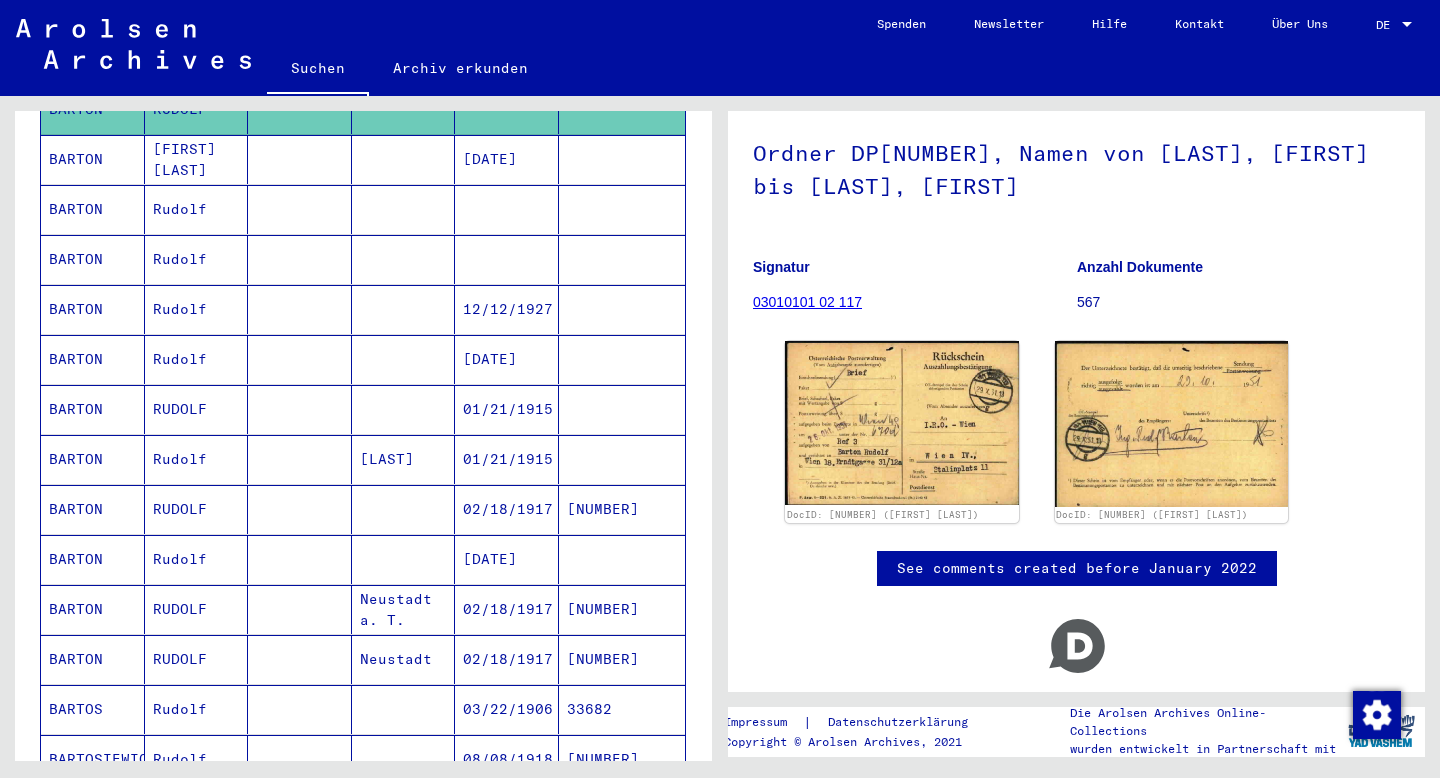 click at bounding box center [404, 559] 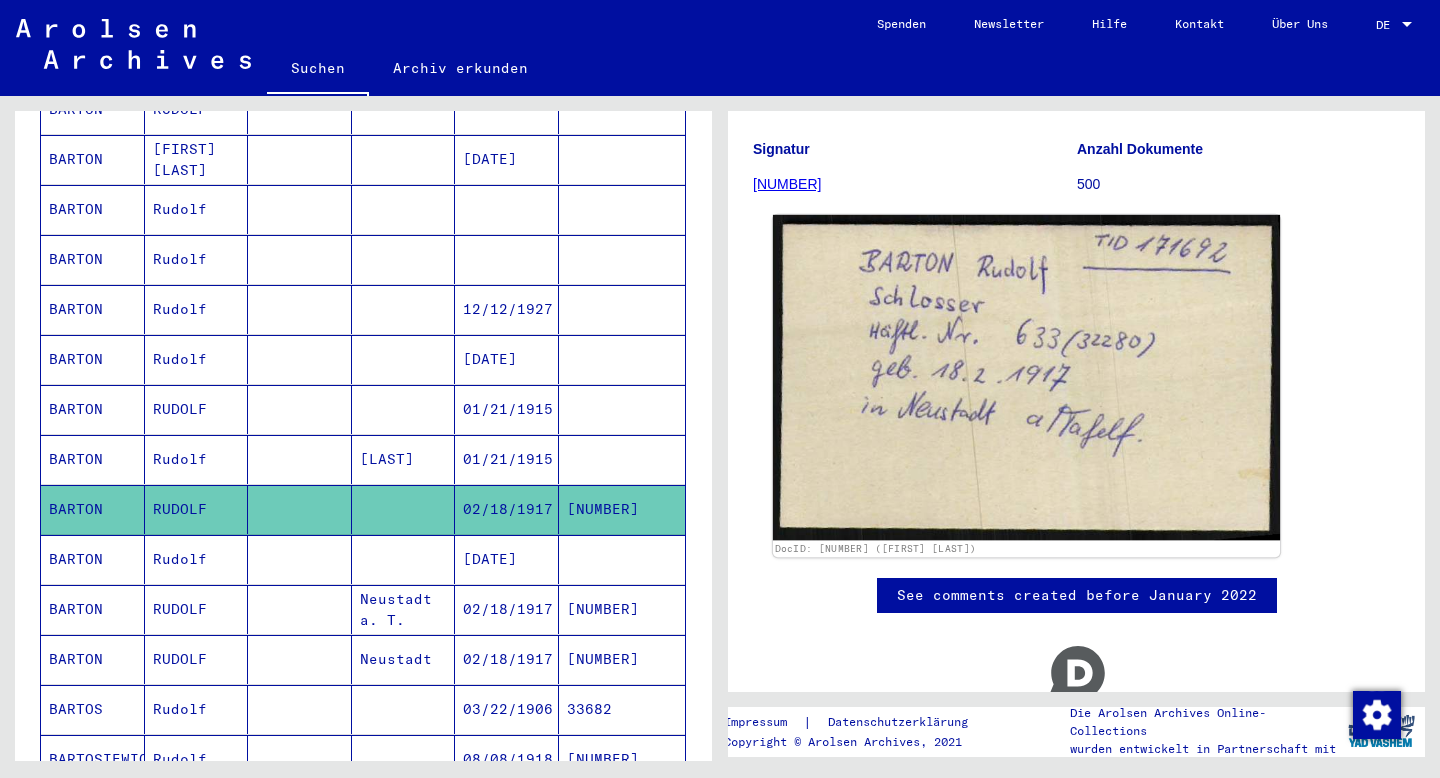 scroll, scrollTop: 187, scrollLeft: 0, axis: vertical 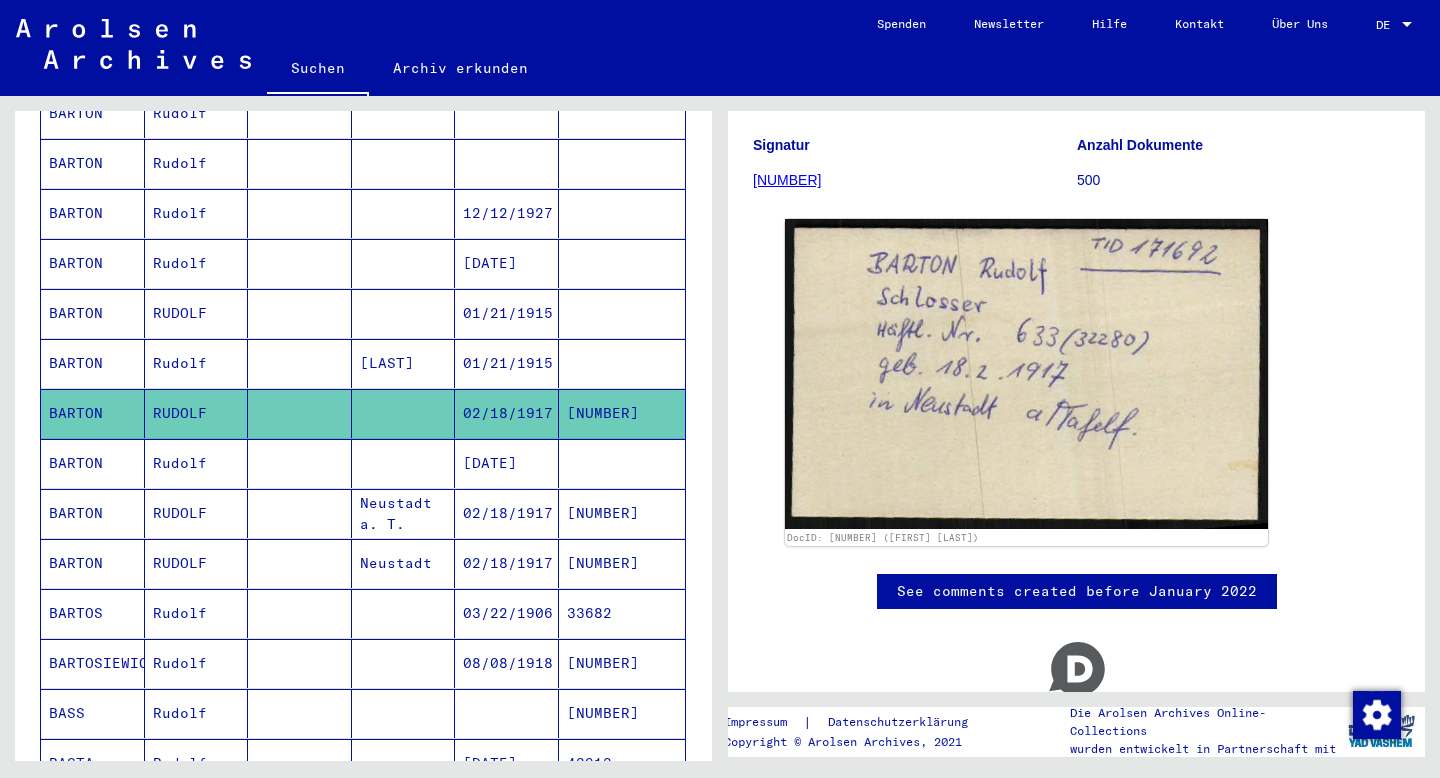 click on "Neustadt a. T." at bounding box center (404, 563) 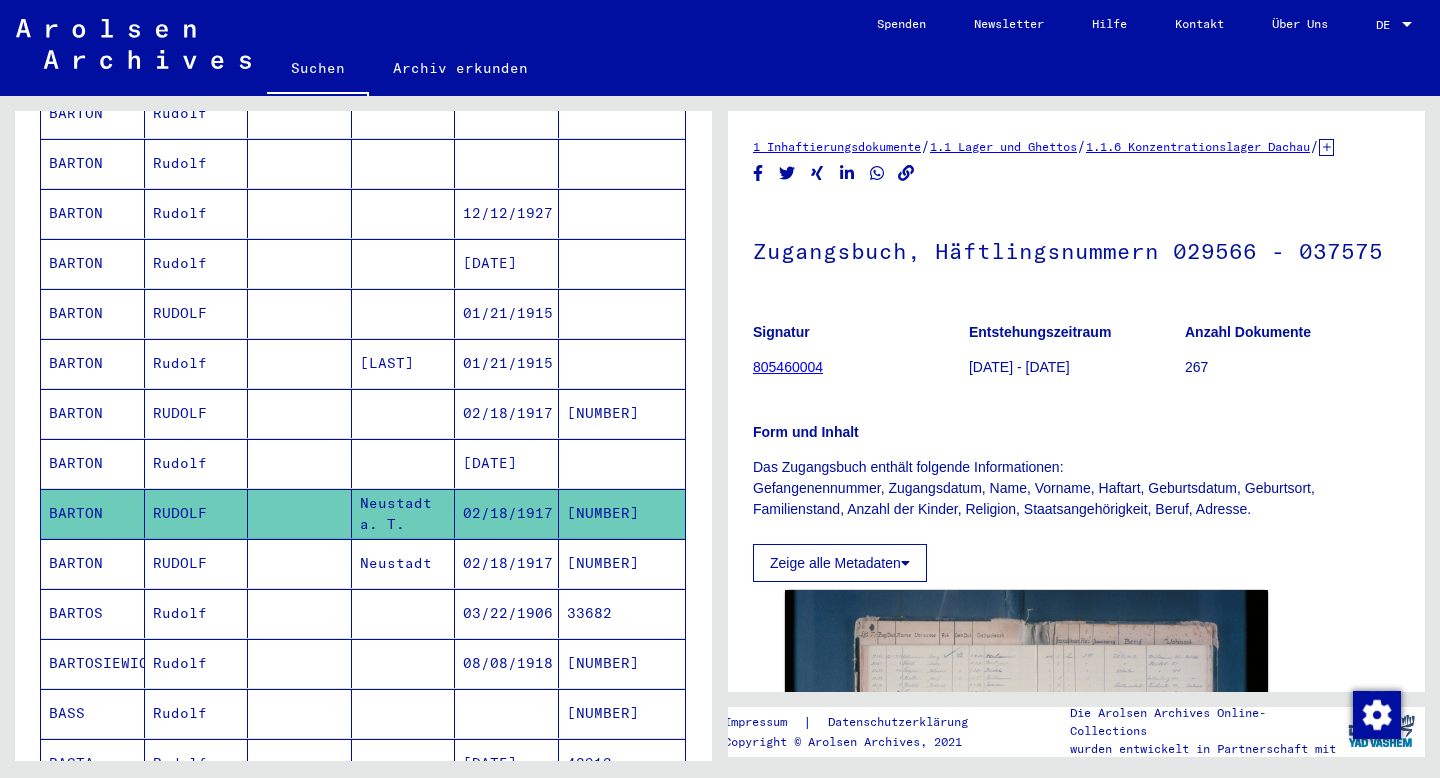 scroll, scrollTop: 314, scrollLeft: 0, axis: vertical 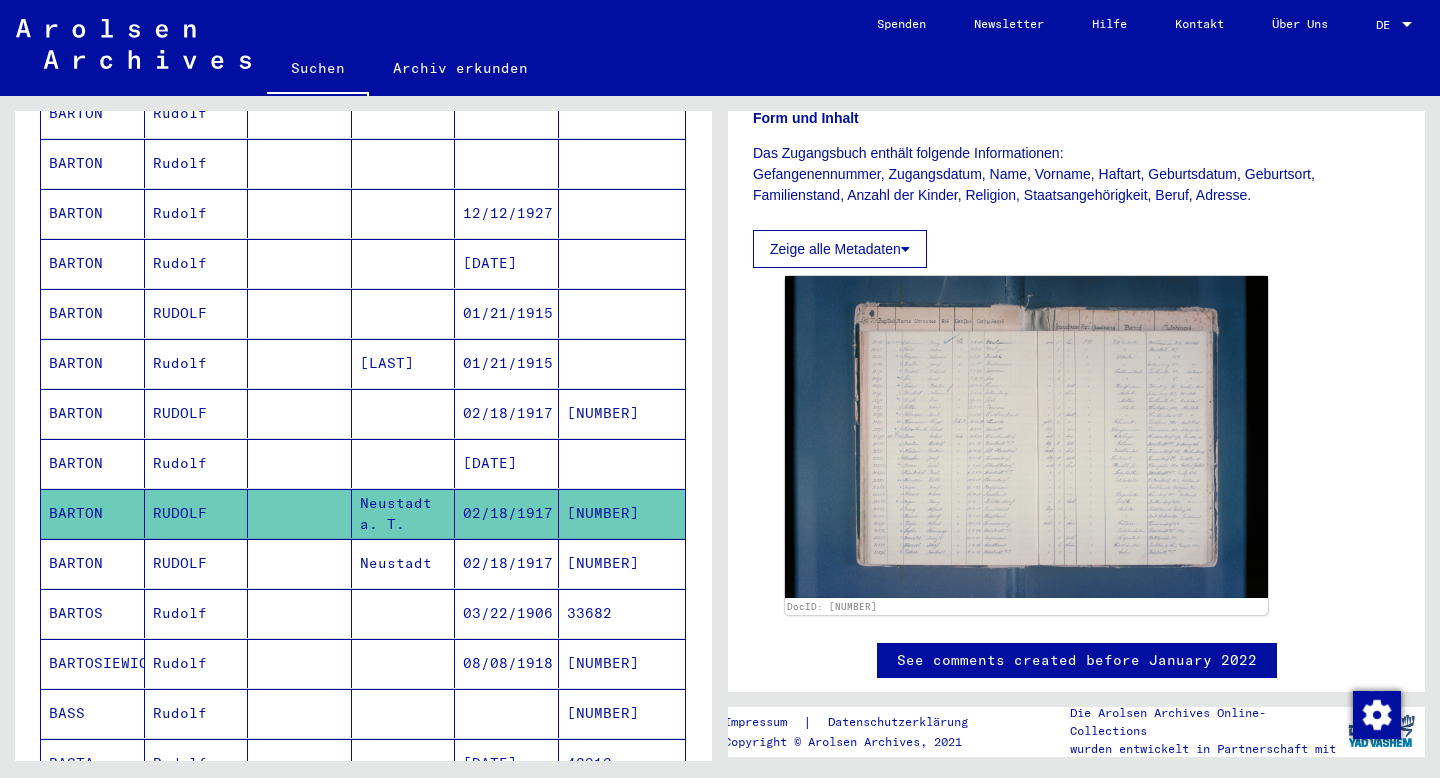click on "02/18/1917" at bounding box center (507, 613) 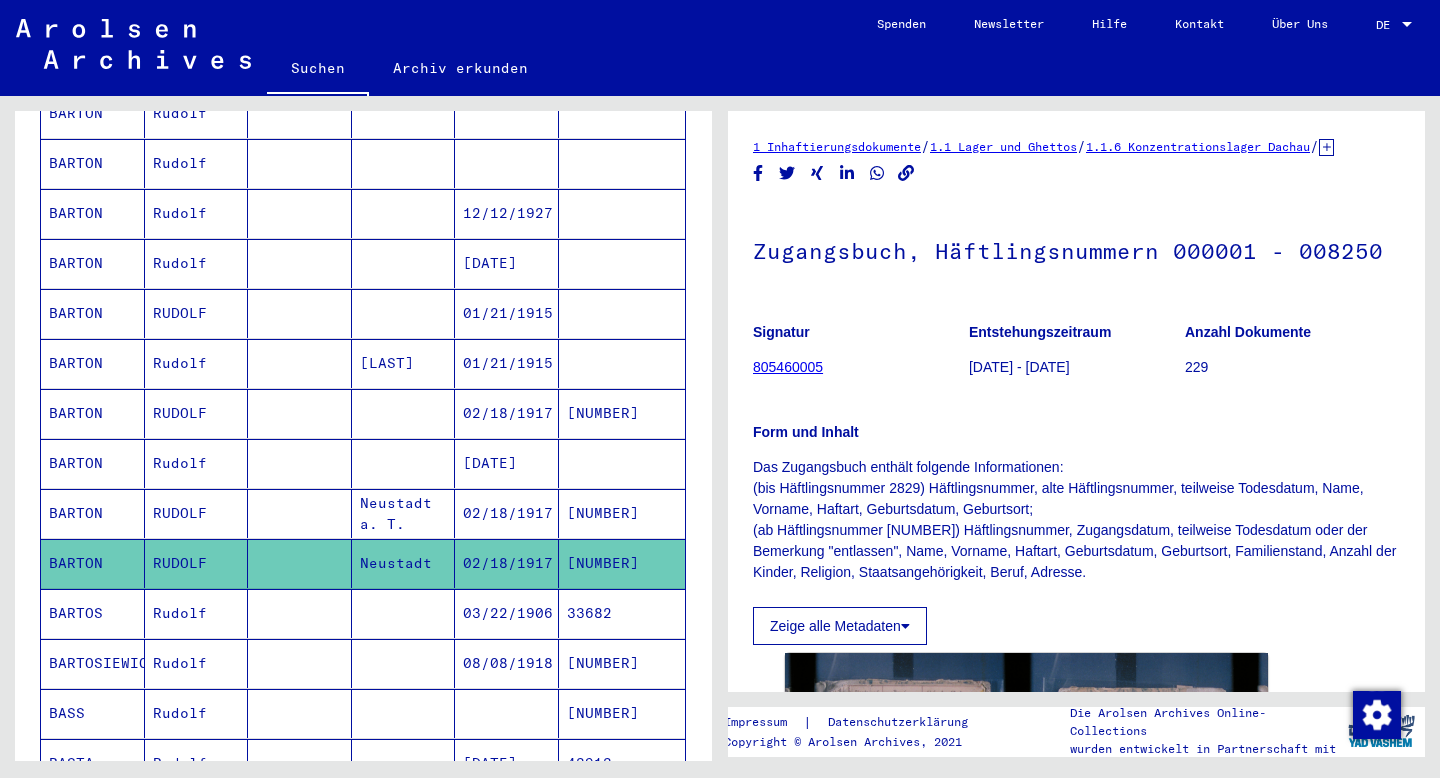 scroll, scrollTop: 285, scrollLeft: 0, axis: vertical 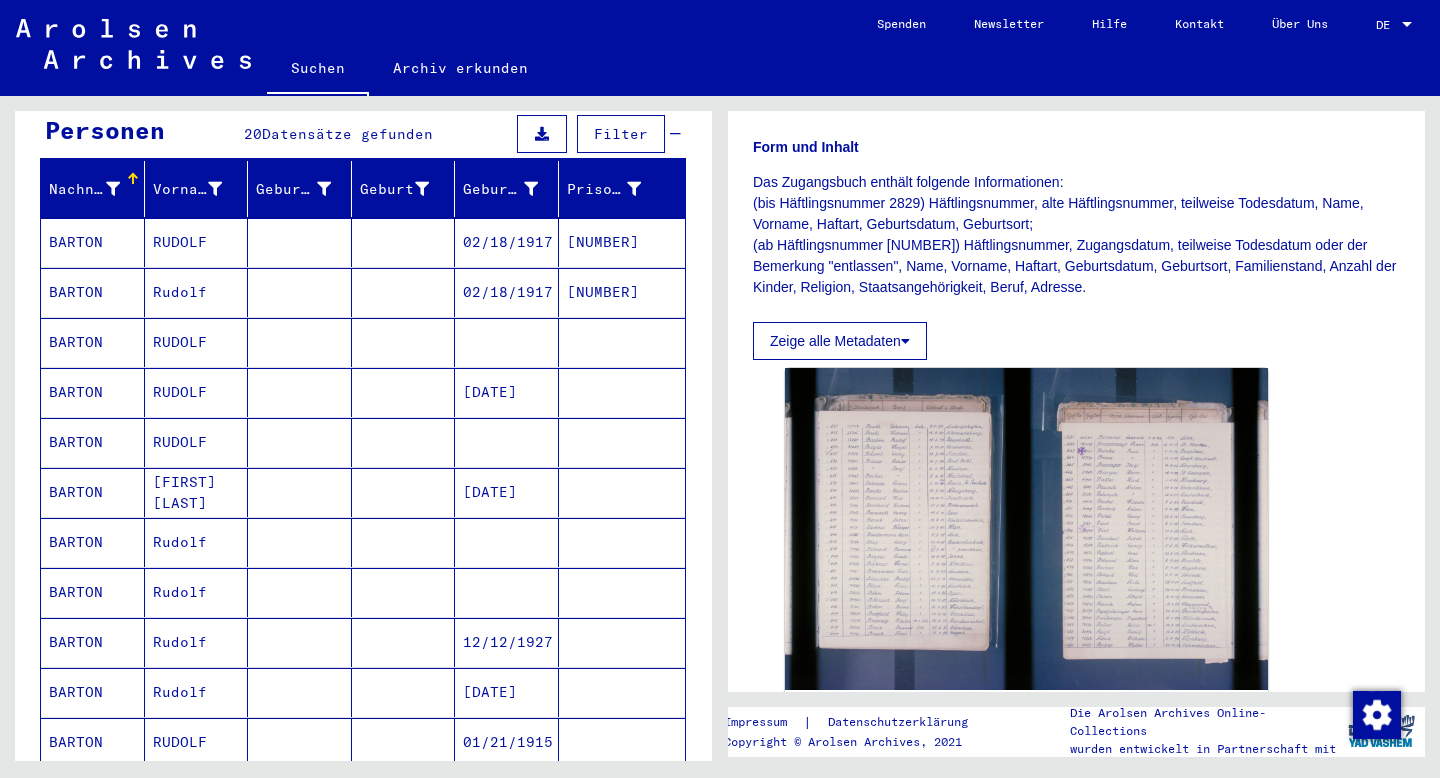 click at bounding box center (404, 592) 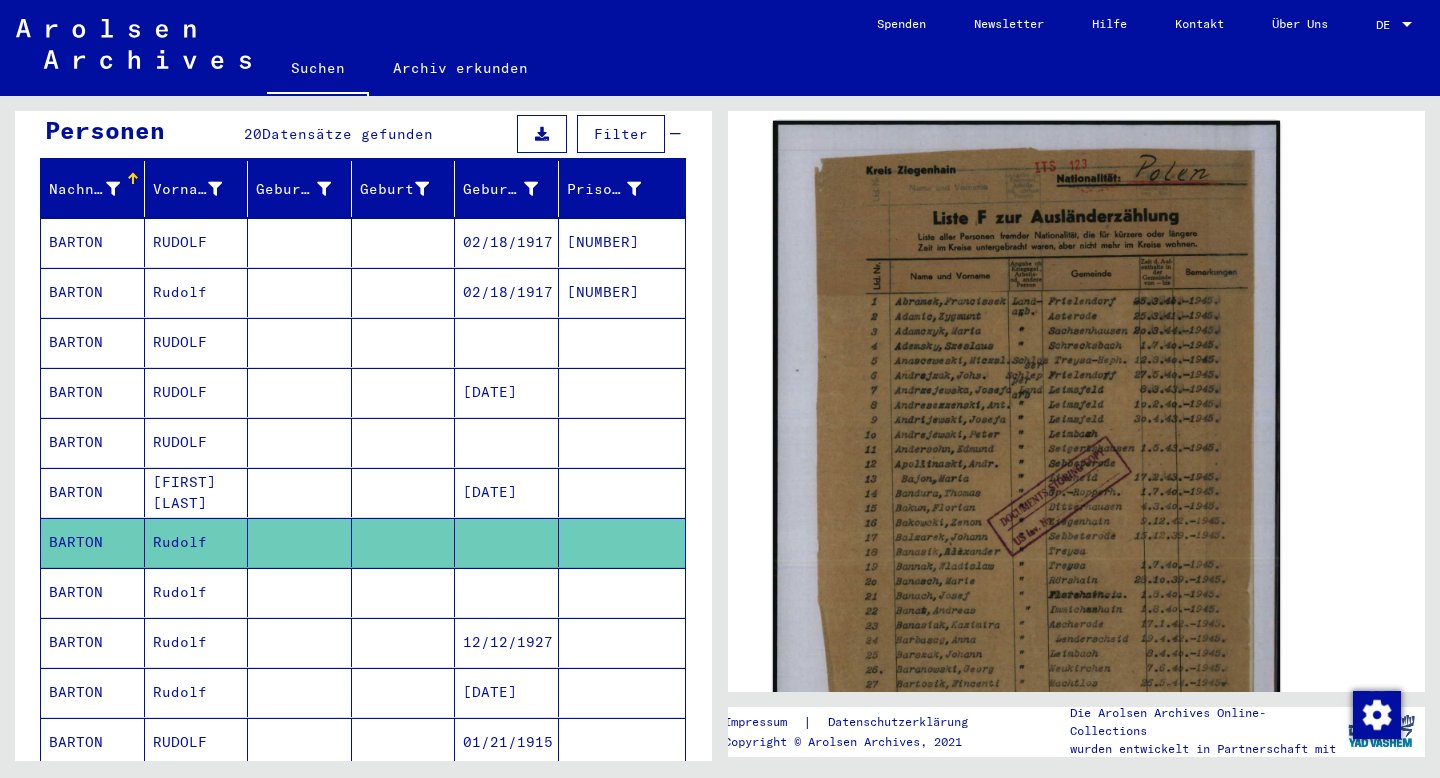 scroll, scrollTop: 359, scrollLeft: 0, axis: vertical 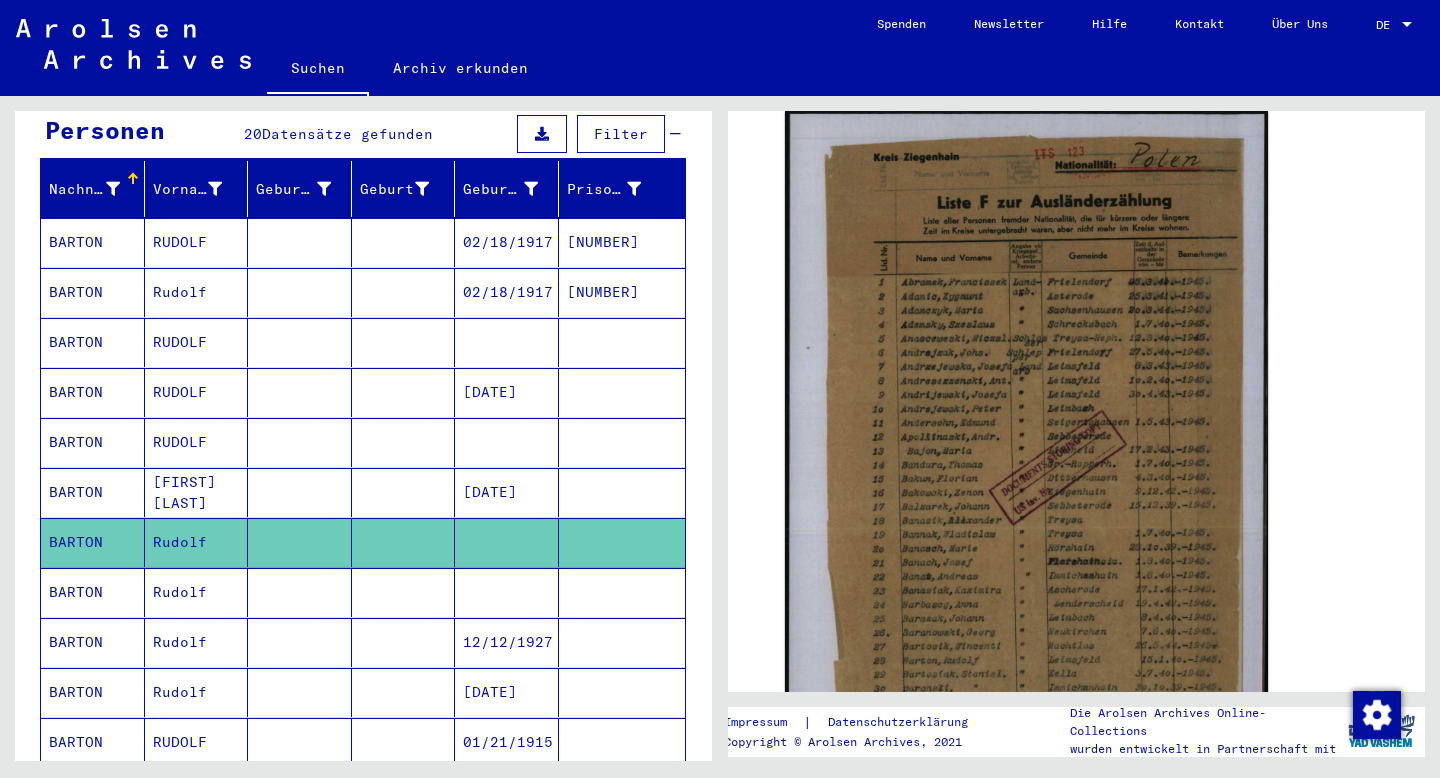click at bounding box center [404, 642] 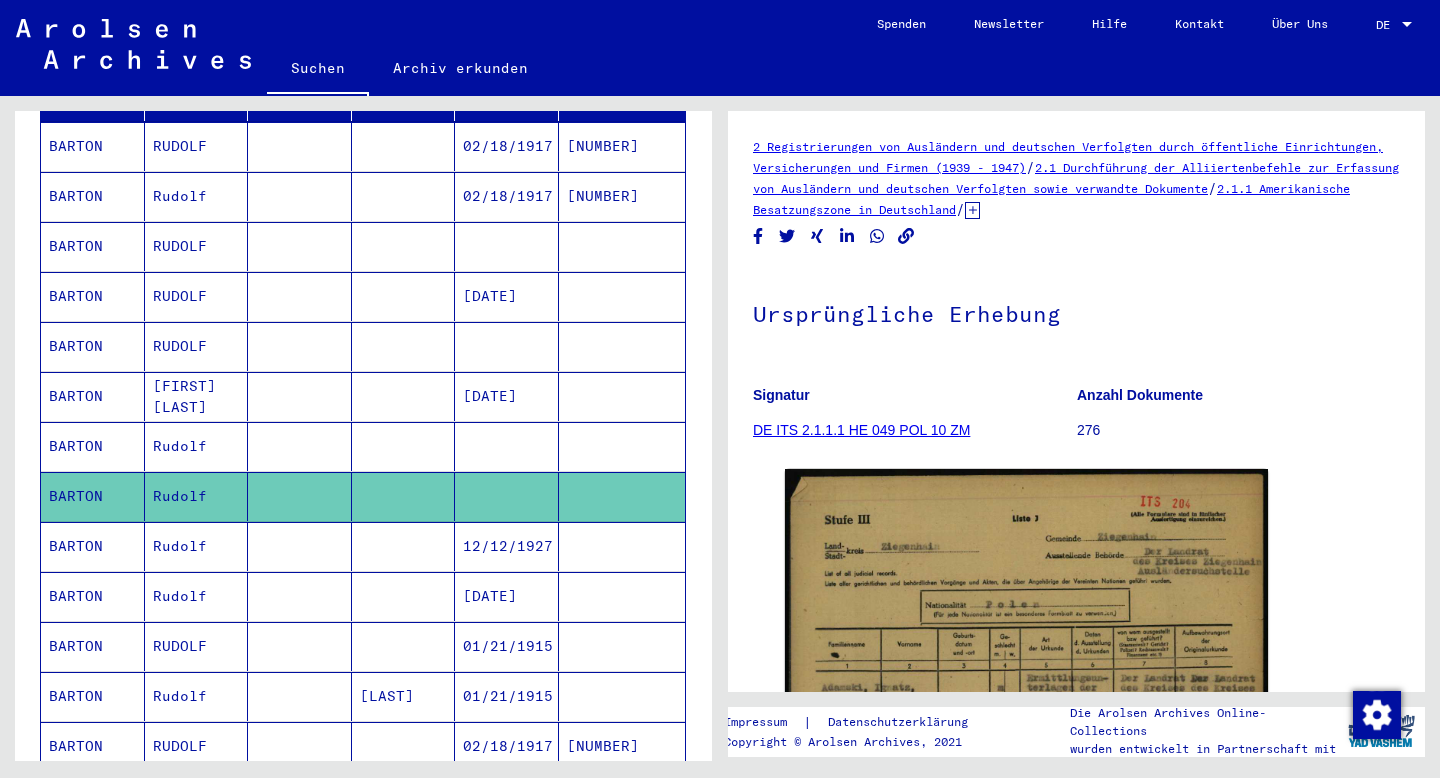 scroll, scrollTop: 287, scrollLeft: 0, axis: vertical 